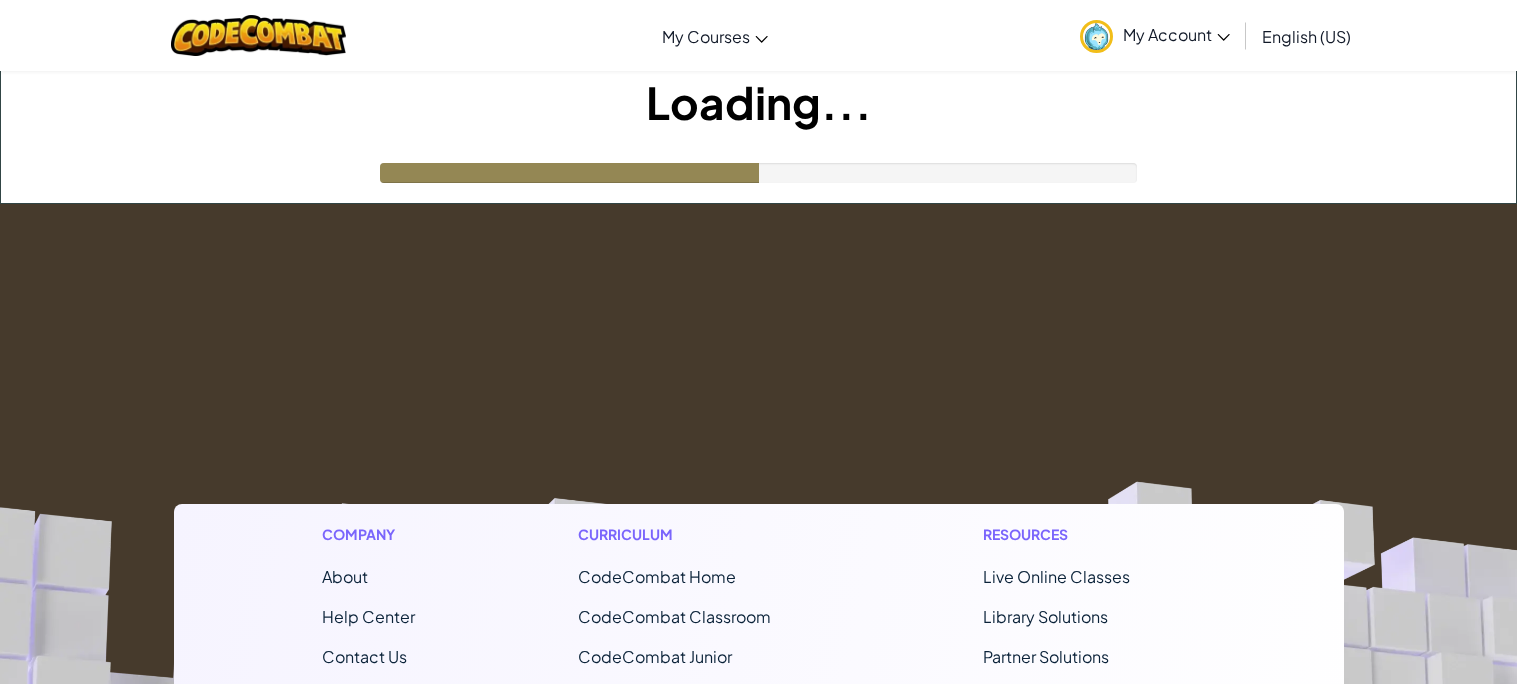 scroll, scrollTop: 0, scrollLeft: 0, axis: both 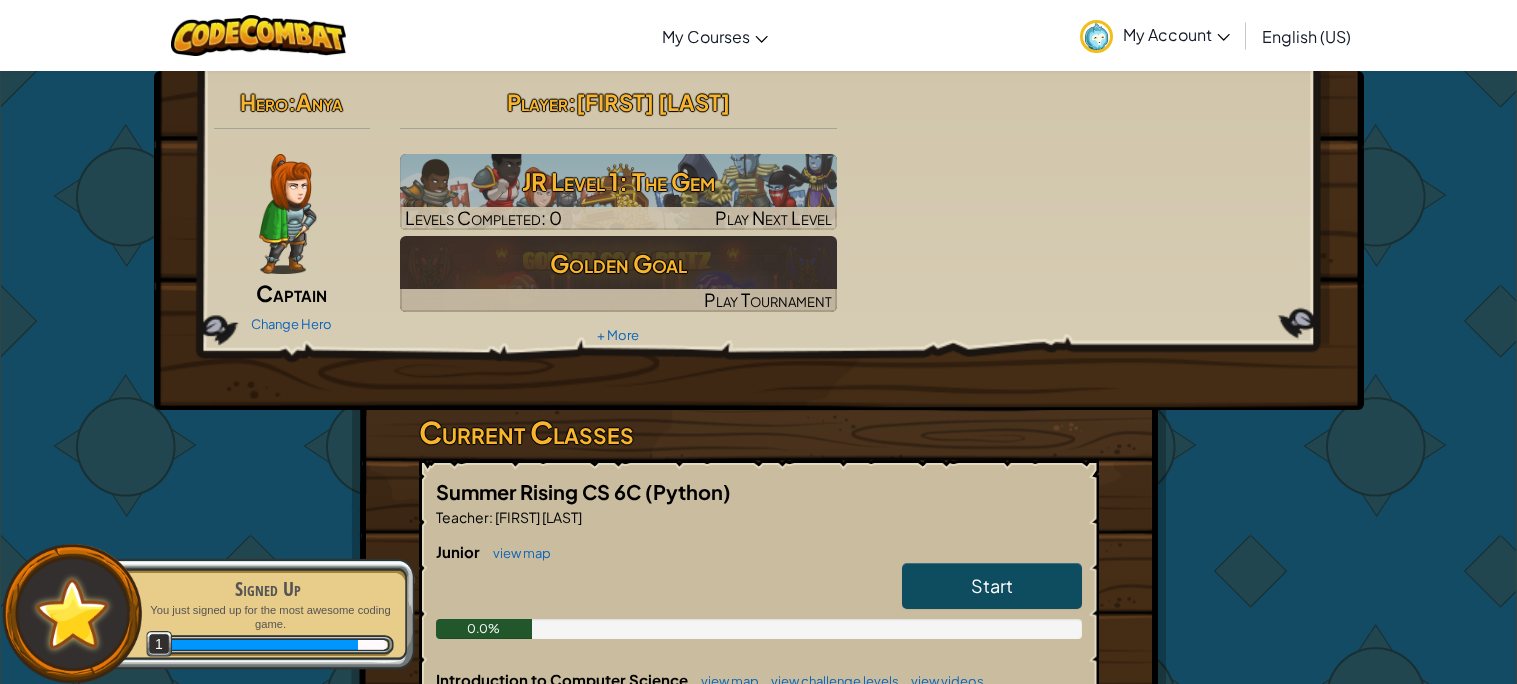 click on "Anya" at bounding box center (319, 102) 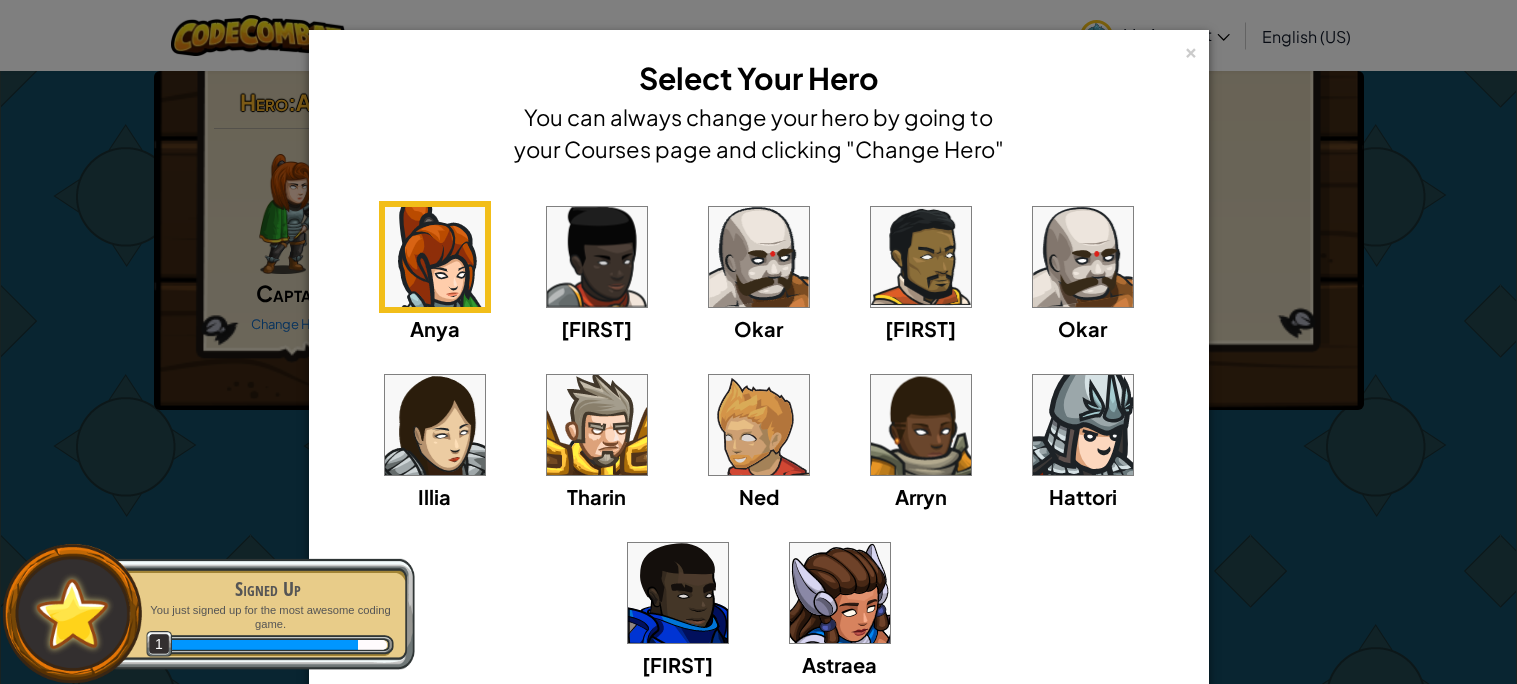 click at bounding box center [435, 425] 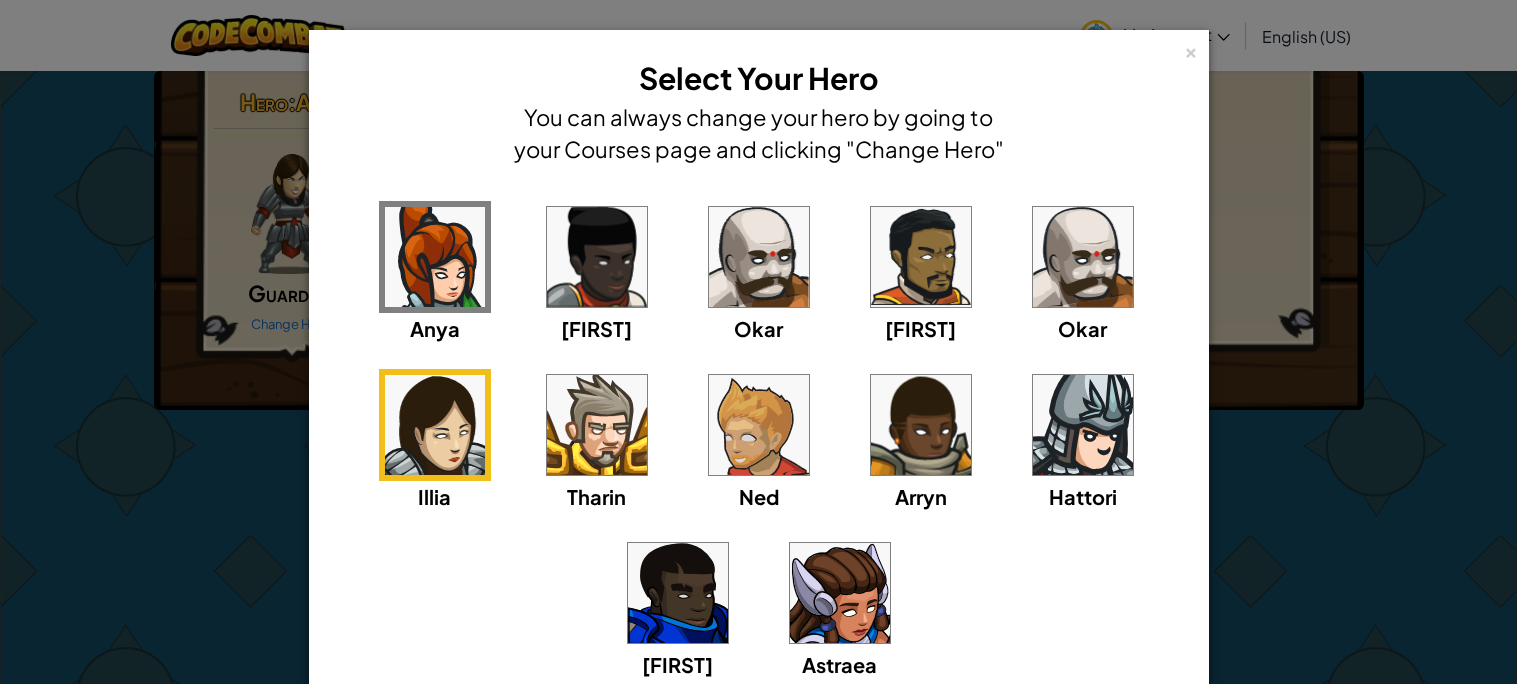 click at bounding box center (840, 593) 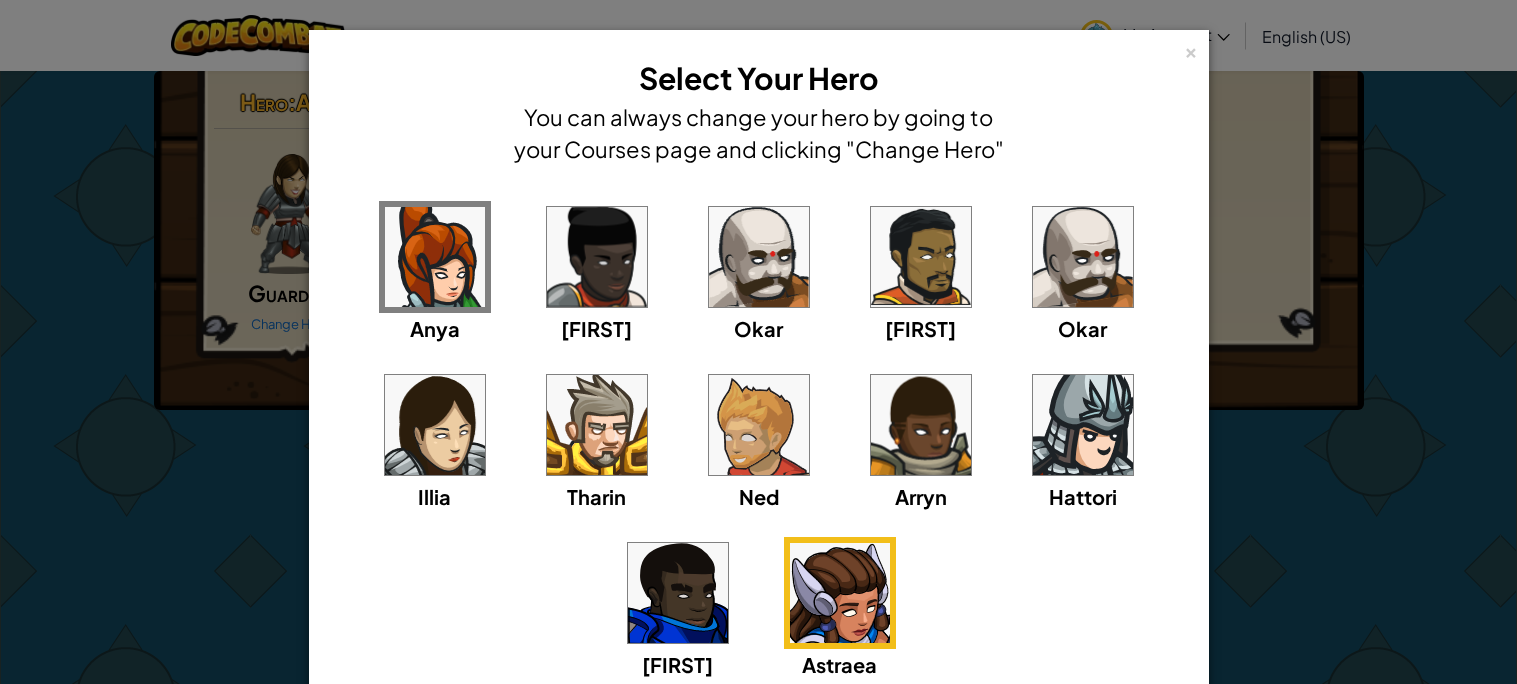 click at bounding box center [435, 257] 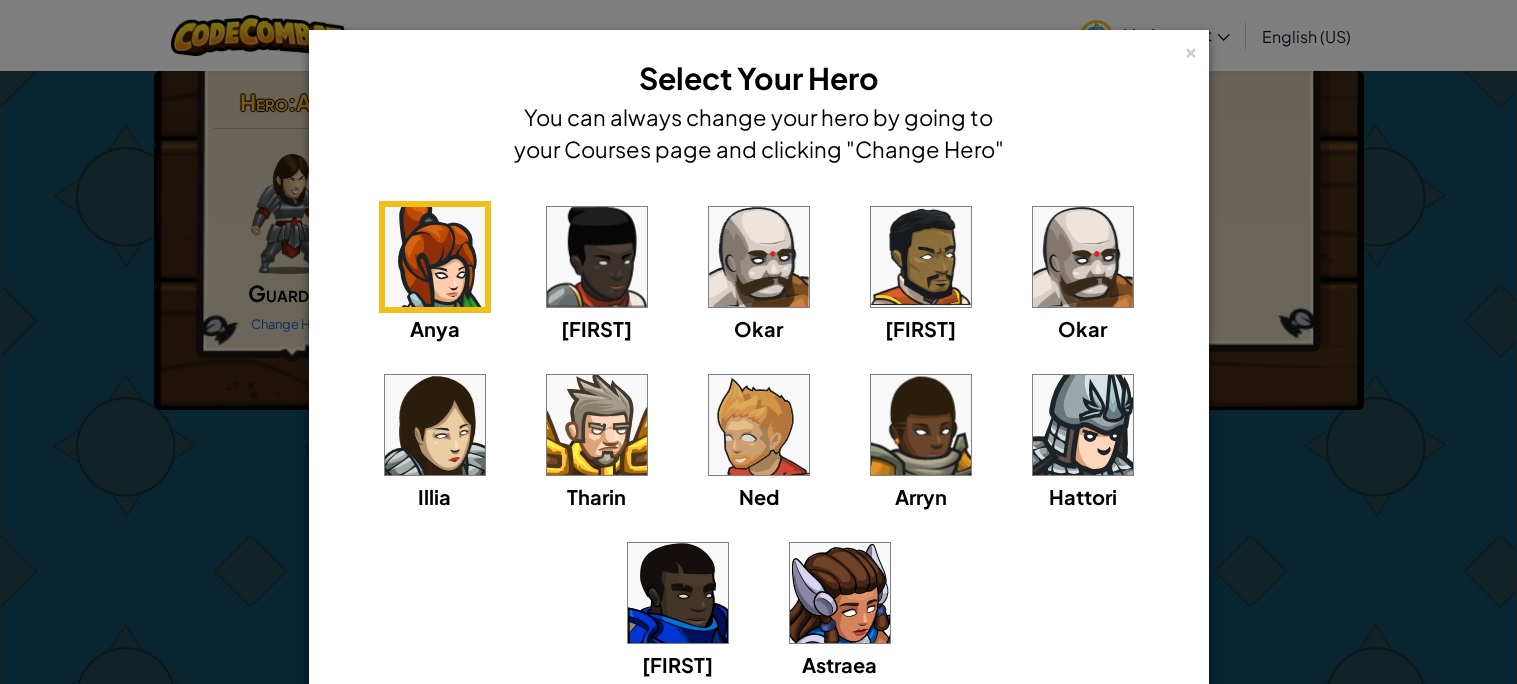 click at bounding box center (435, 425) 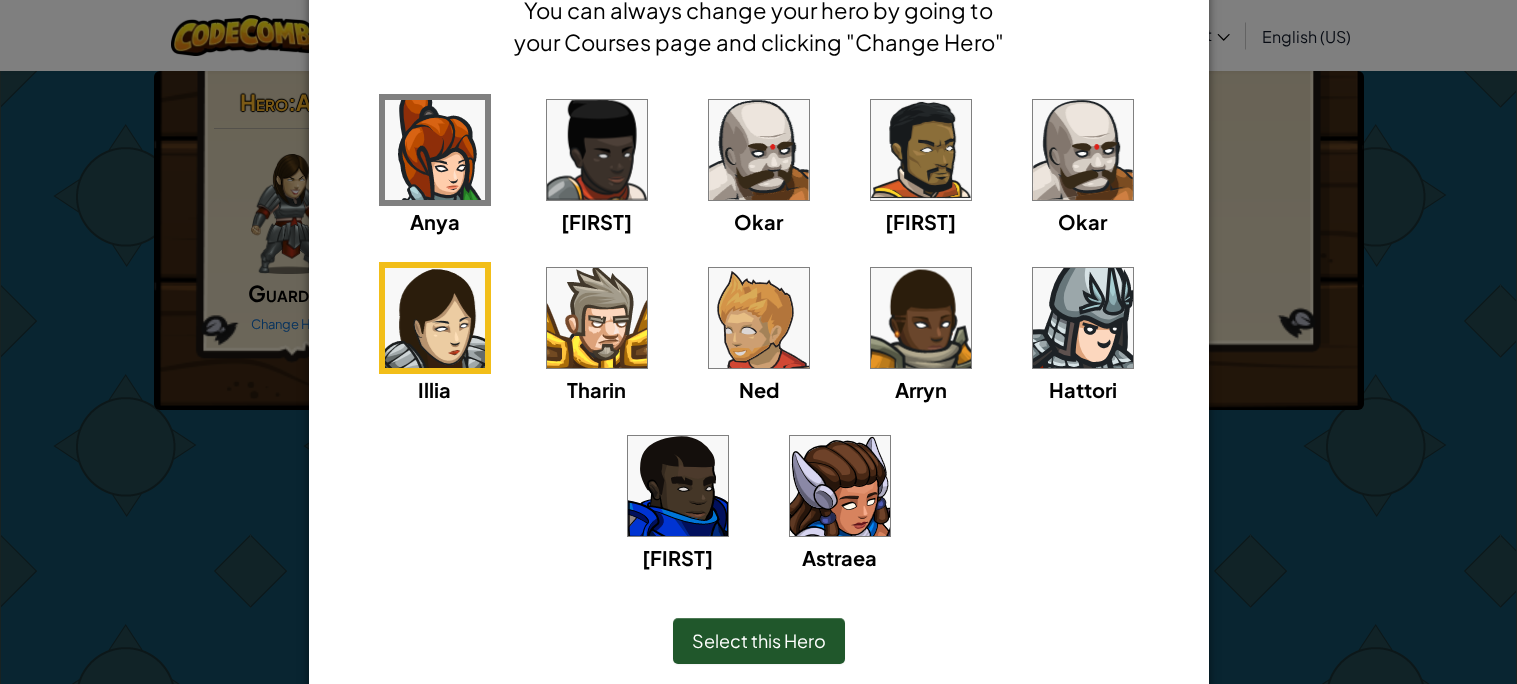 scroll, scrollTop: 177, scrollLeft: 0, axis: vertical 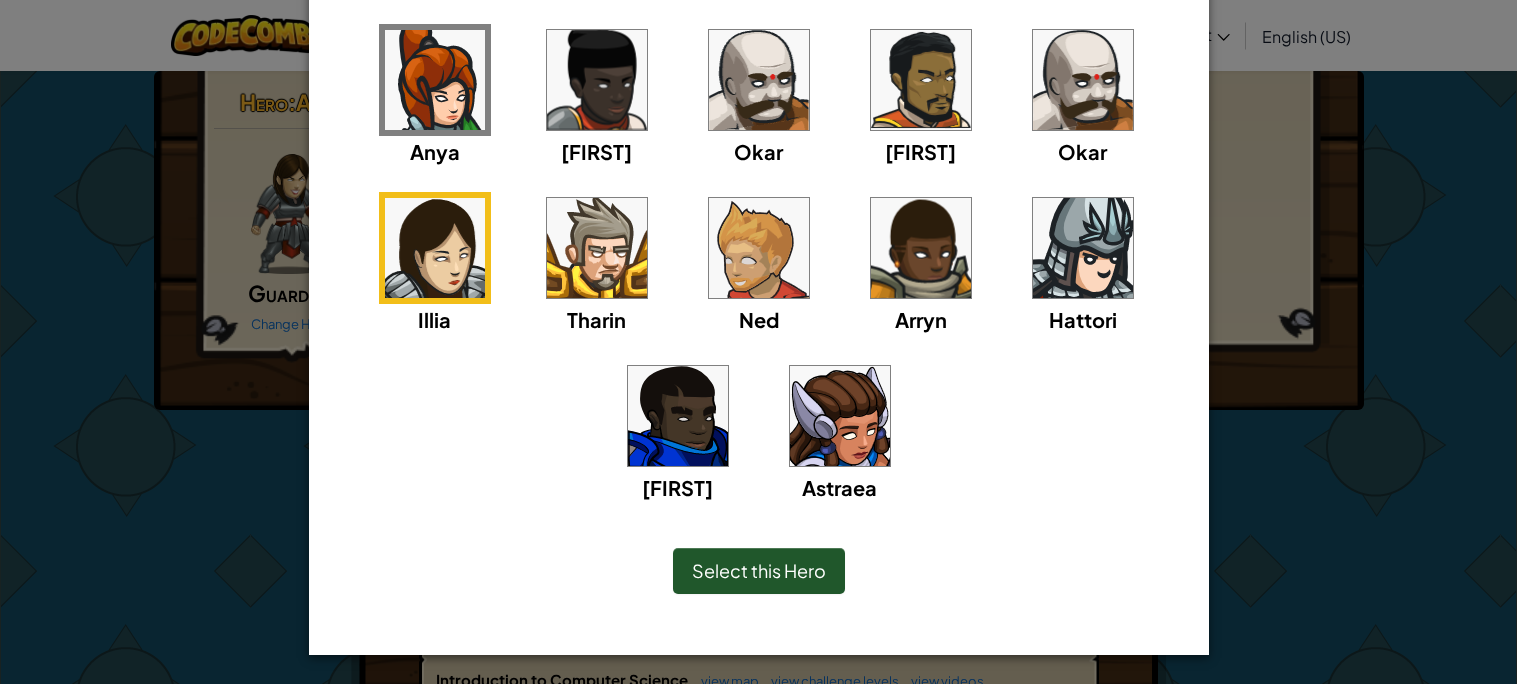 click on "Select this Hero" at bounding box center (759, 570) 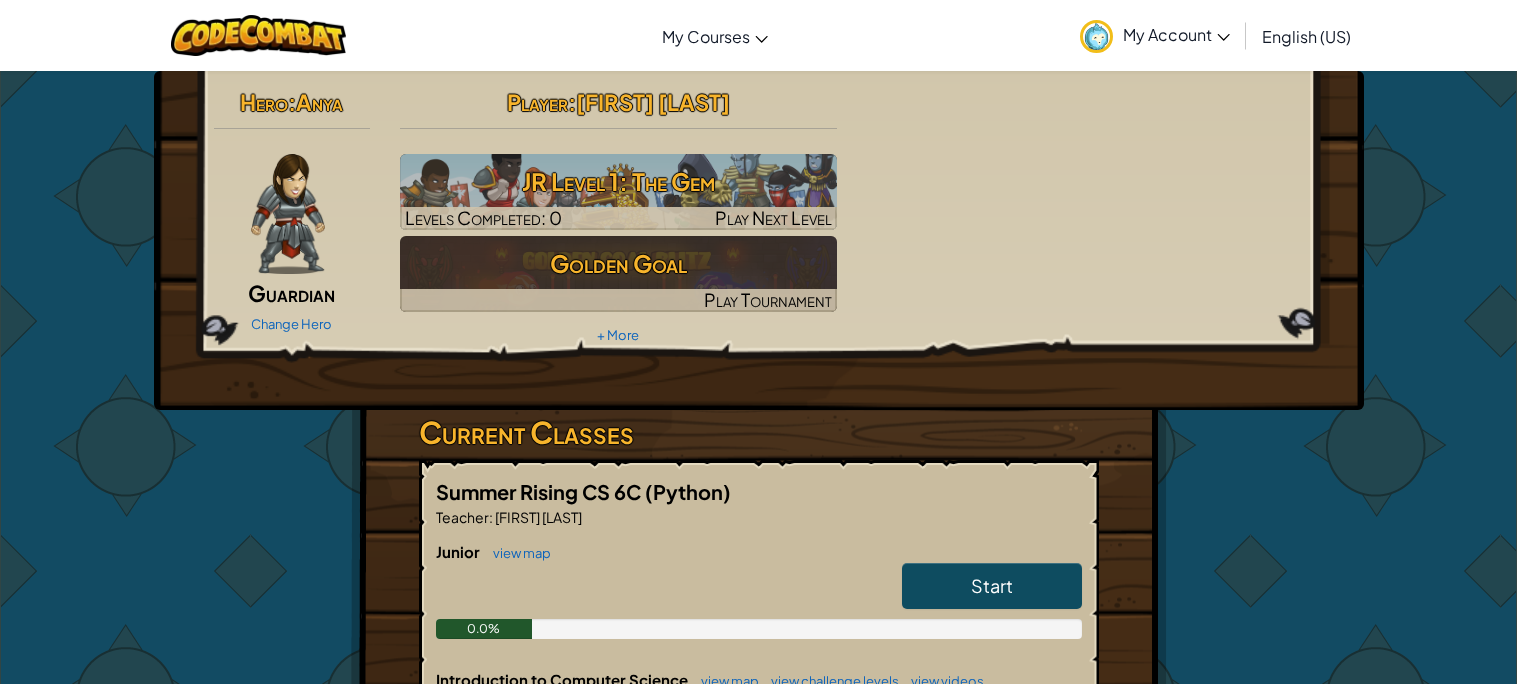 click at bounding box center [287, 214] 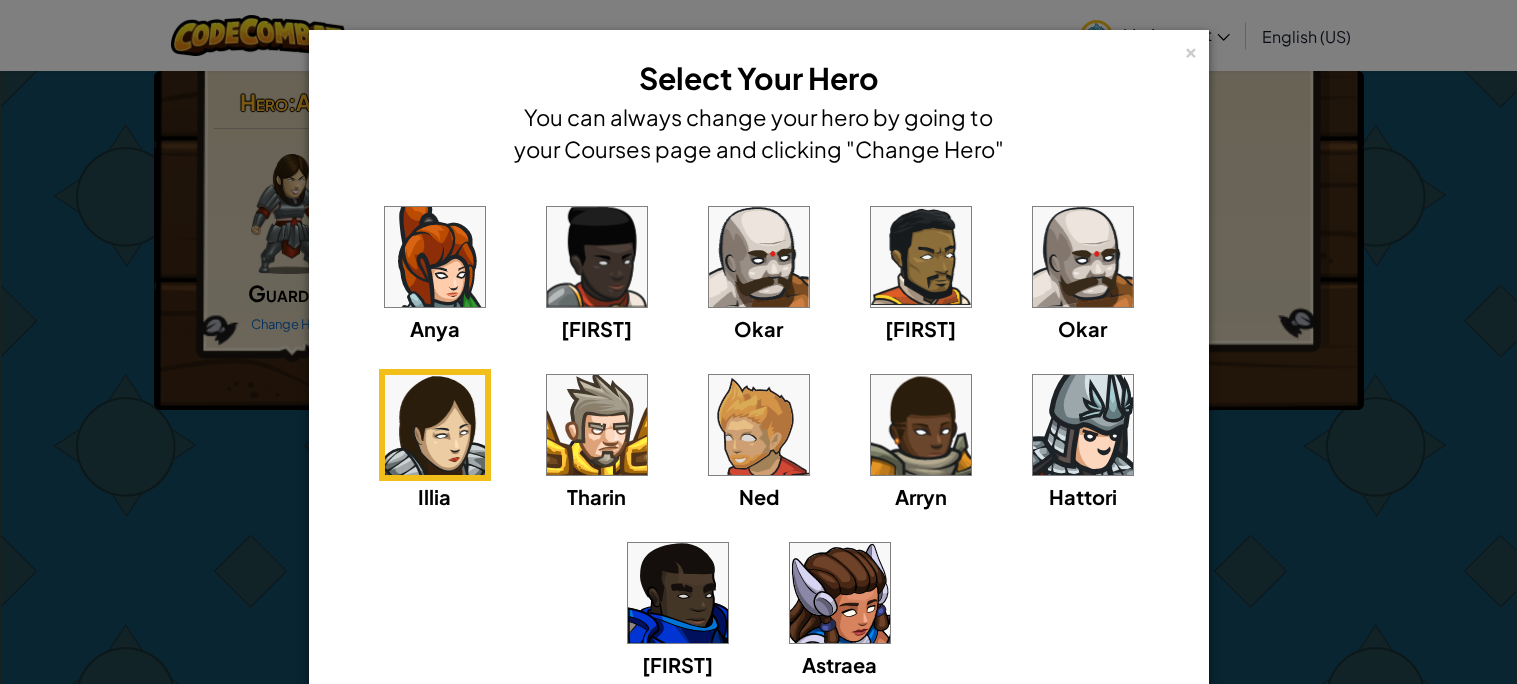click at bounding box center [840, 593] 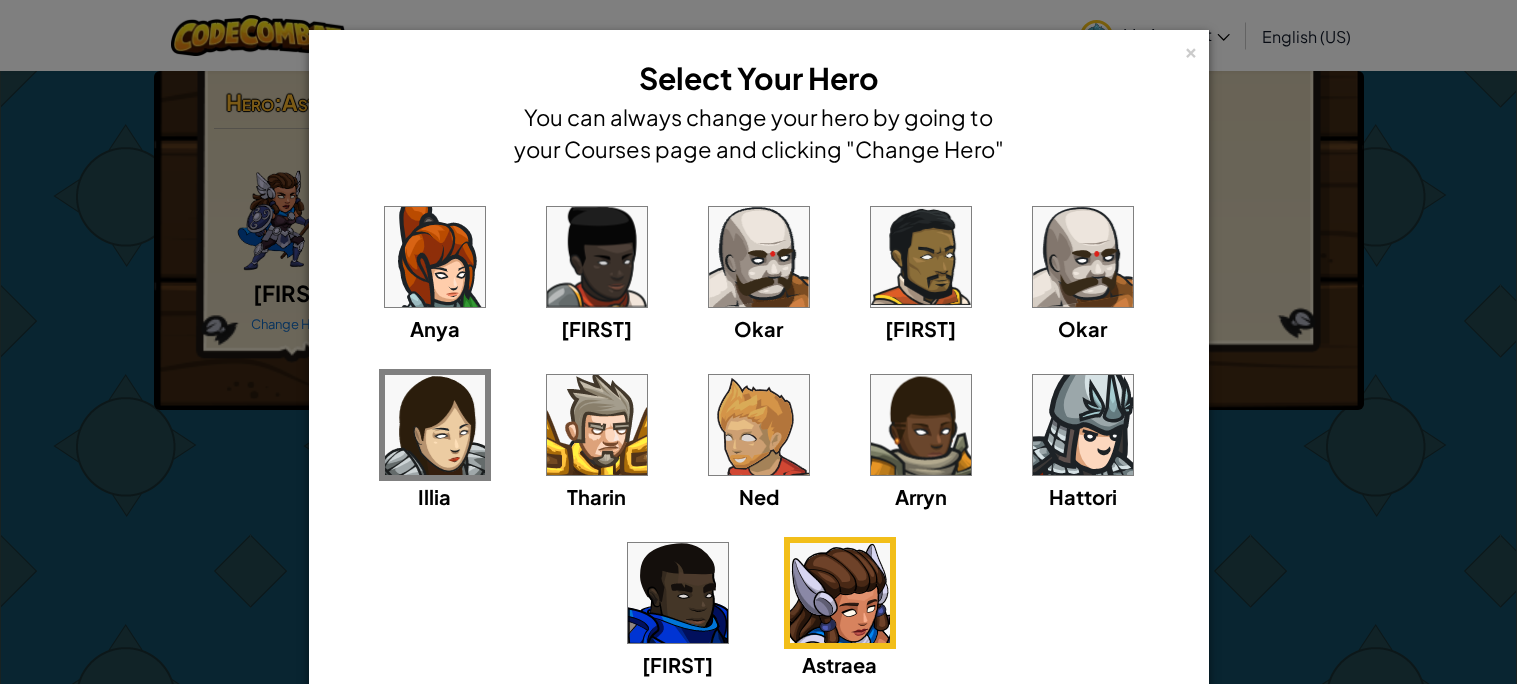 scroll, scrollTop: 177, scrollLeft: 0, axis: vertical 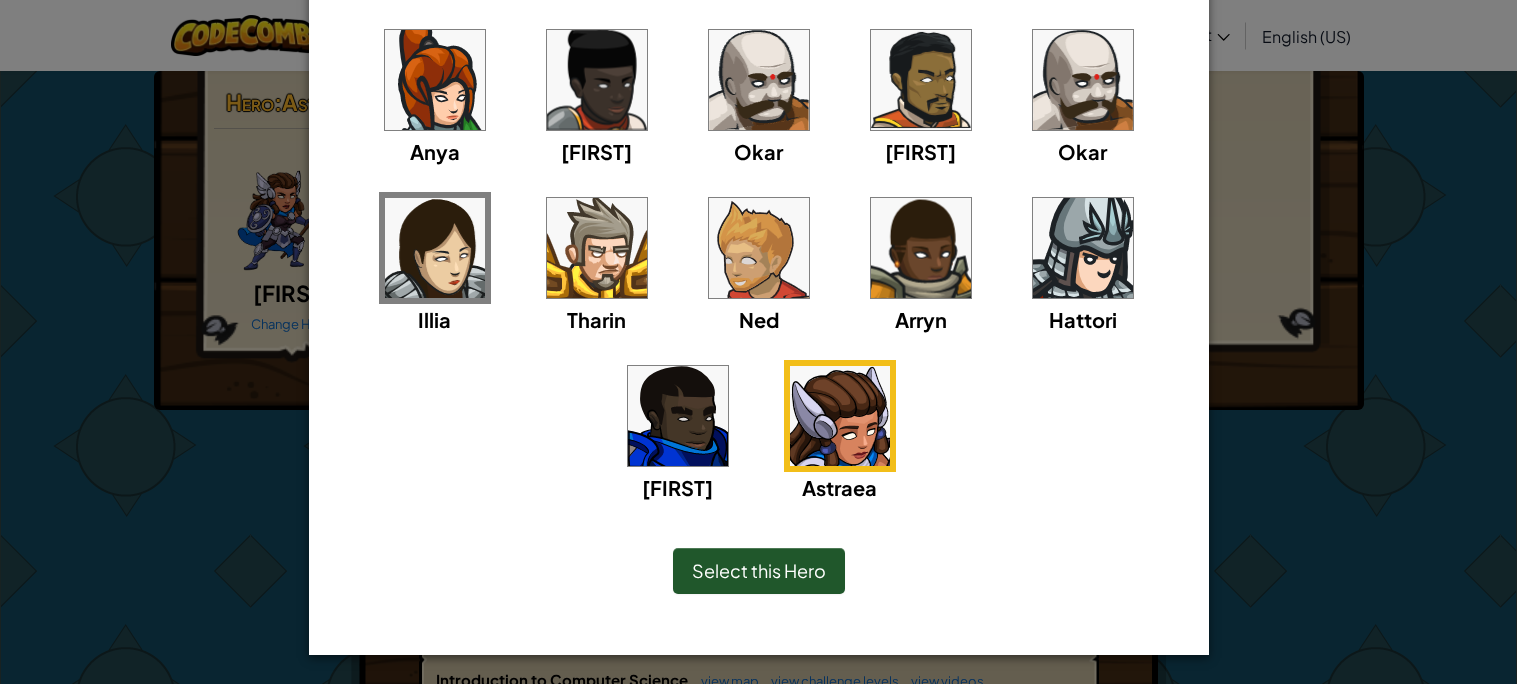 click at bounding box center [435, 80] 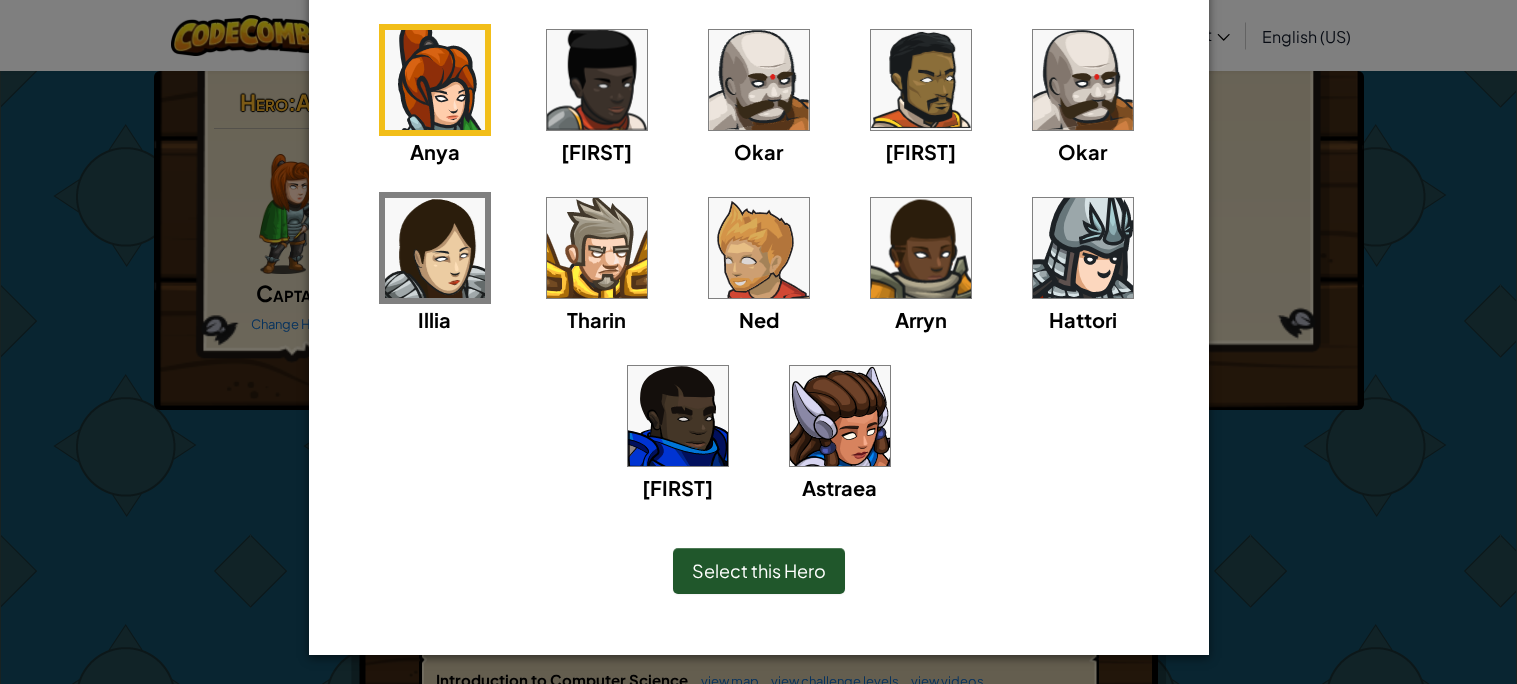 click at bounding box center [435, 248] 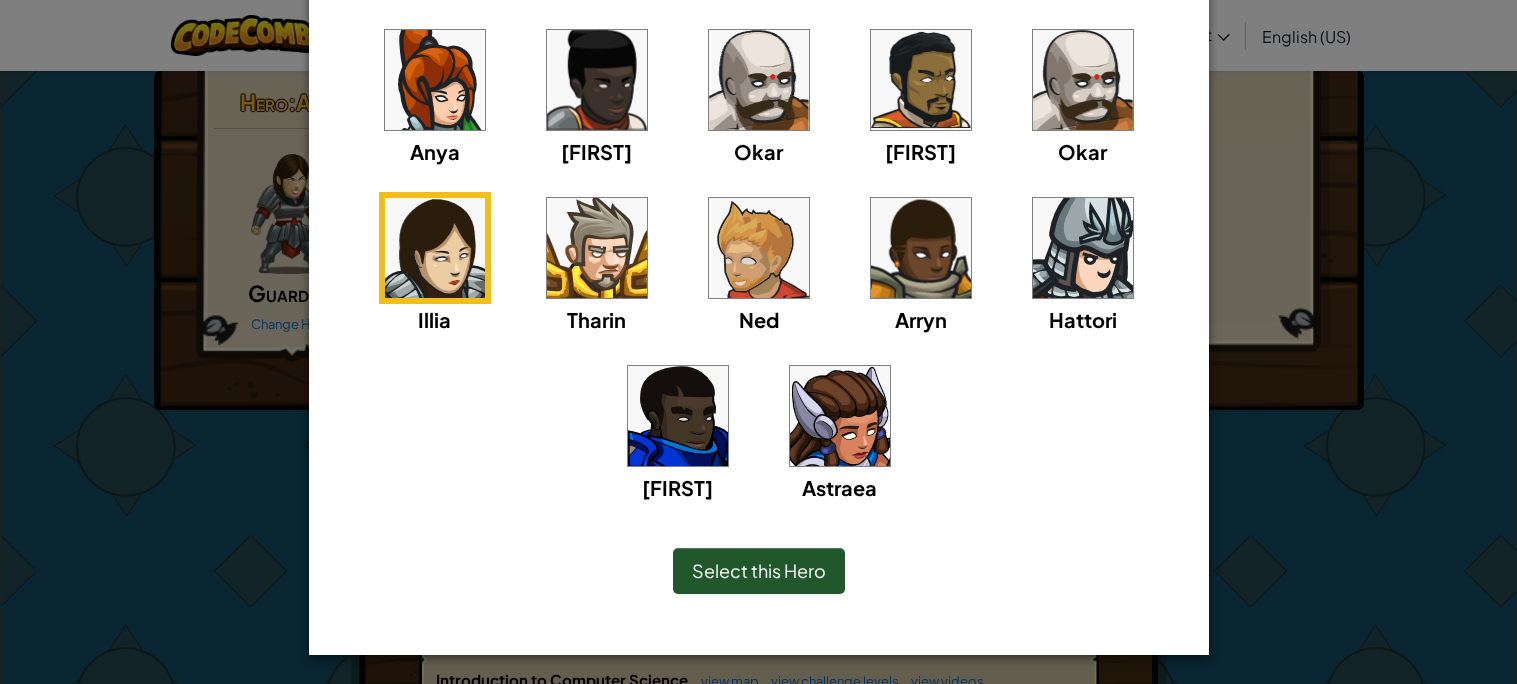 click at bounding box center (435, 80) 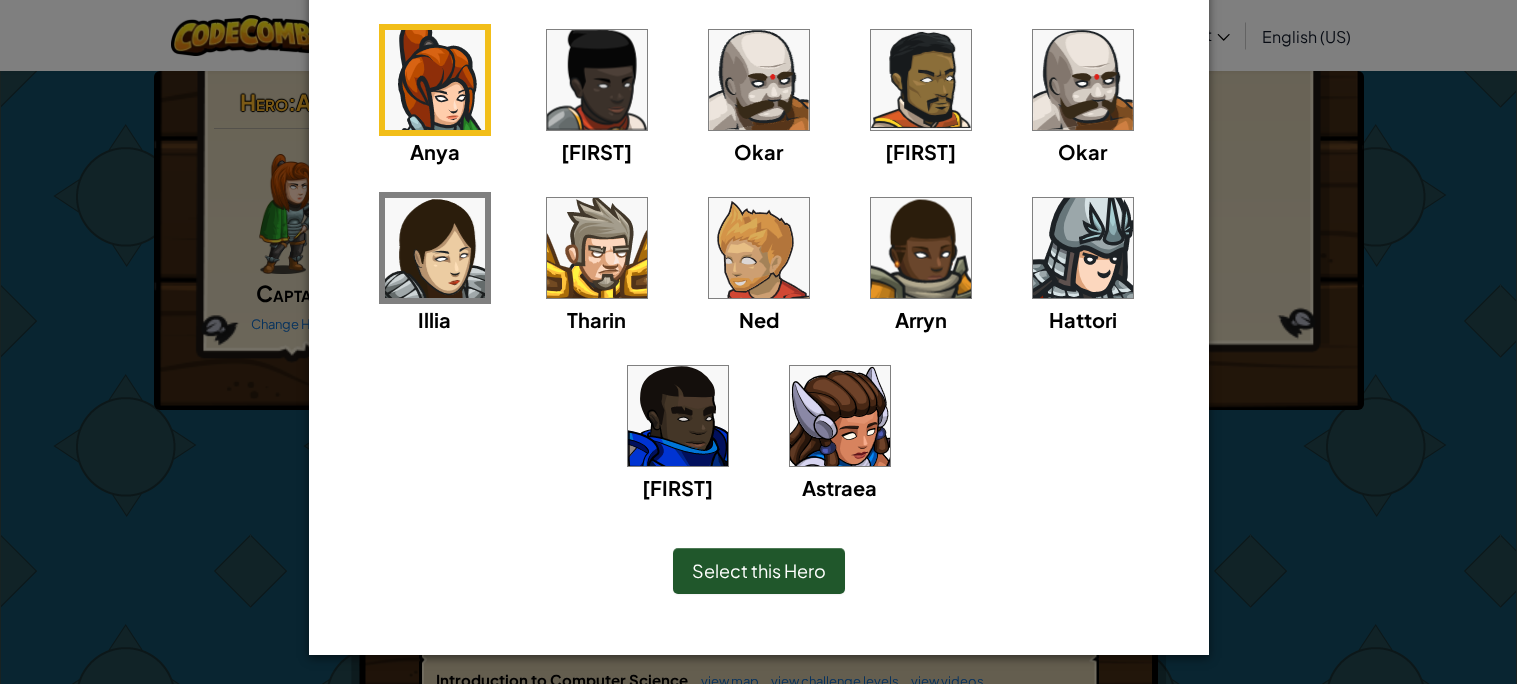 click at bounding box center [435, 248] 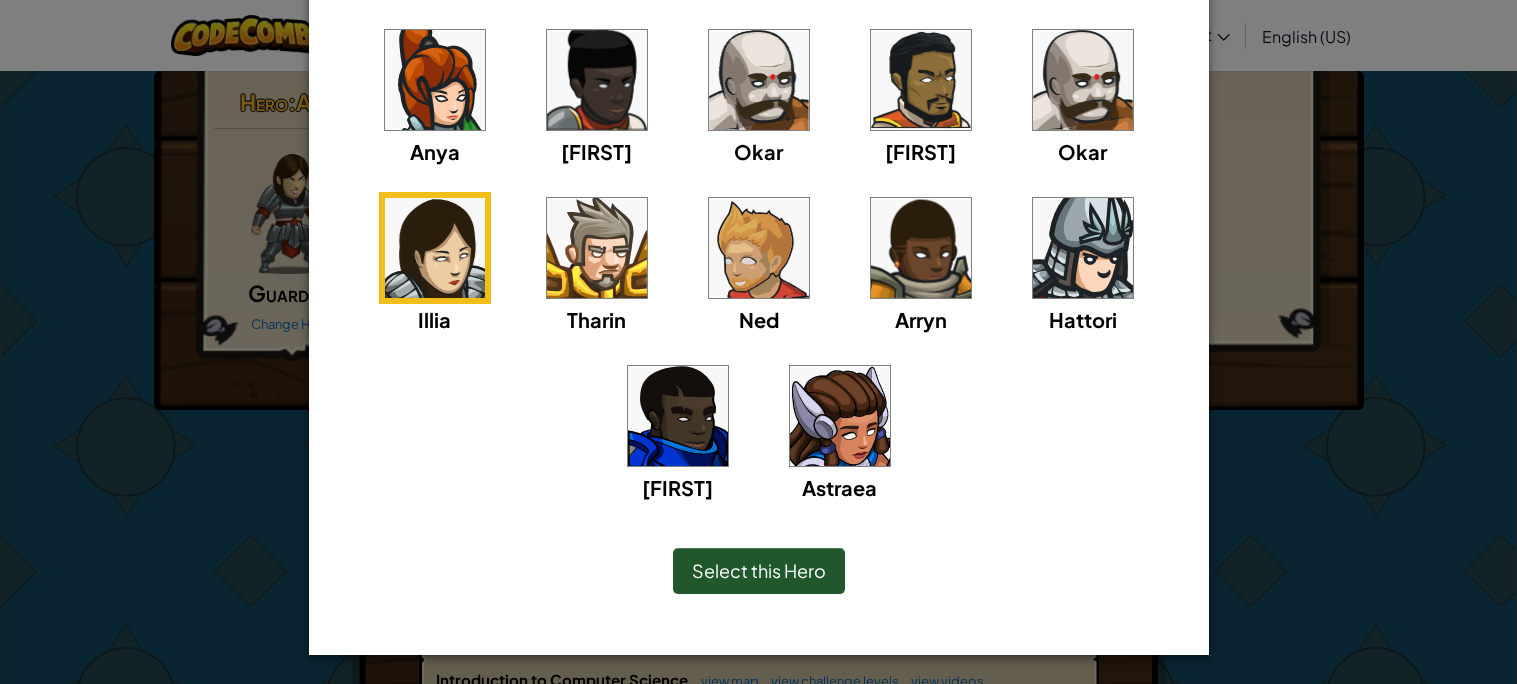 click on "Select this Hero" at bounding box center (759, 570) 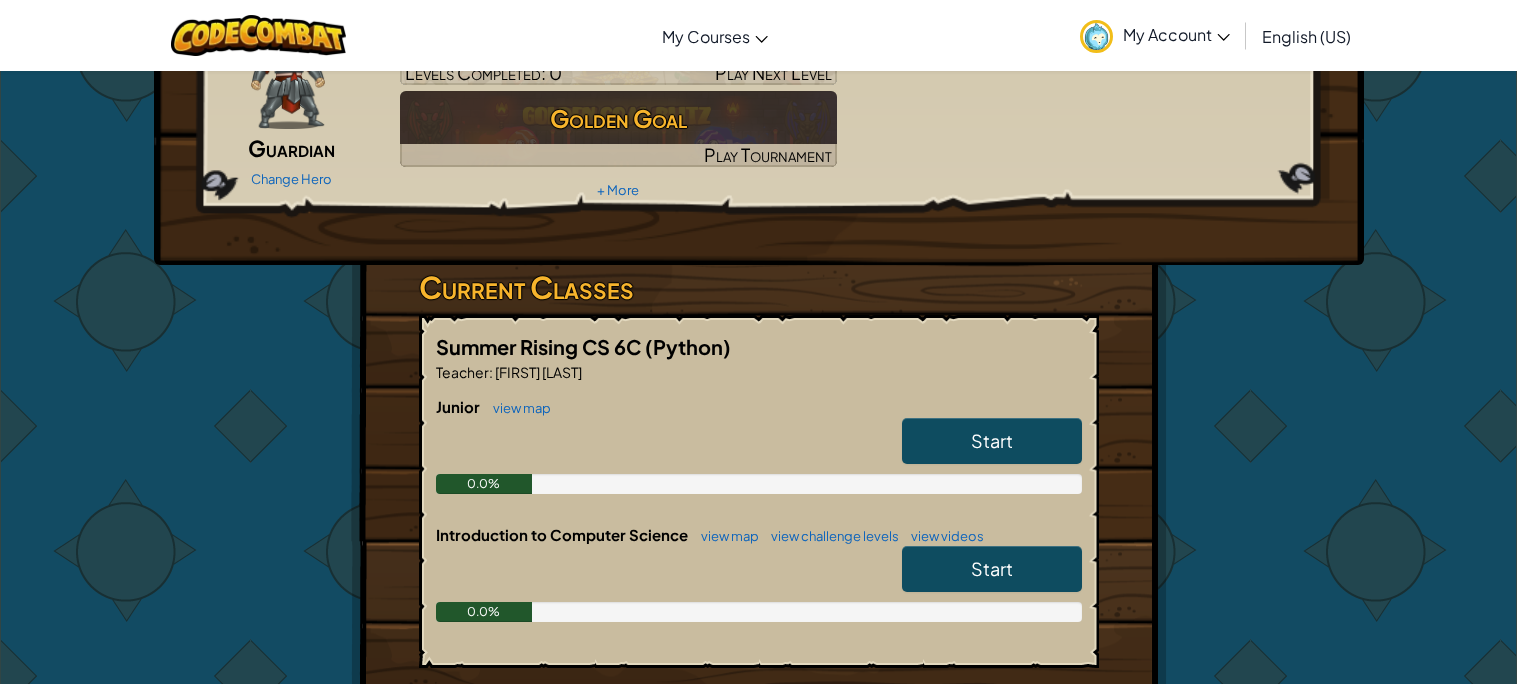 scroll, scrollTop: 155, scrollLeft: 0, axis: vertical 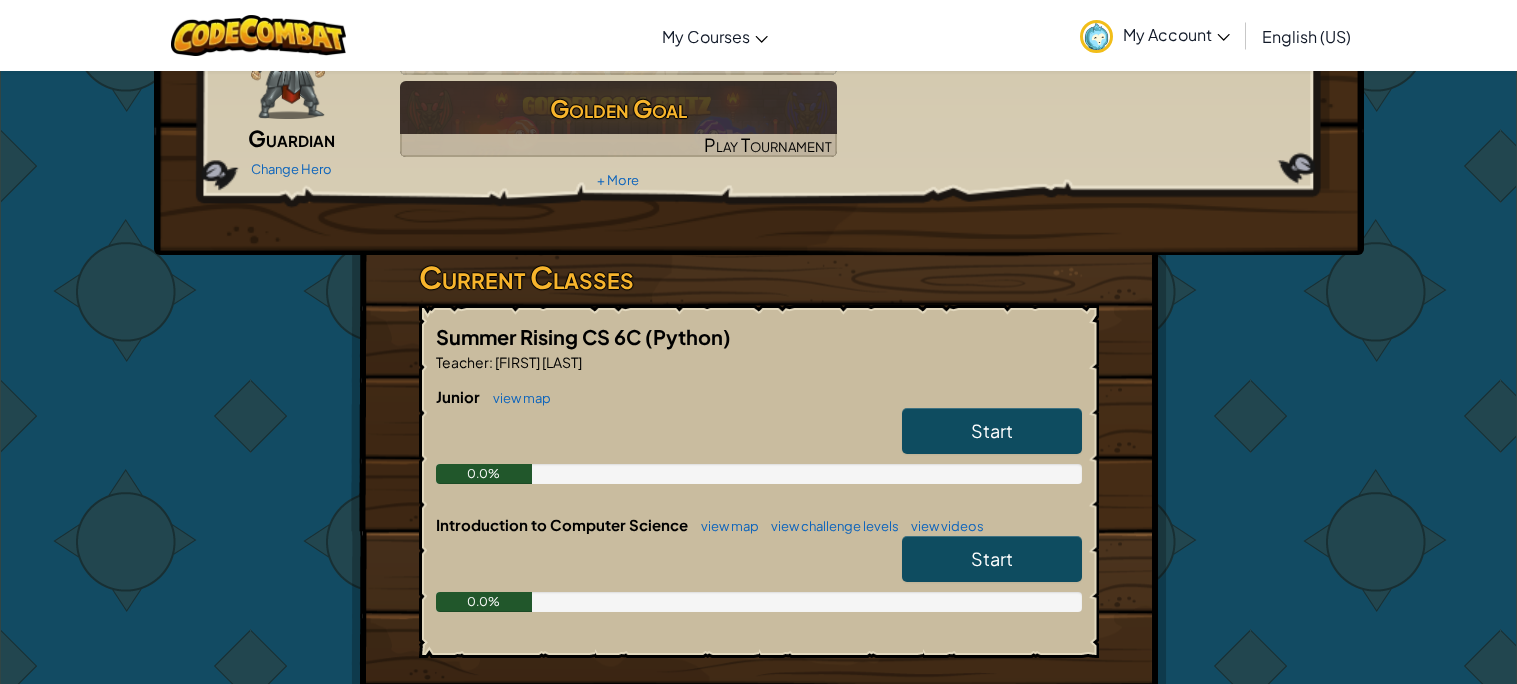 click on "Start" at bounding box center (992, 430) 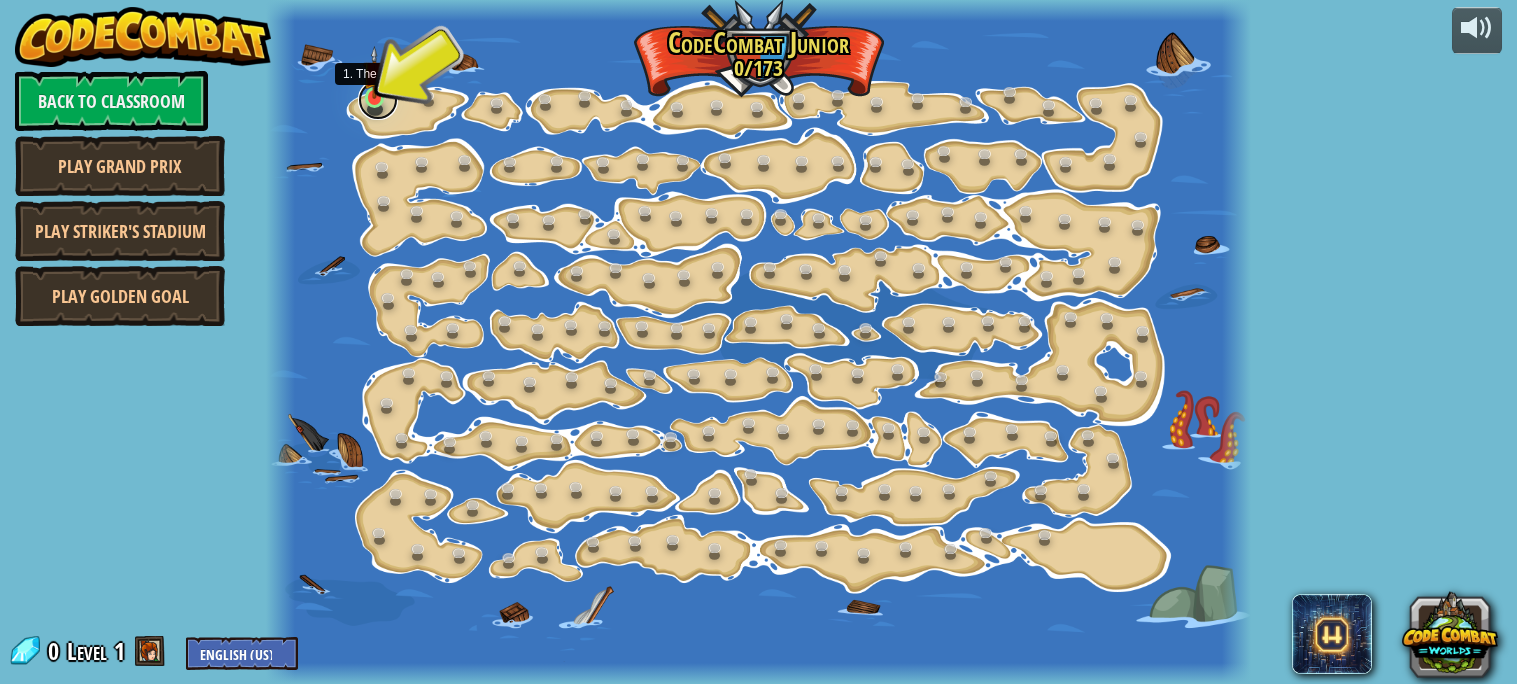 click at bounding box center (378, 100) 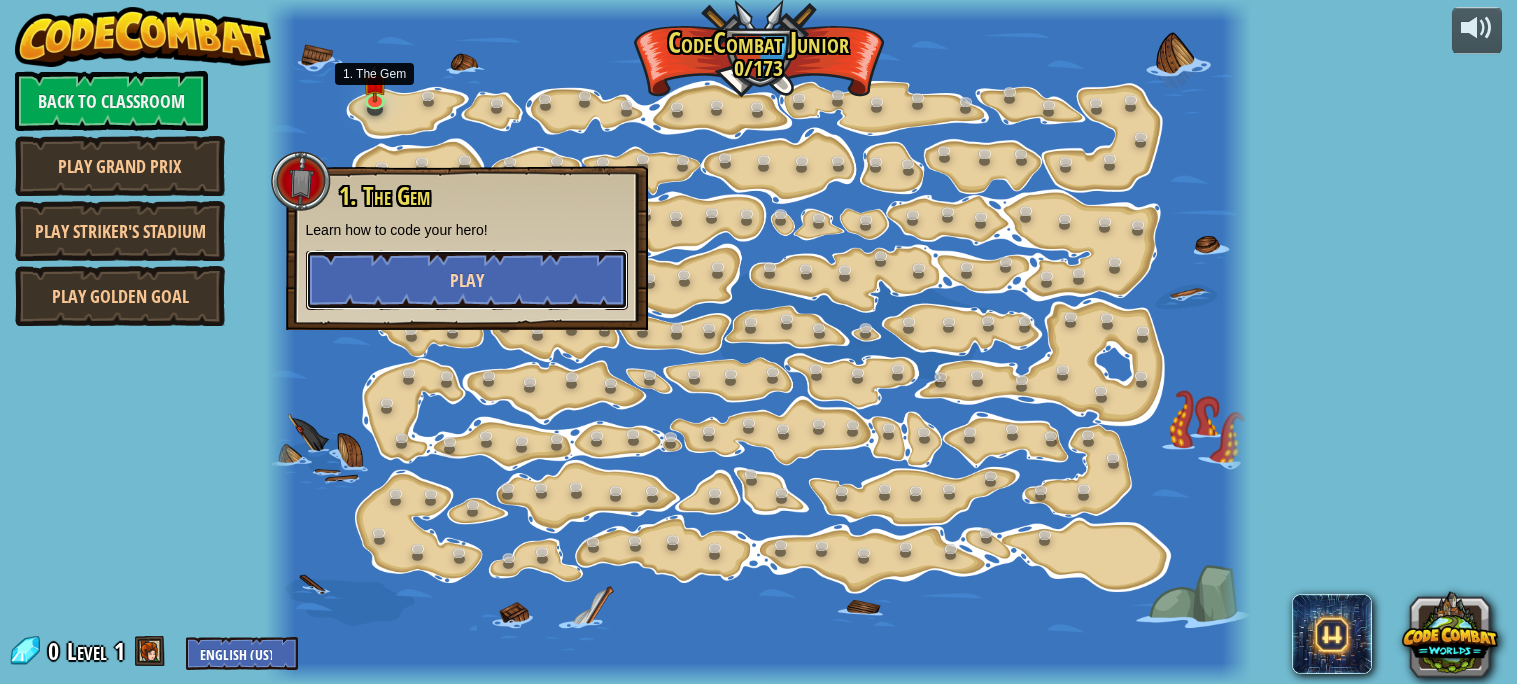 click on "Play" at bounding box center [467, 280] 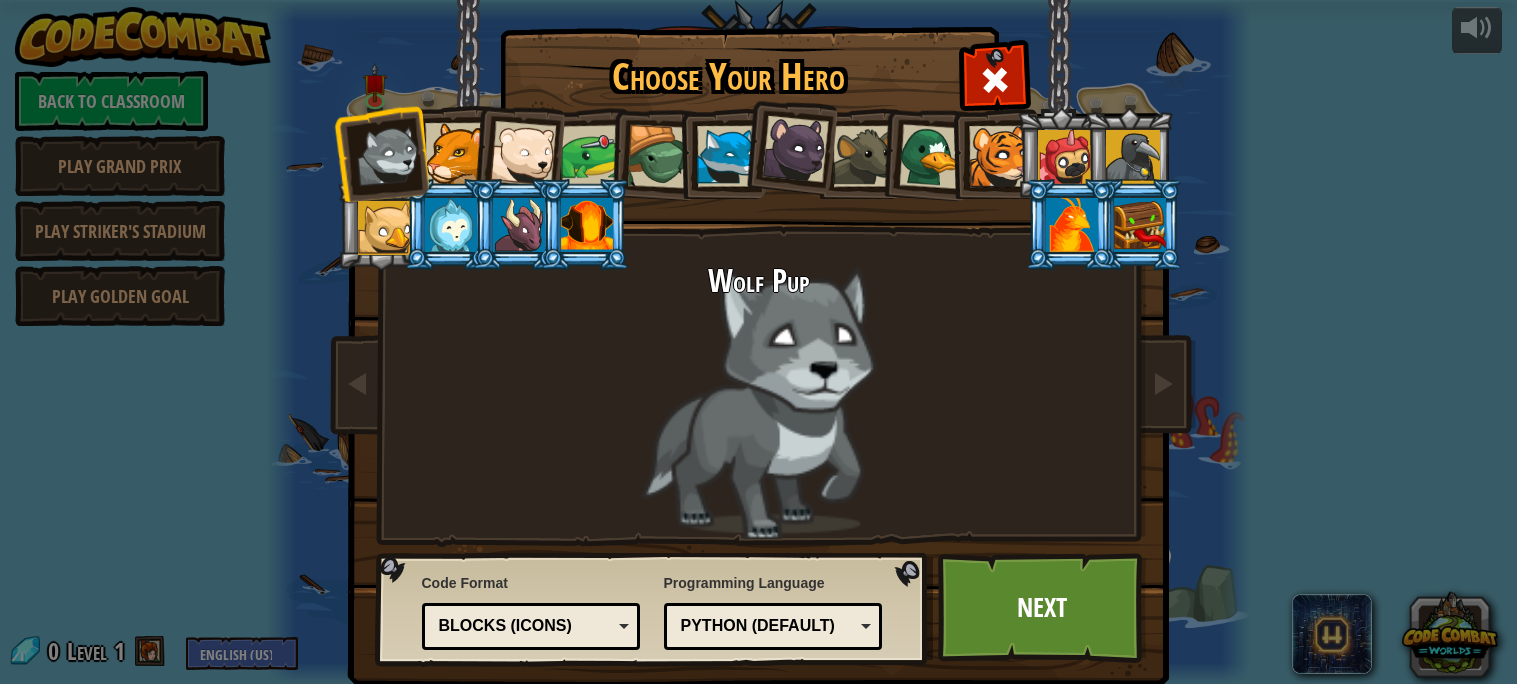 click at bounding box center [449, 150] 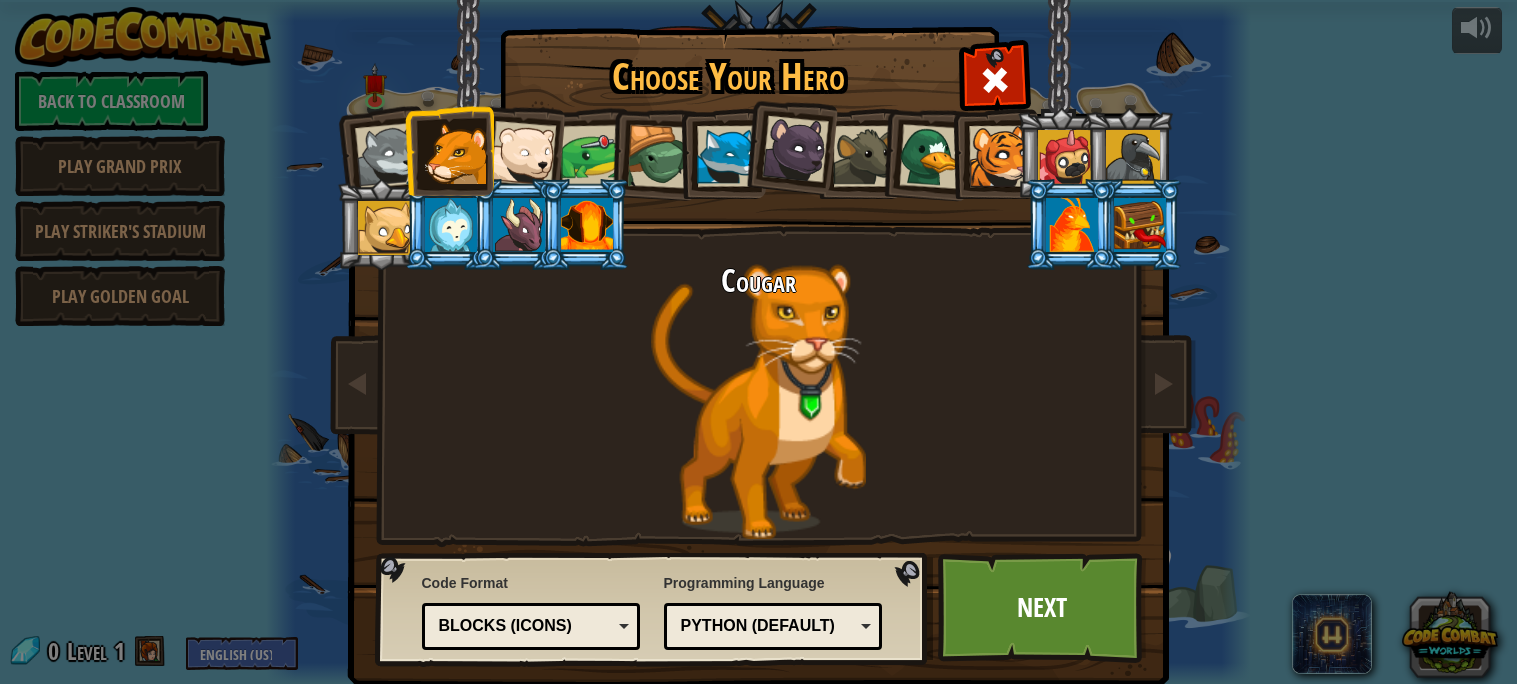 click at bounding box center (523, 154) 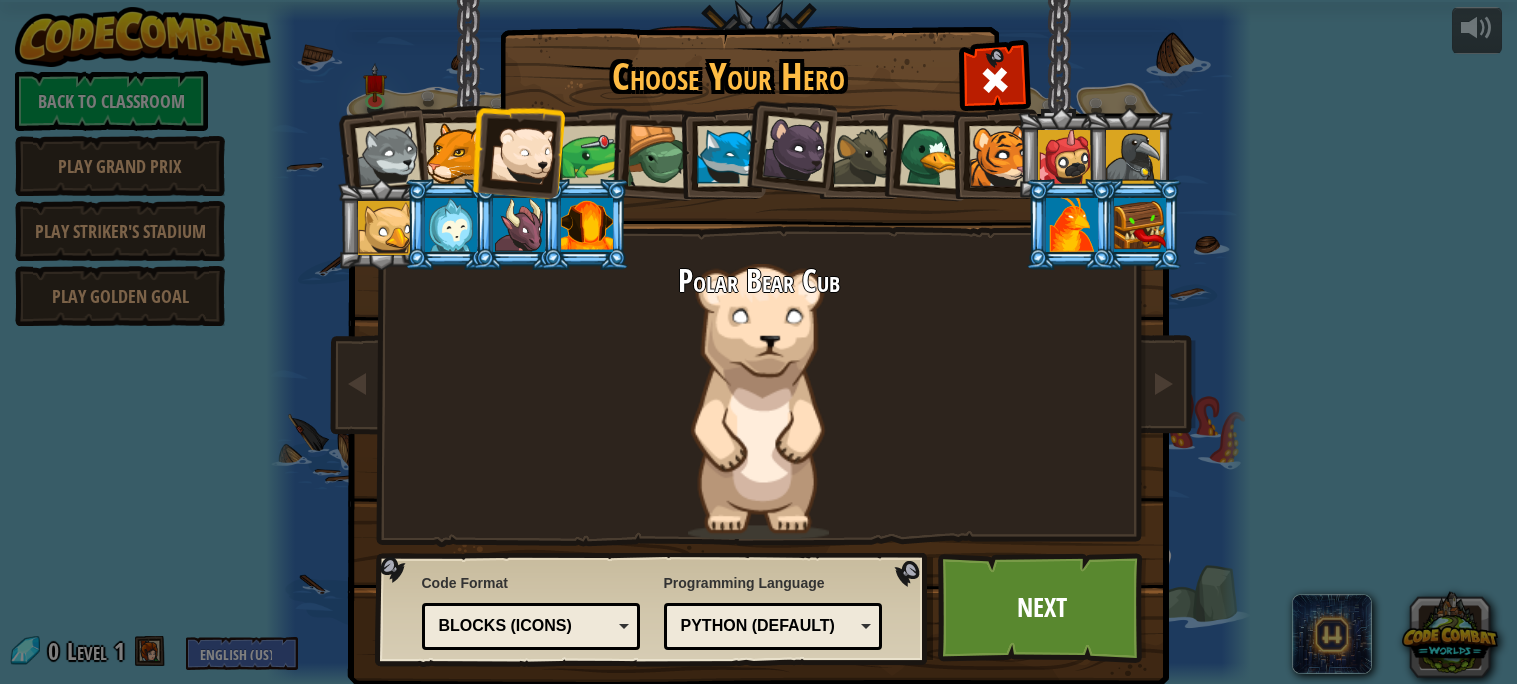 click at bounding box center [591, 156] 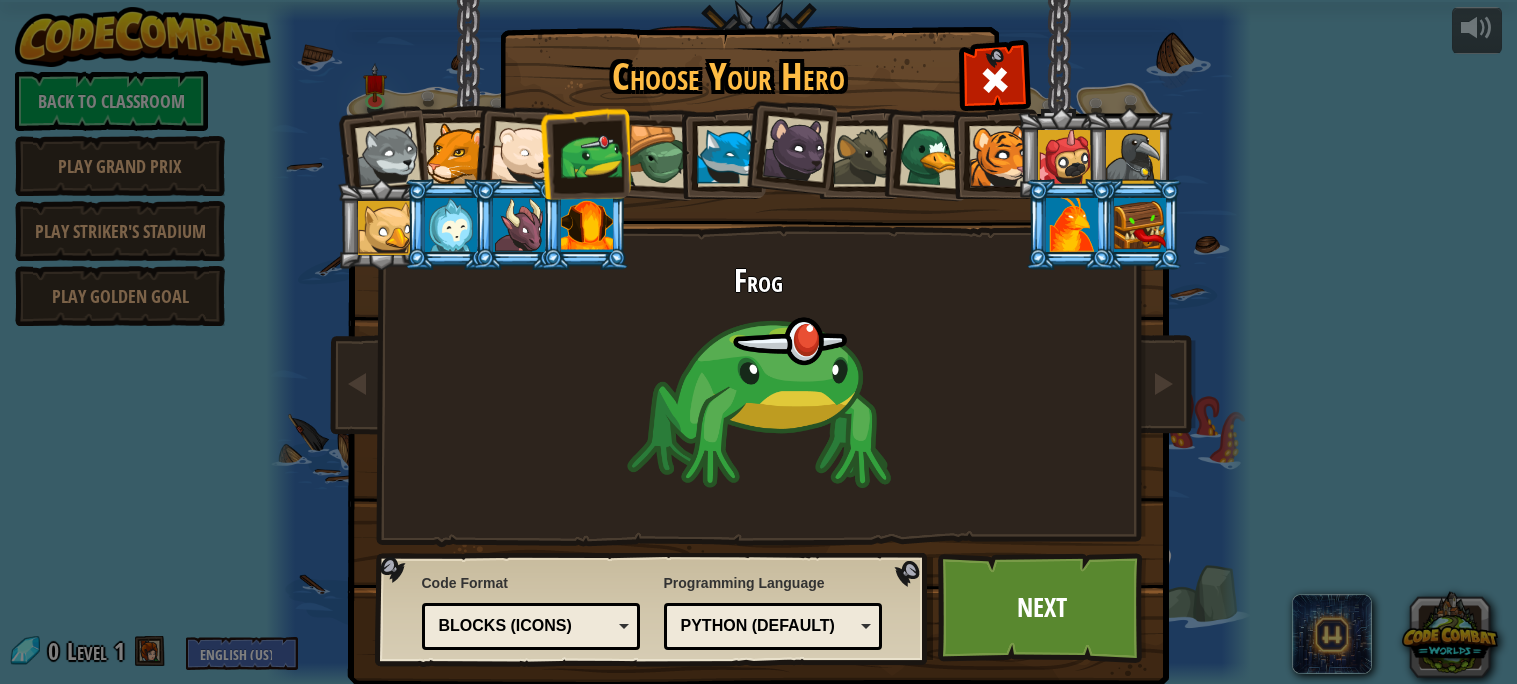 click at bounding box center (659, 157) 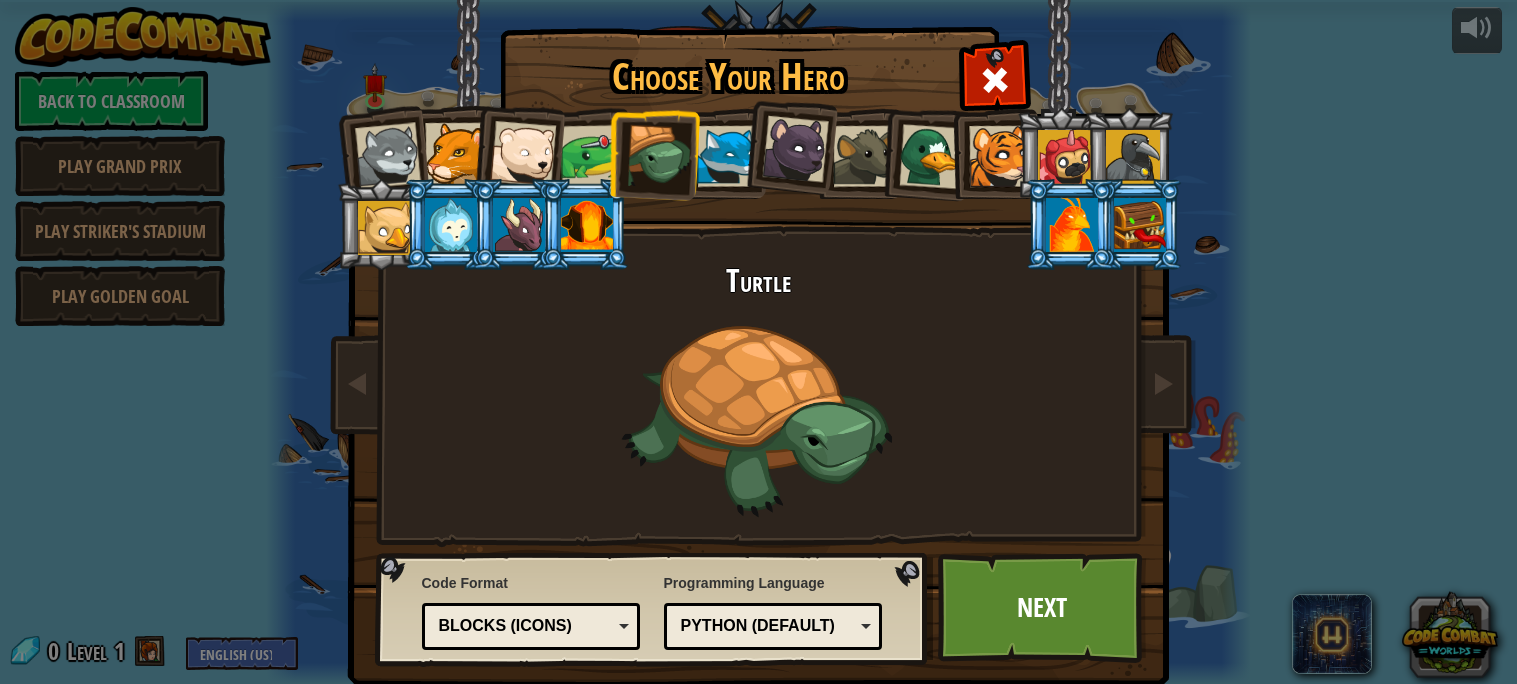 click at bounding box center [727, 156] 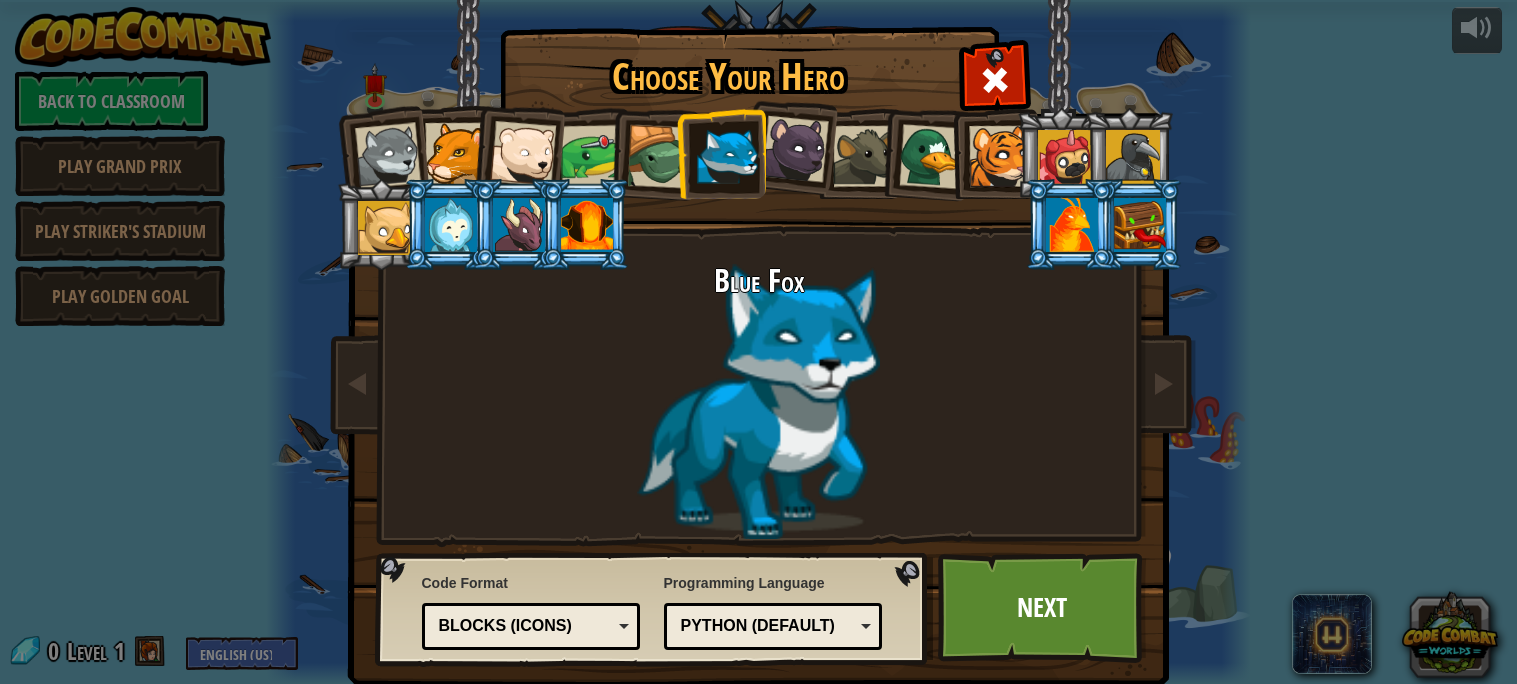 click at bounding box center [794, 149] 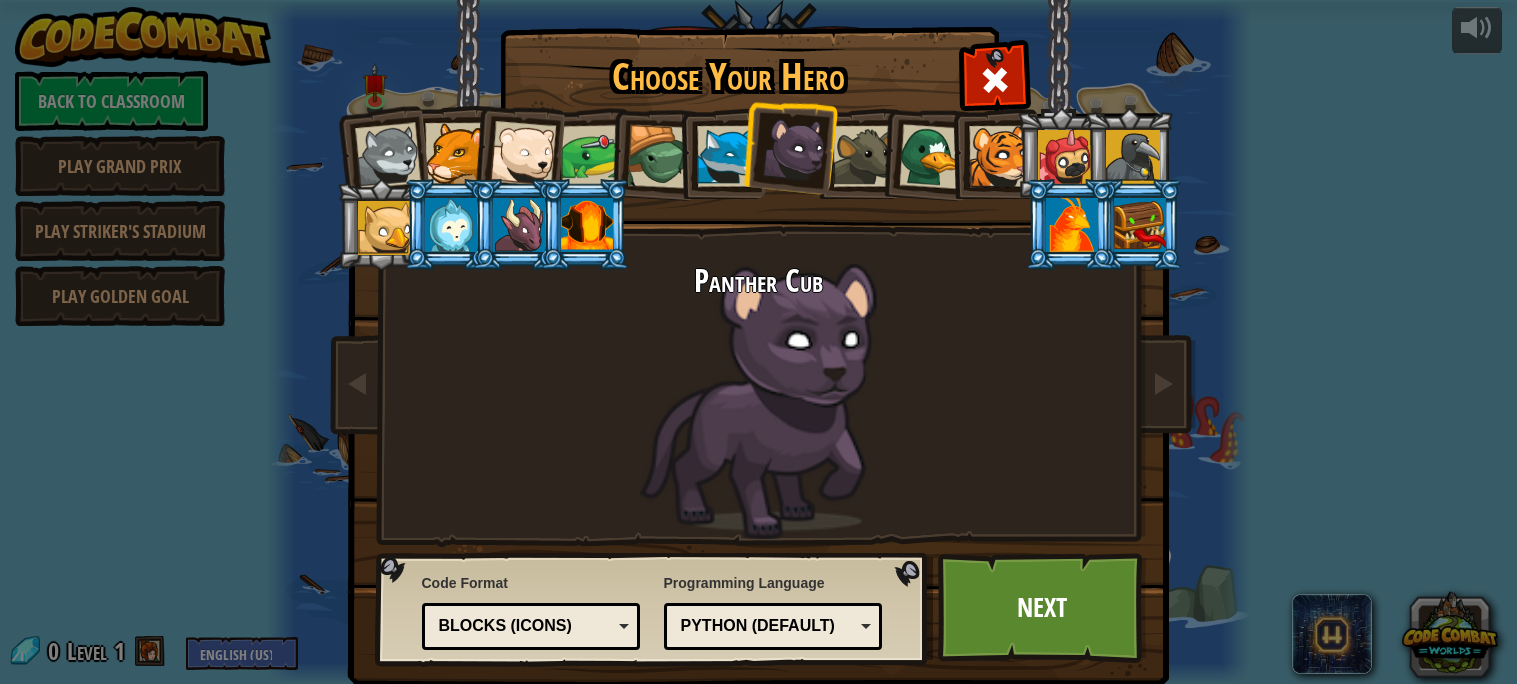 click at bounding box center (863, 156) 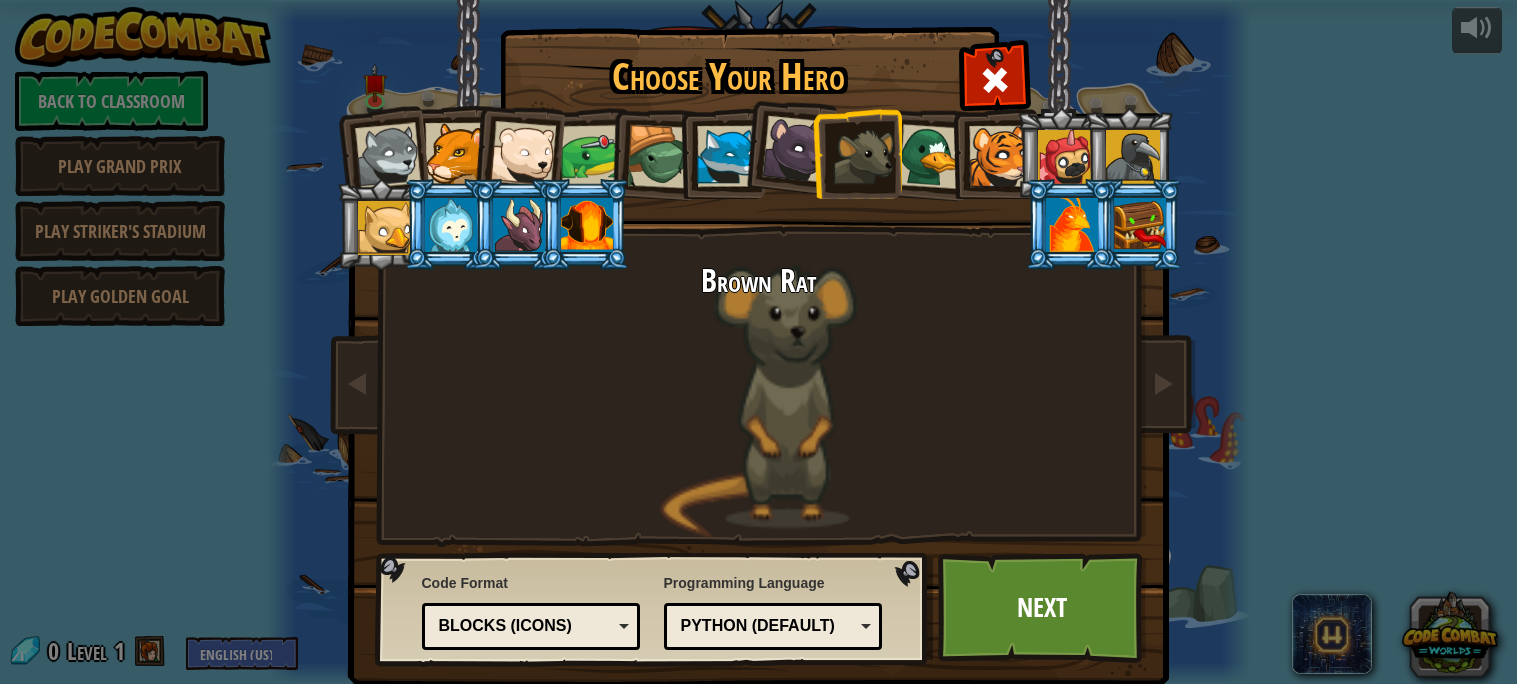 click at bounding box center [930, 156] 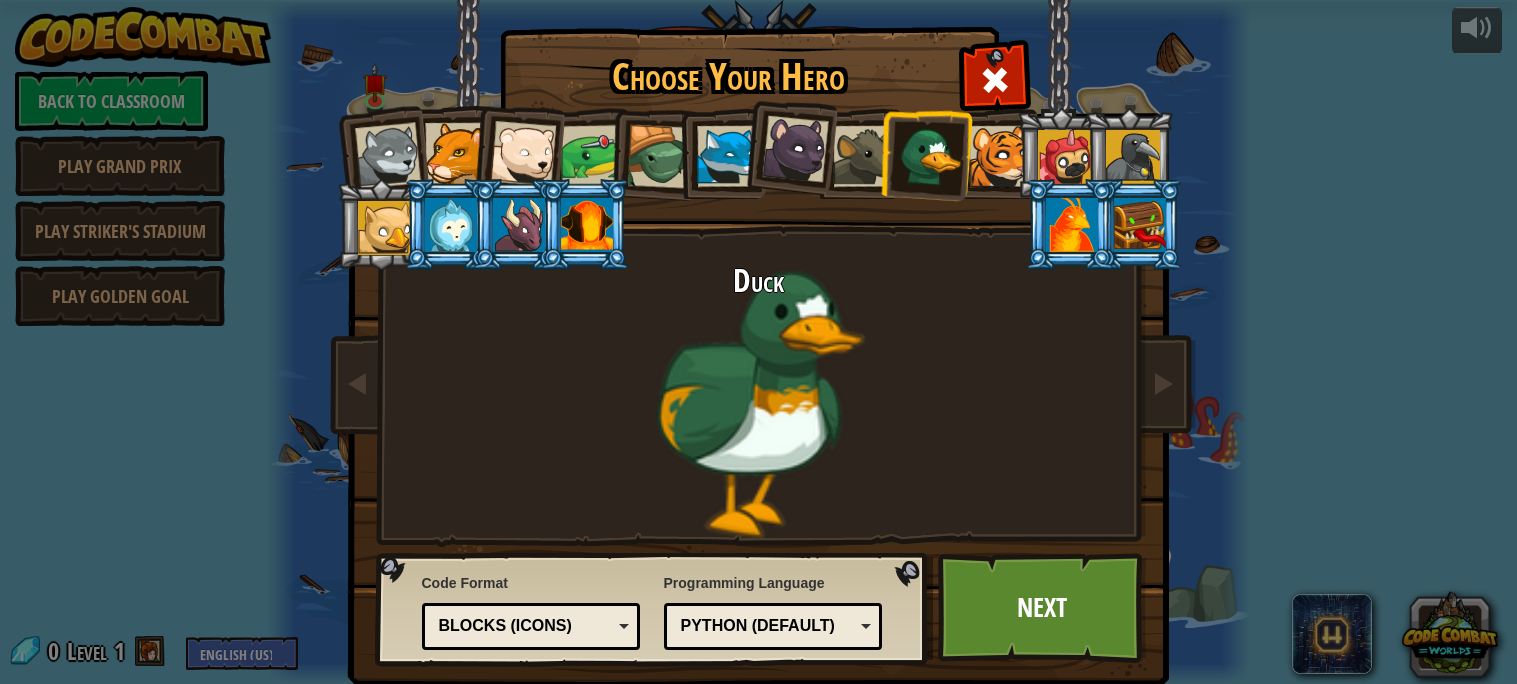 click at bounding box center [999, 156] 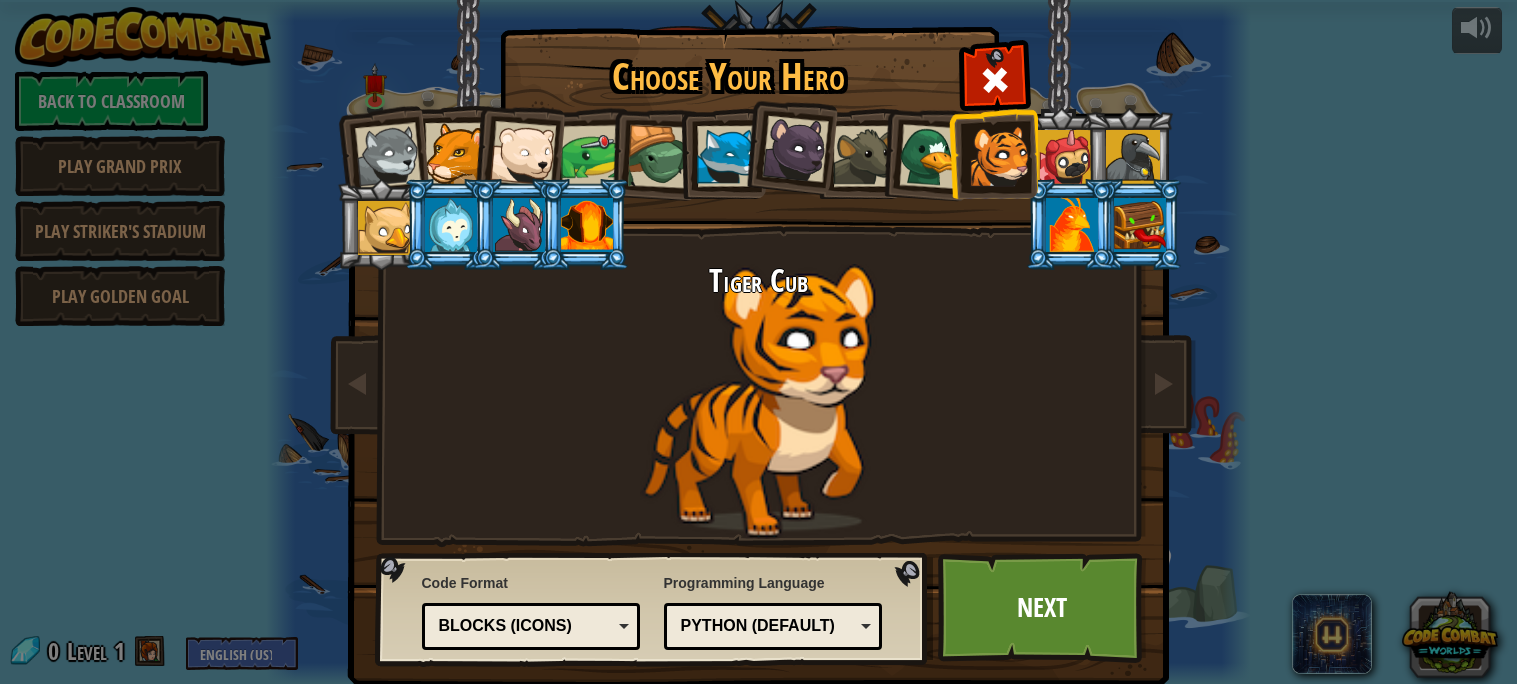 click at bounding box center (1065, 157) 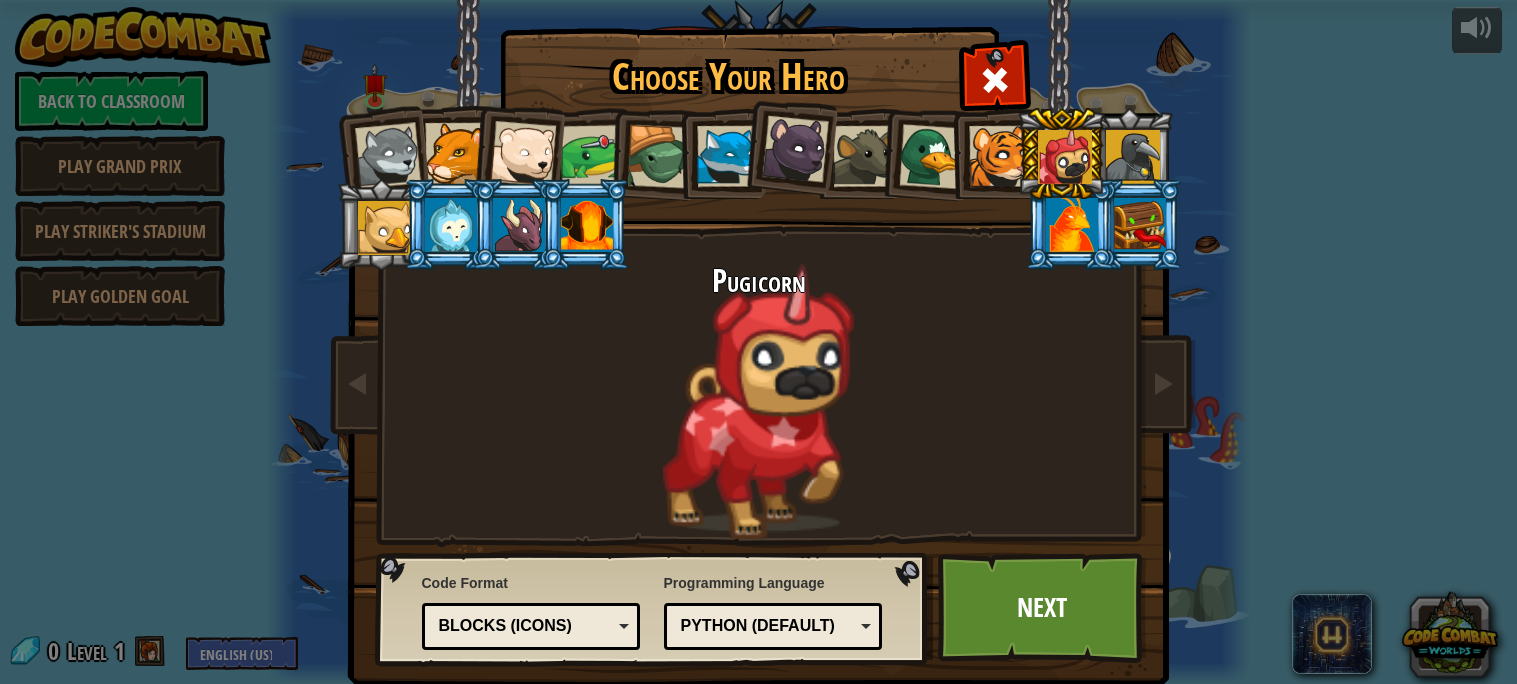 click at bounding box center [1133, 157] 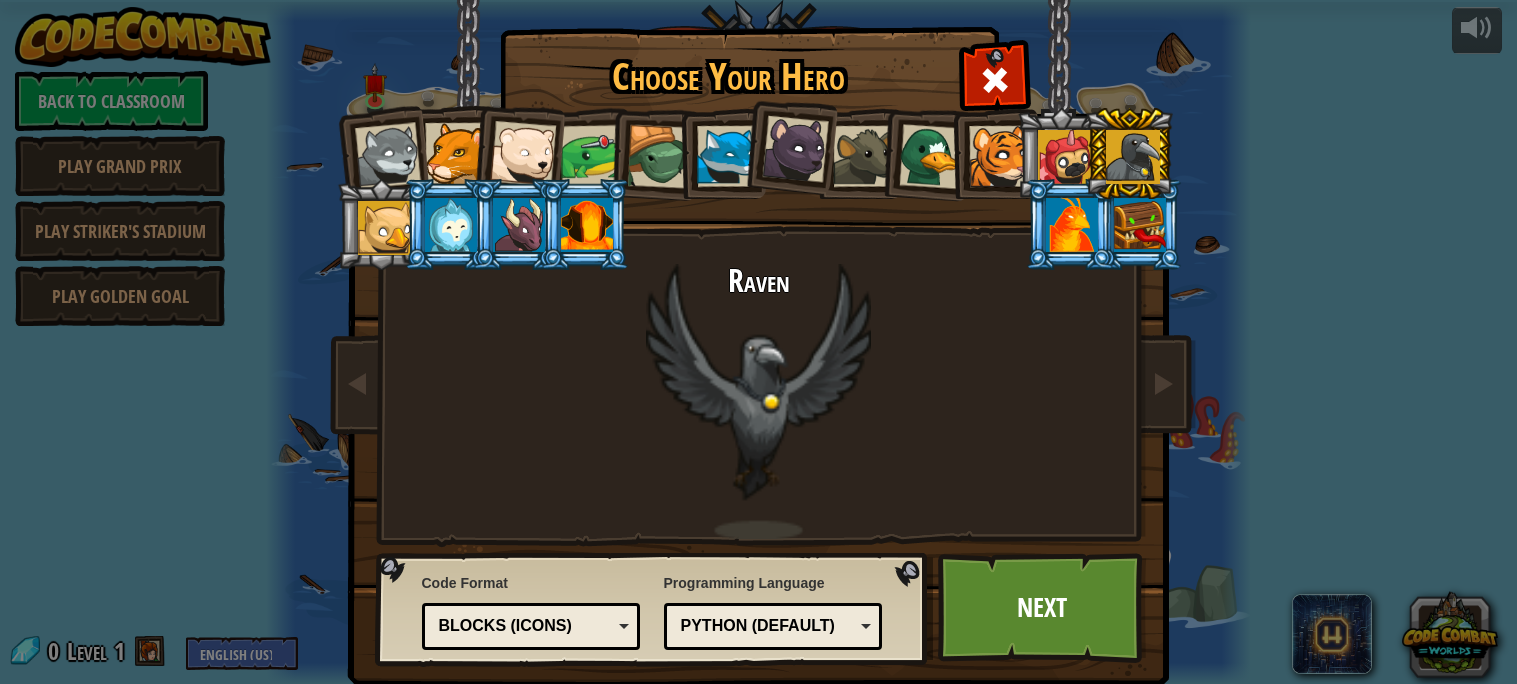 click at bounding box center (1140, 225) 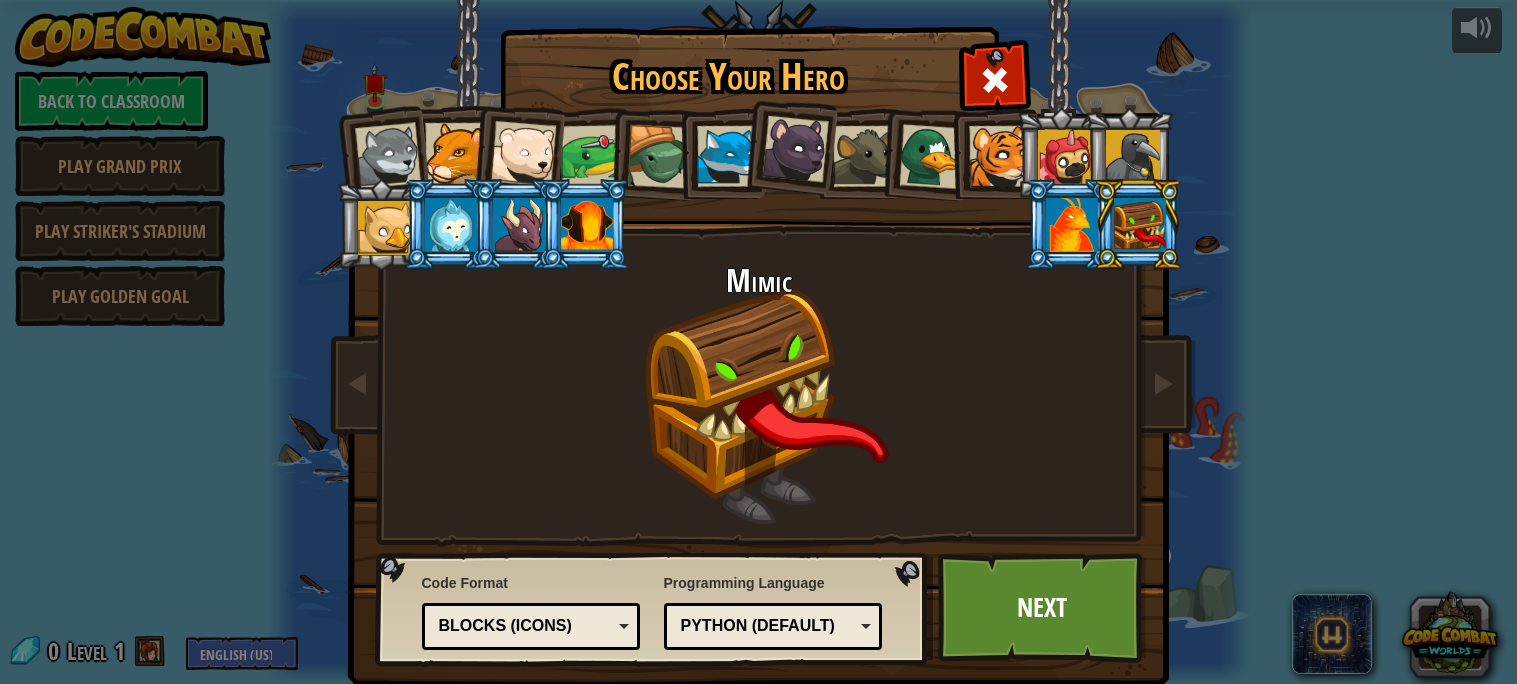 click at bounding box center [1072, 225] 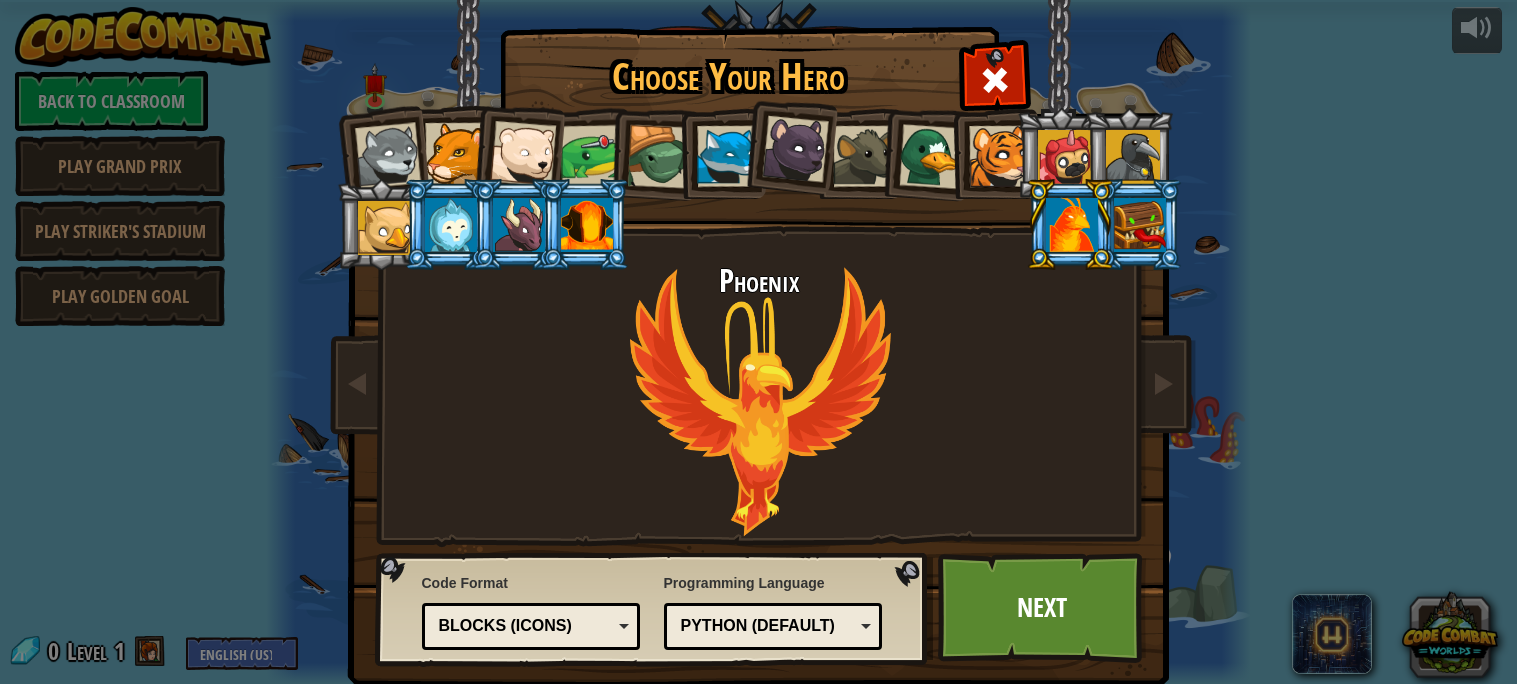 click at bounding box center [587, 225] 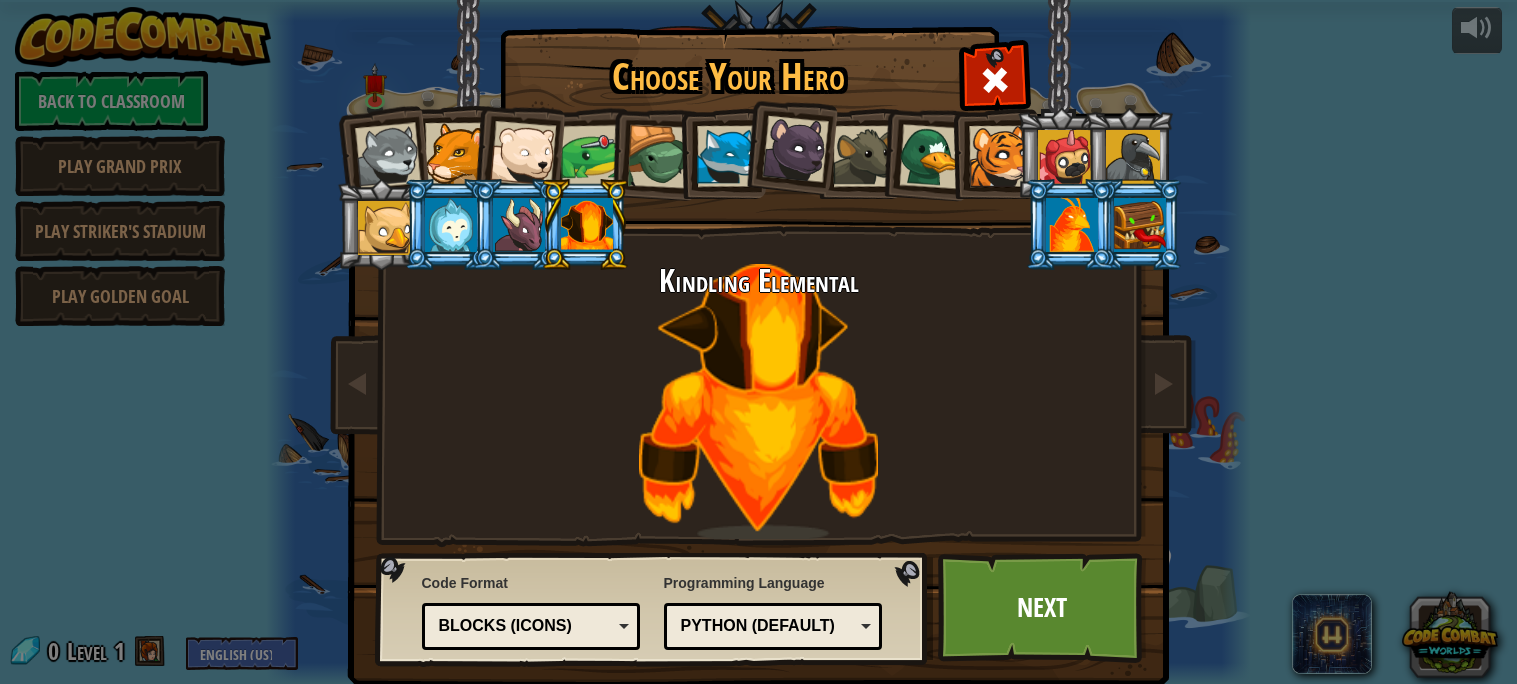 click at bounding box center [517, 224] 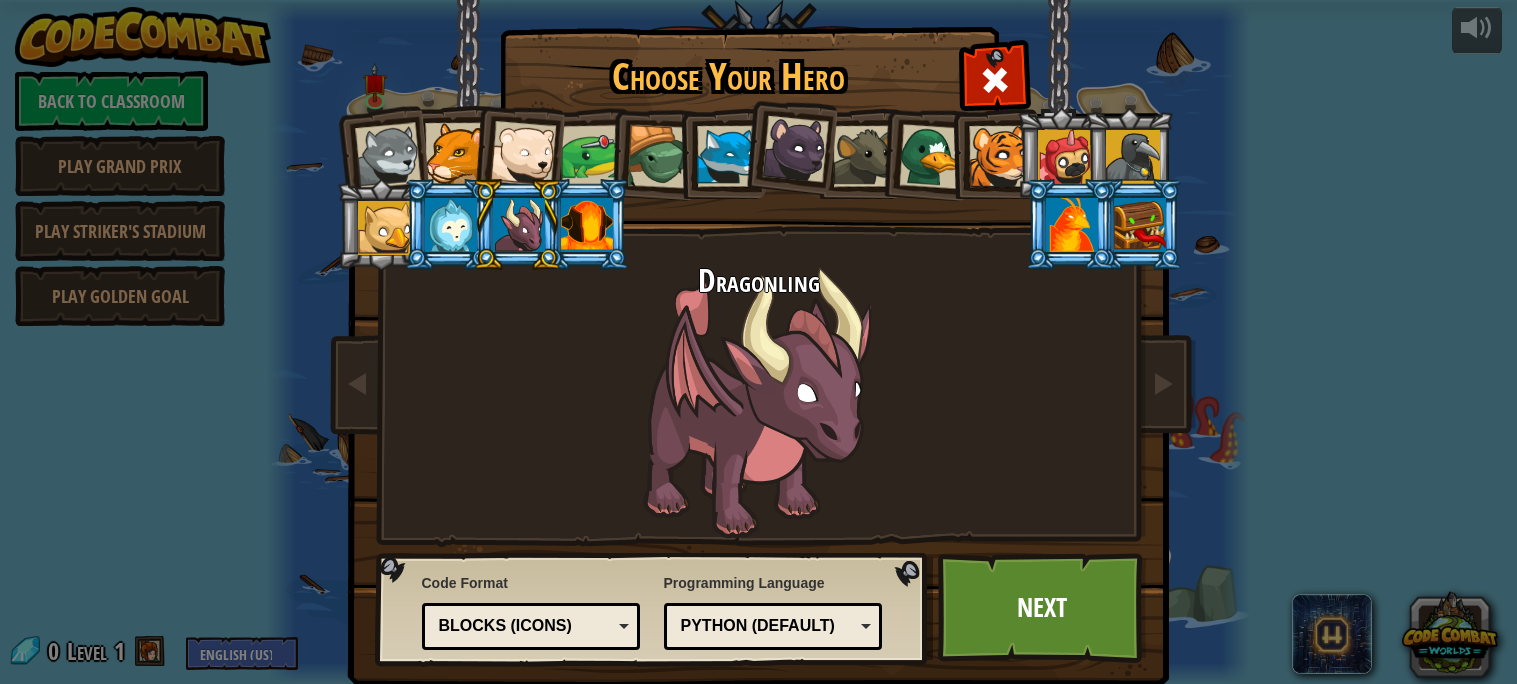 click at bounding box center [451, 225] 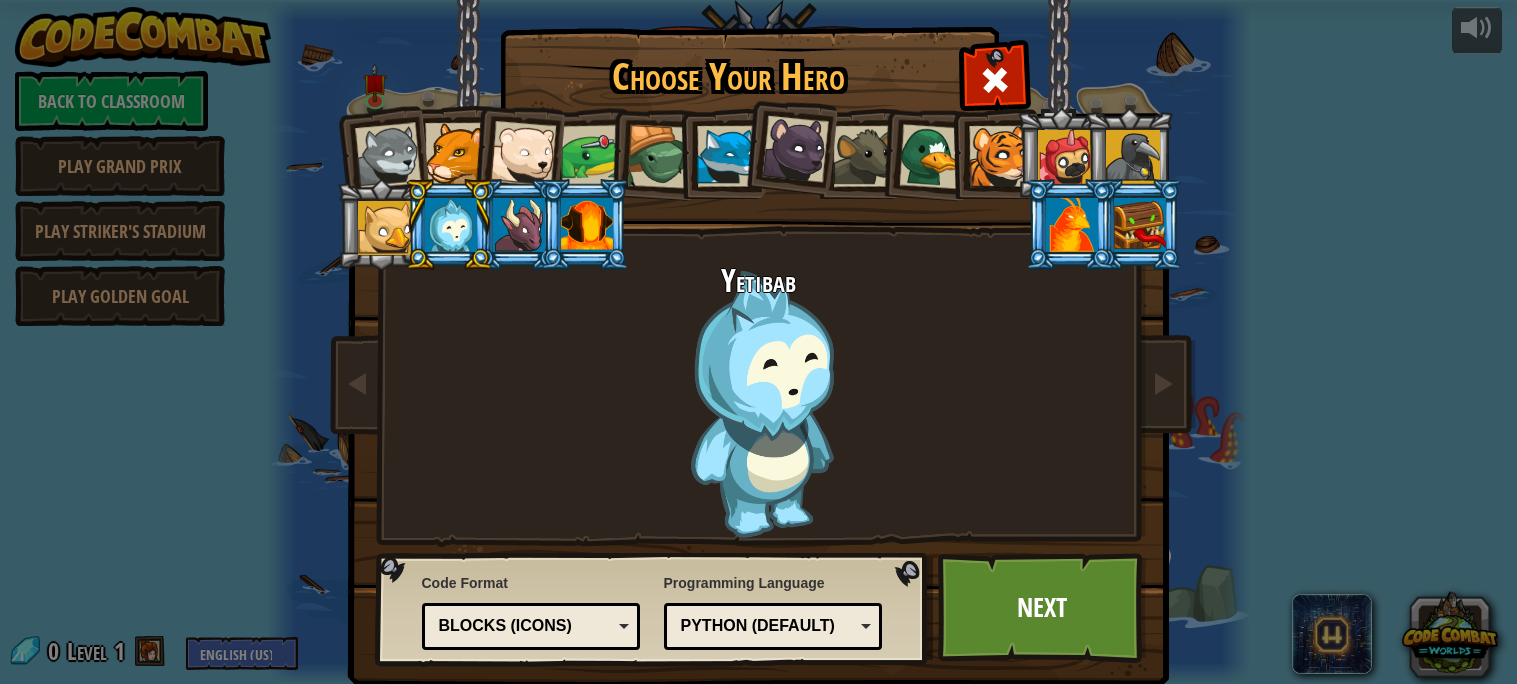 click at bounding box center (385, 228) 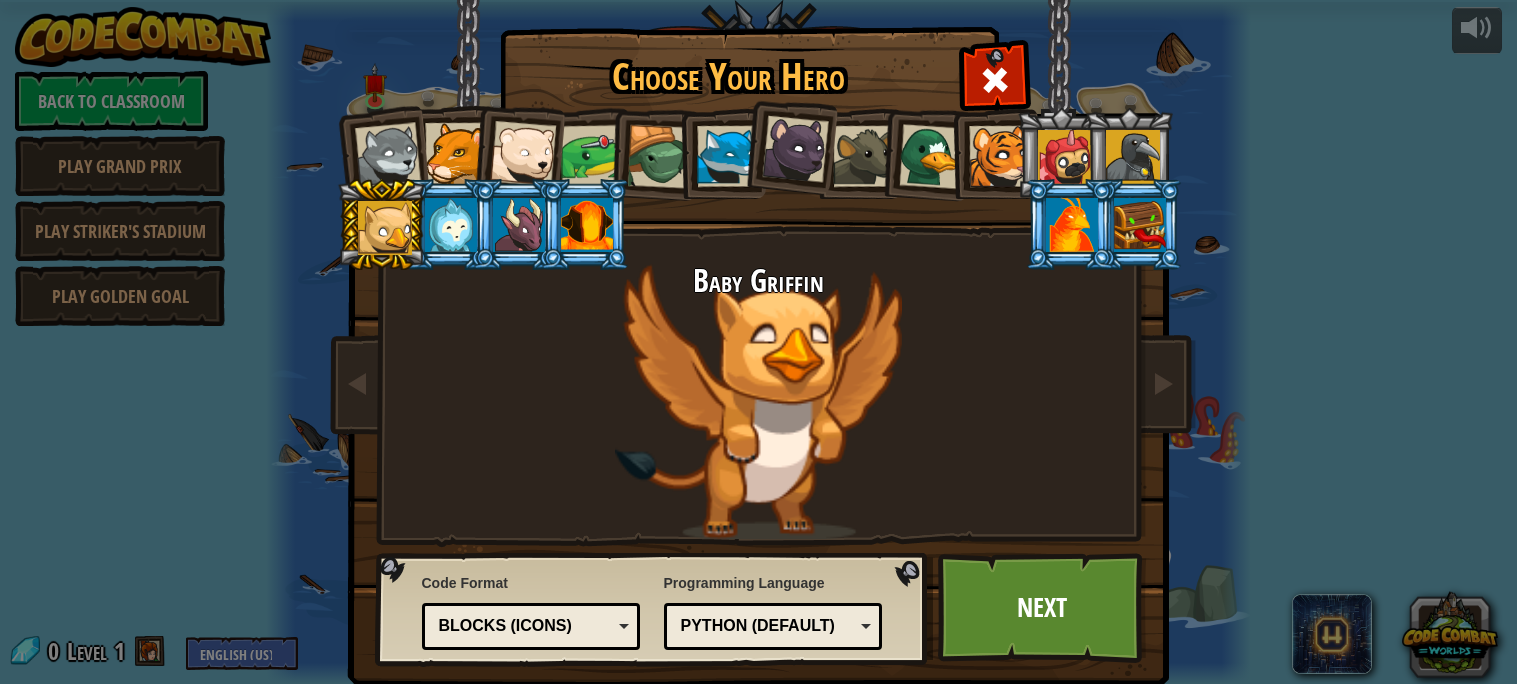 click at bounding box center [381, 224] 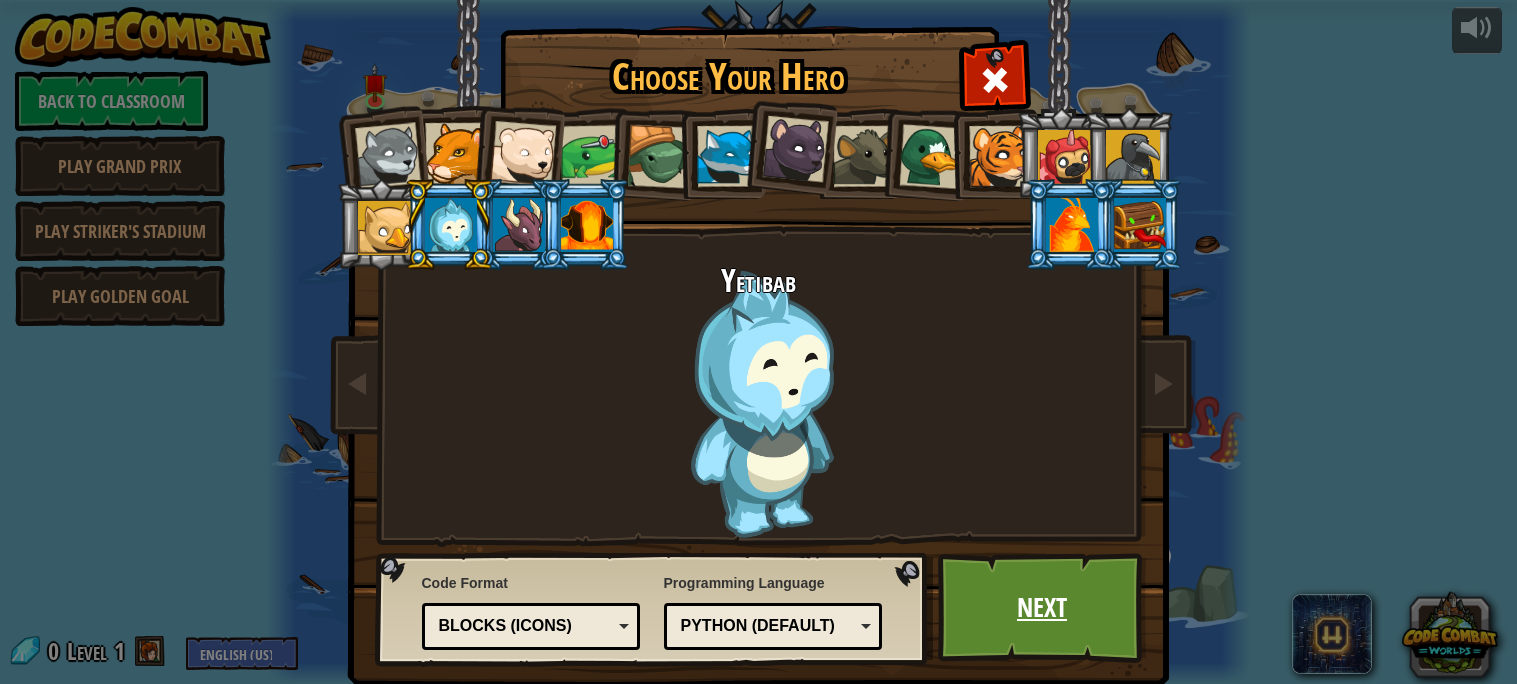 click on "Next" at bounding box center (1042, 608) 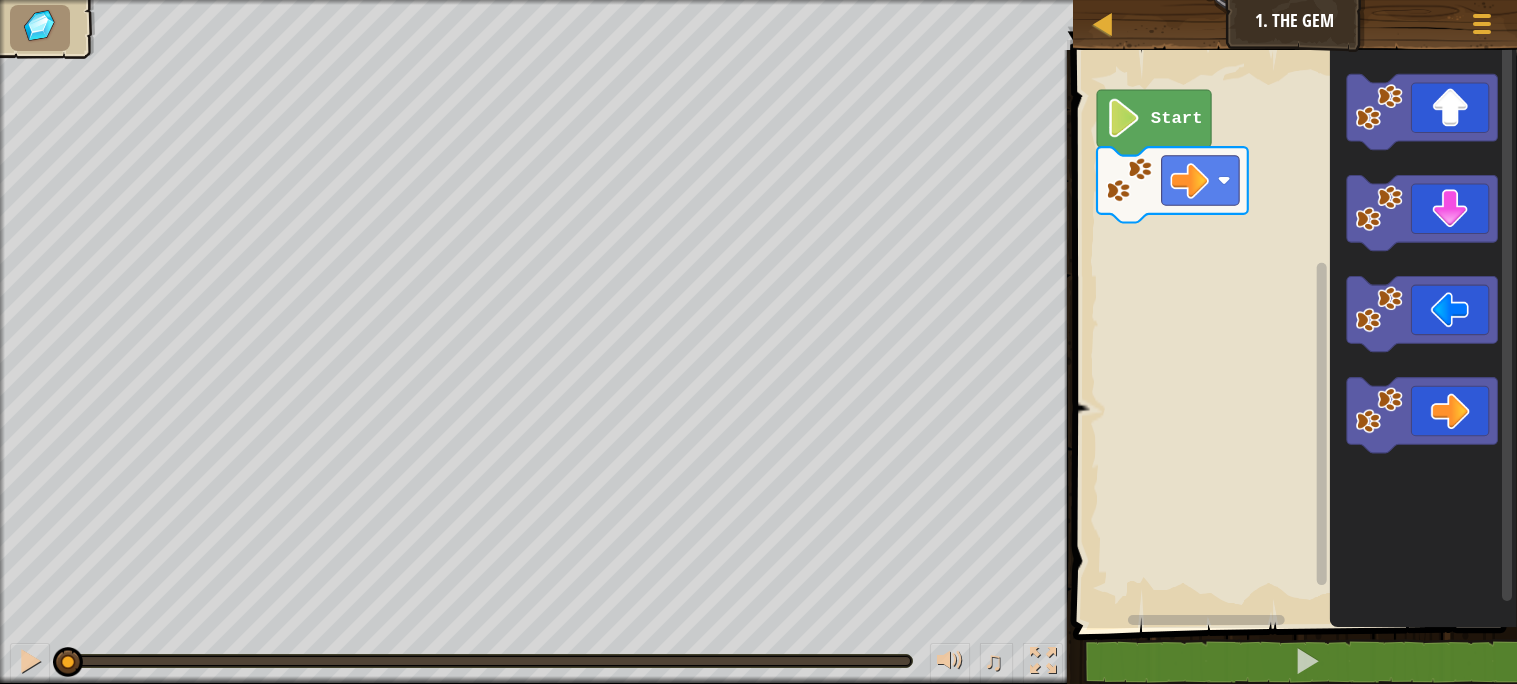click 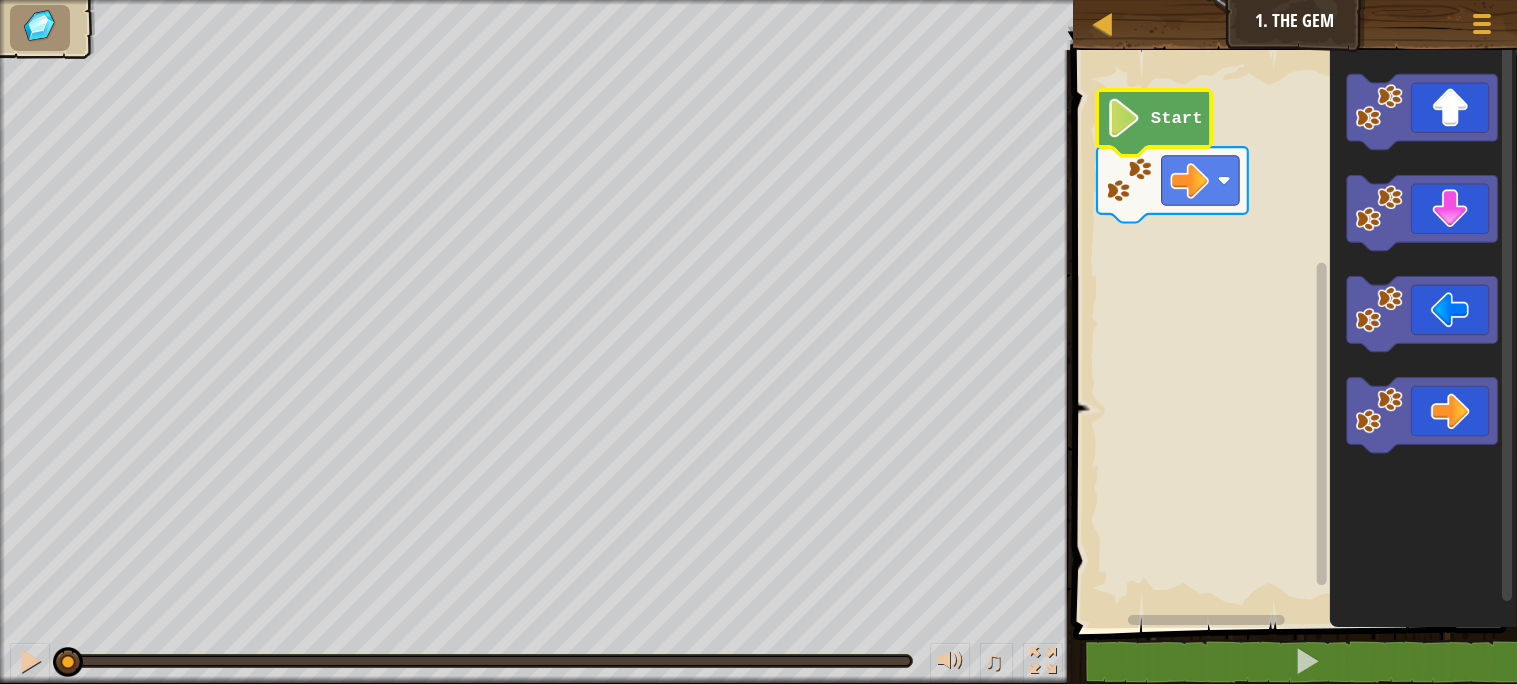 click 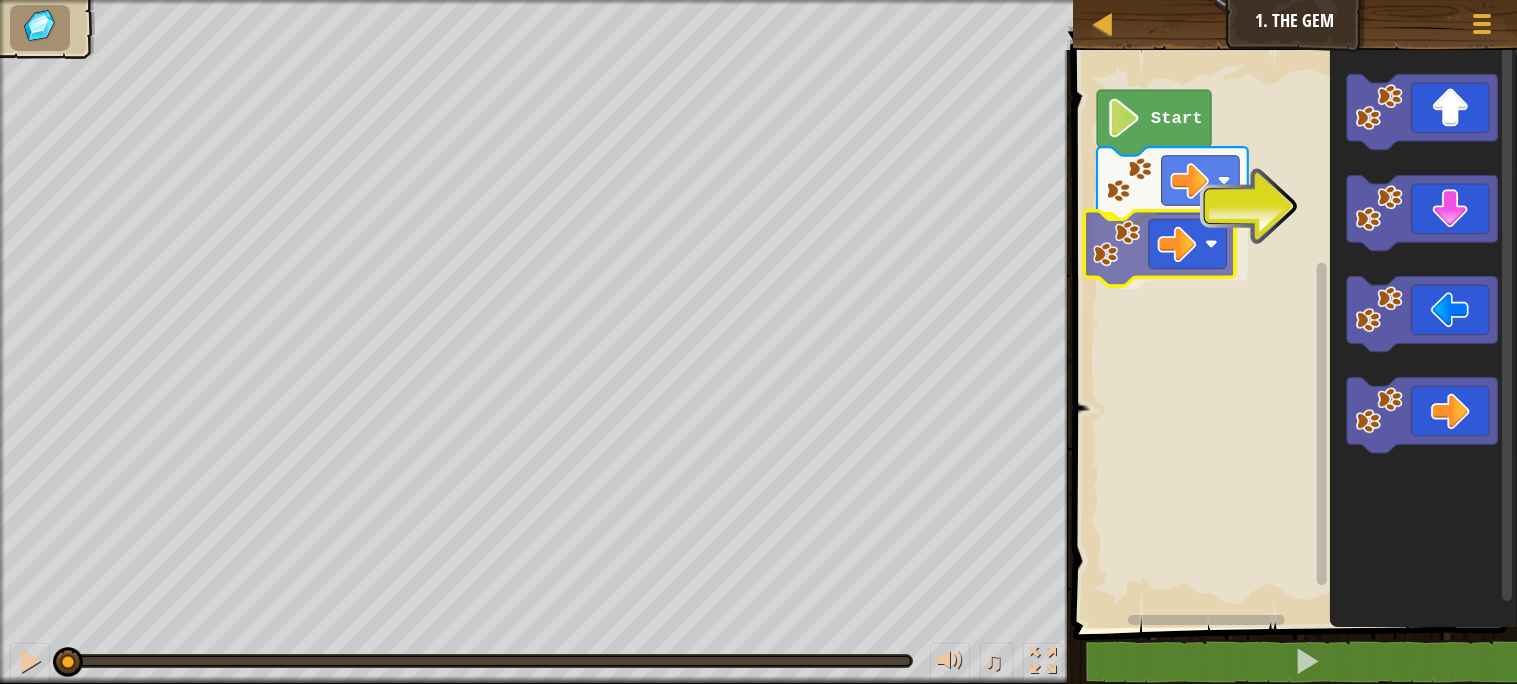 click on "Start" at bounding box center (1292, 334) 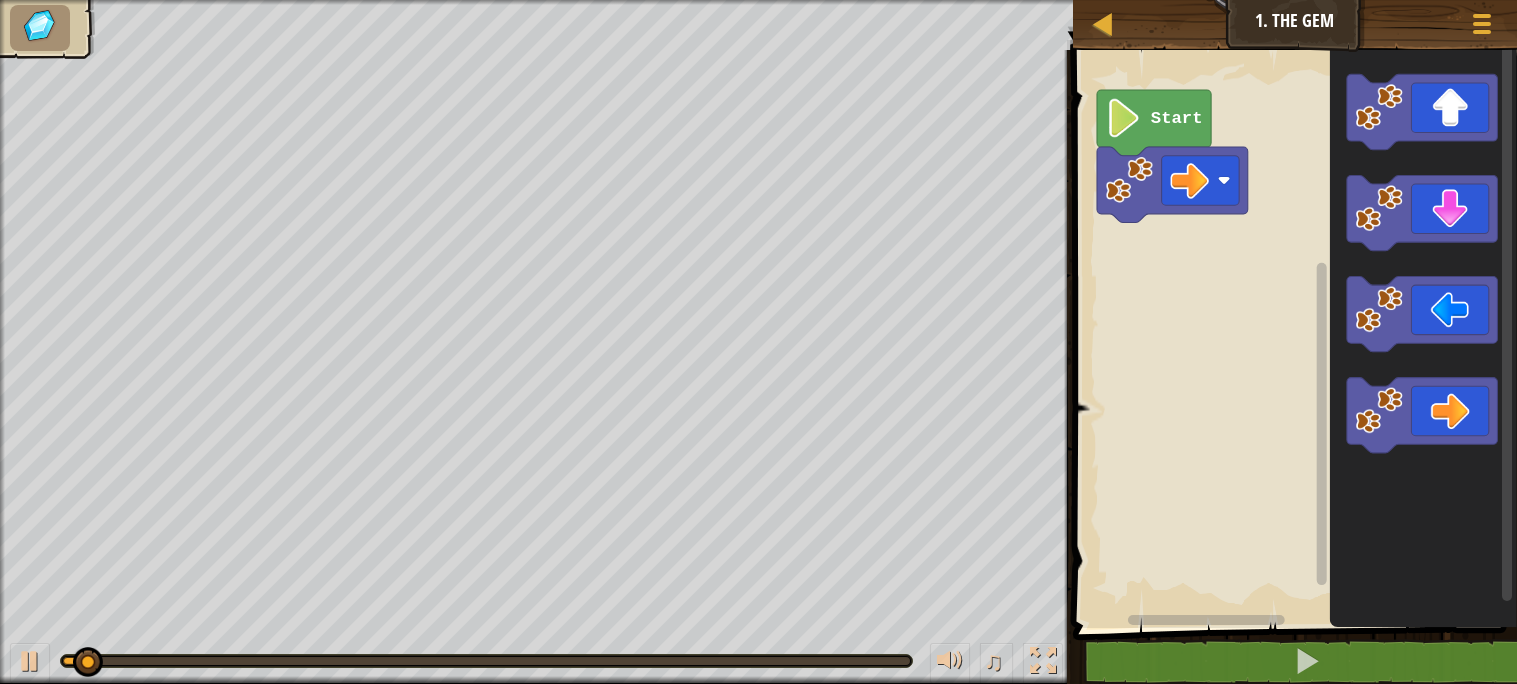 click 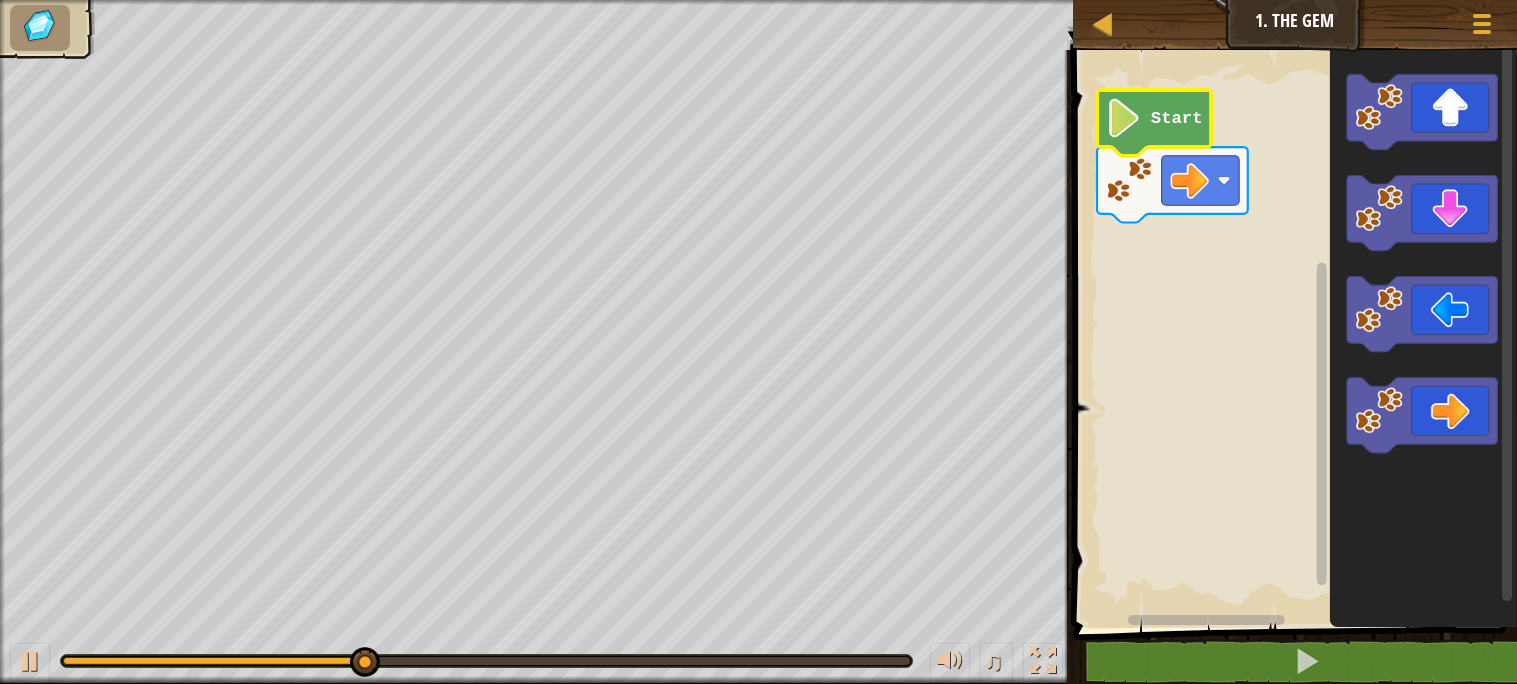 click 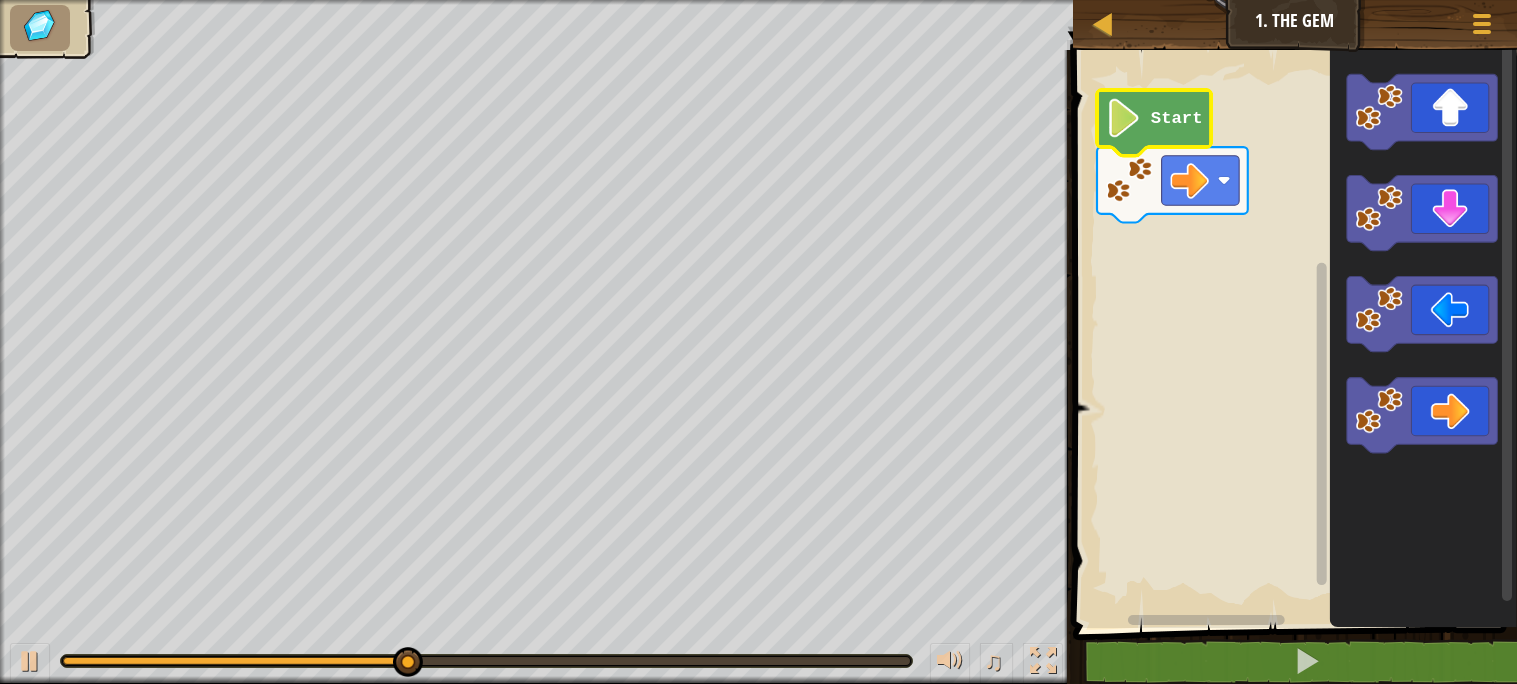 click 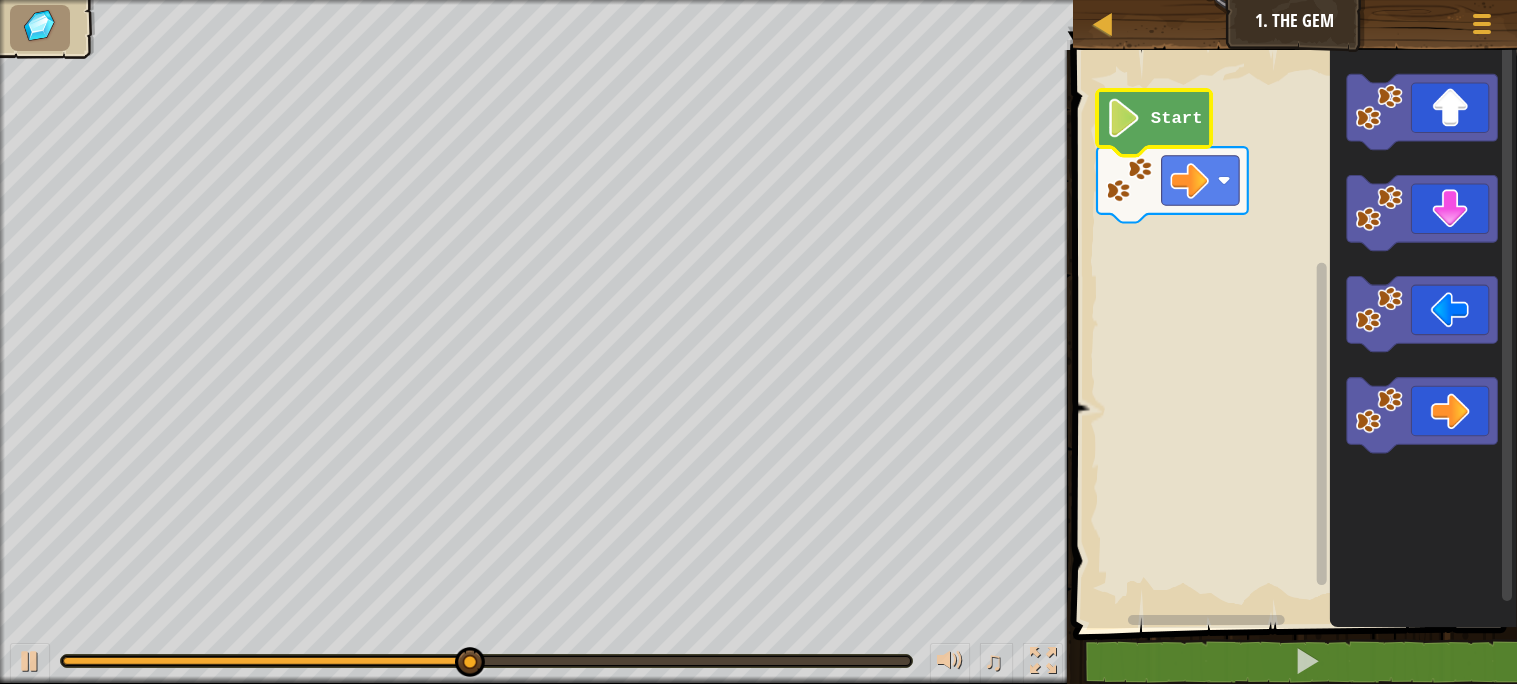 click 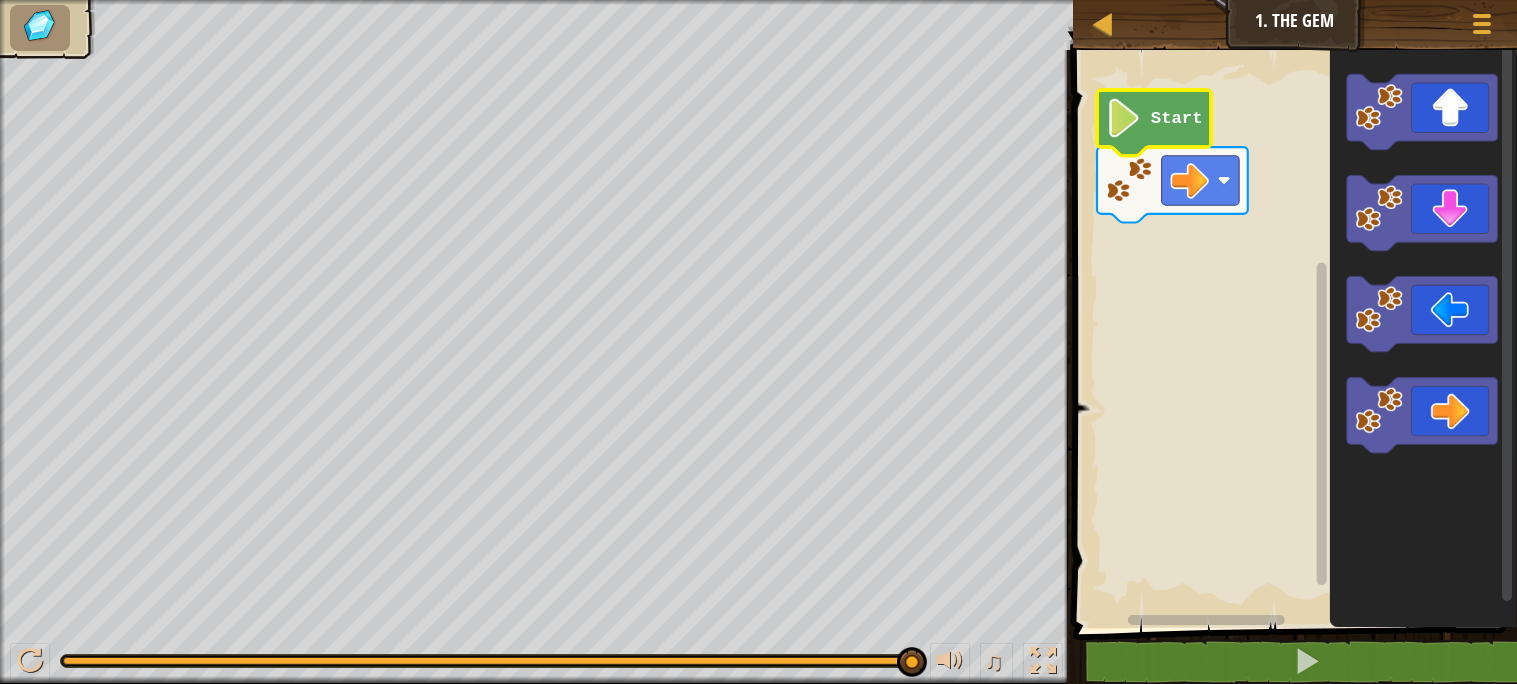 click 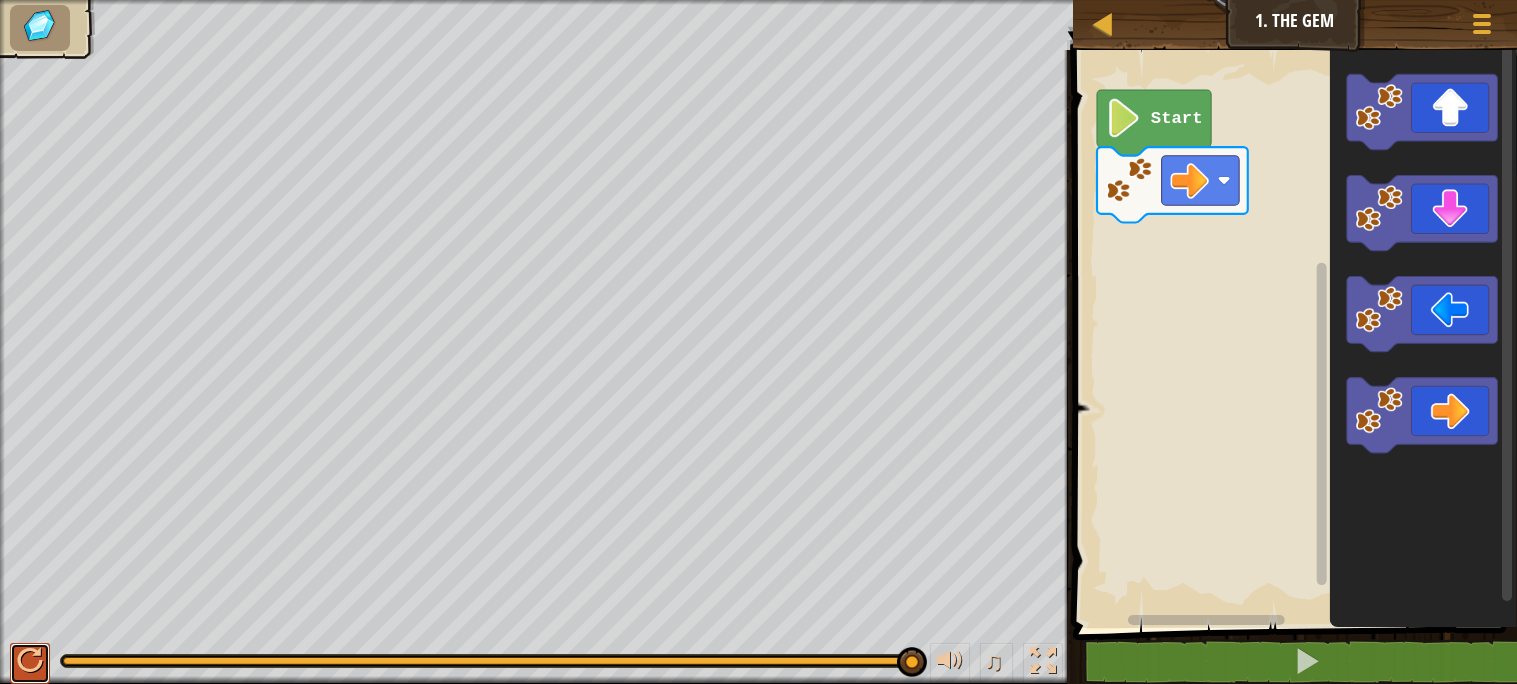 click at bounding box center [30, 661] 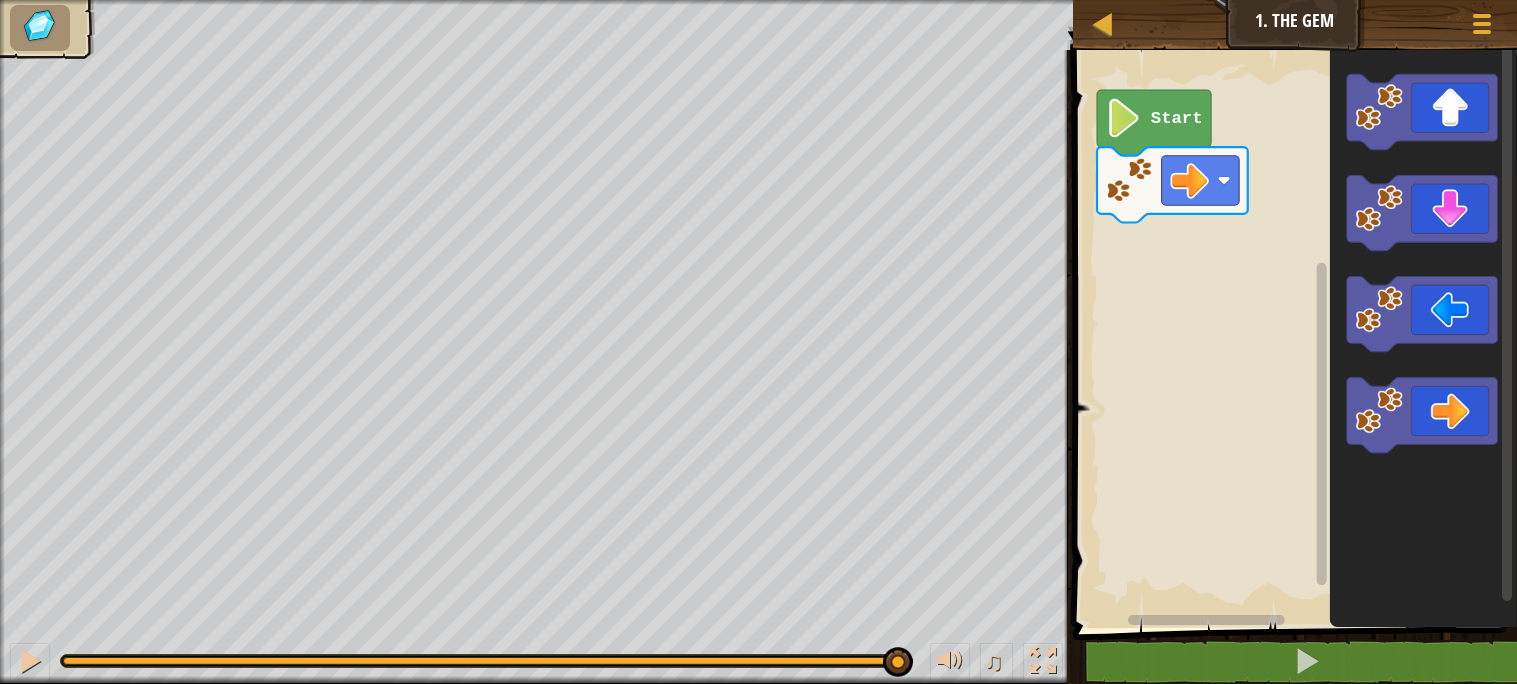 click on "0:09.8 Now:	0:04.0 Max:	0:10.0" at bounding box center [486, 661] 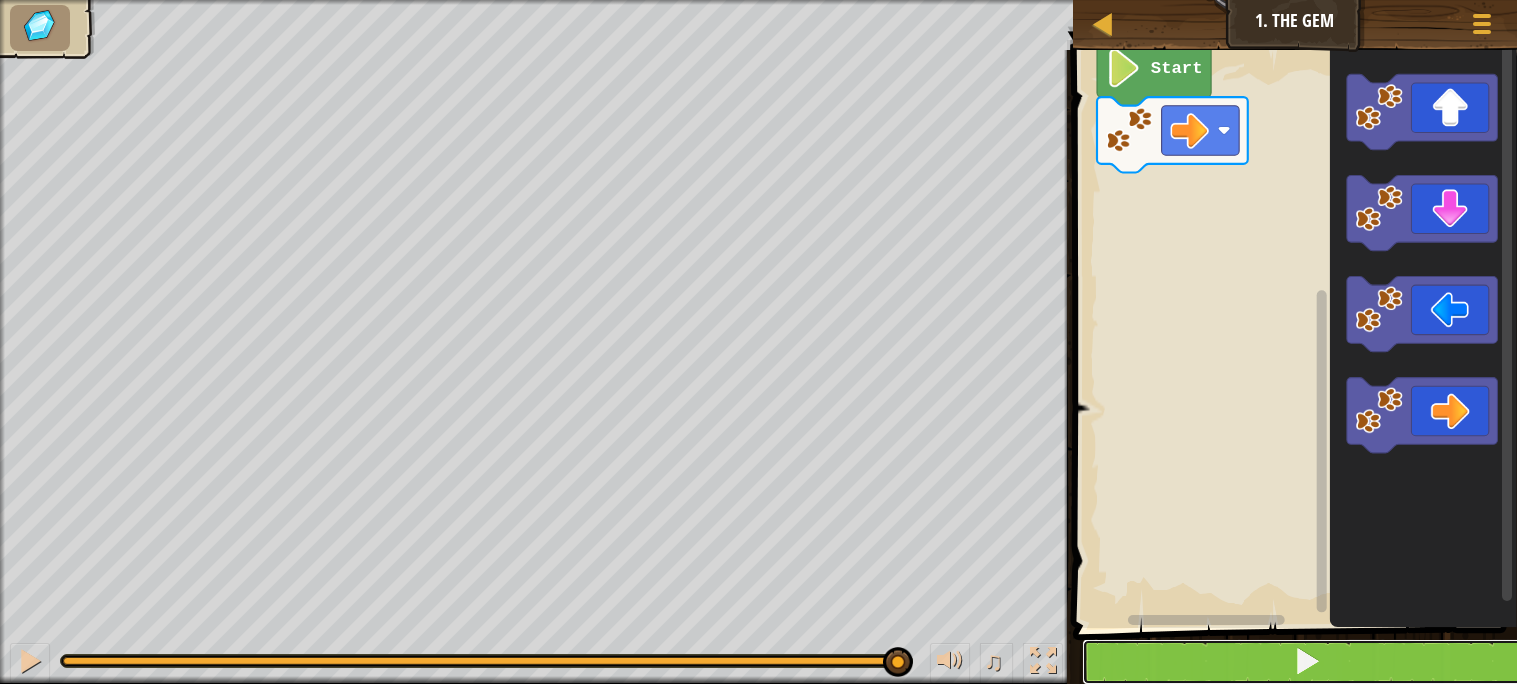 click at bounding box center [1307, 662] 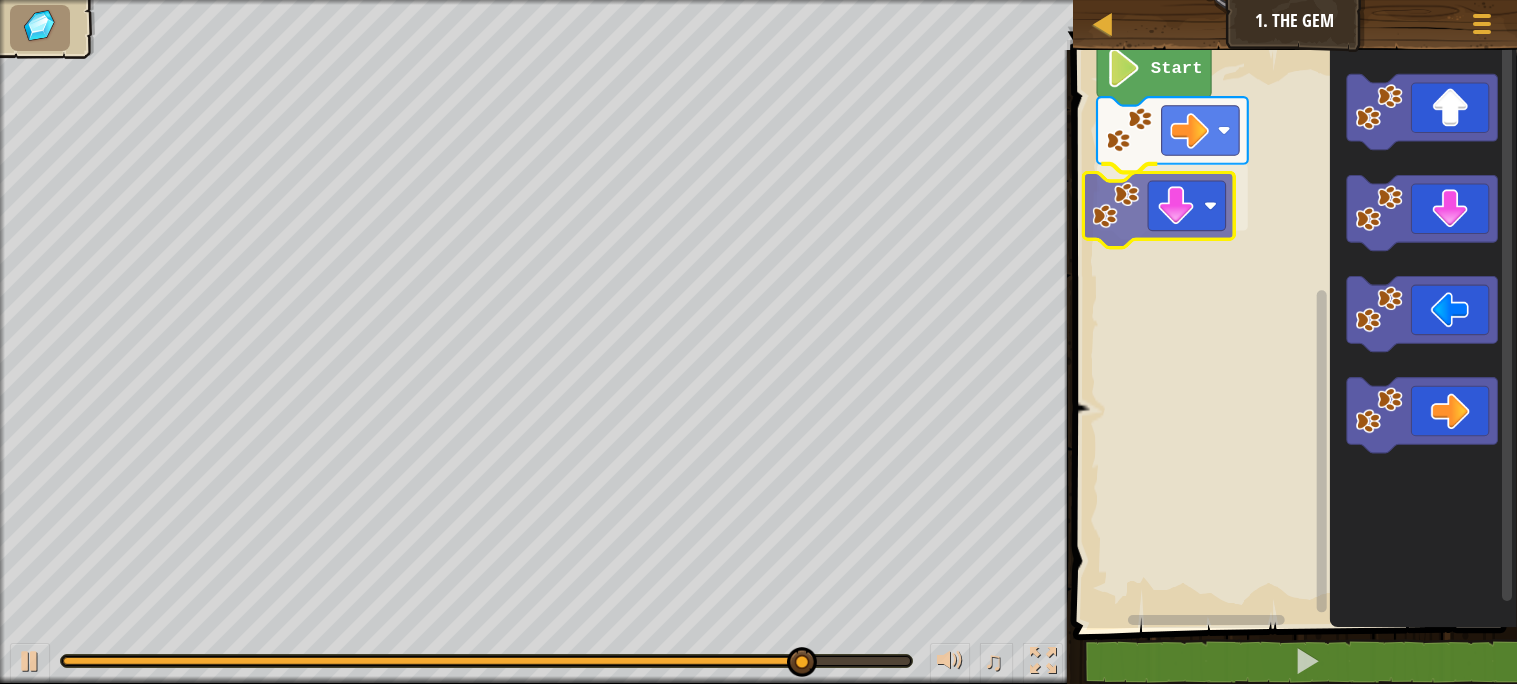 click on "Start" at bounding box center (1292, 334) 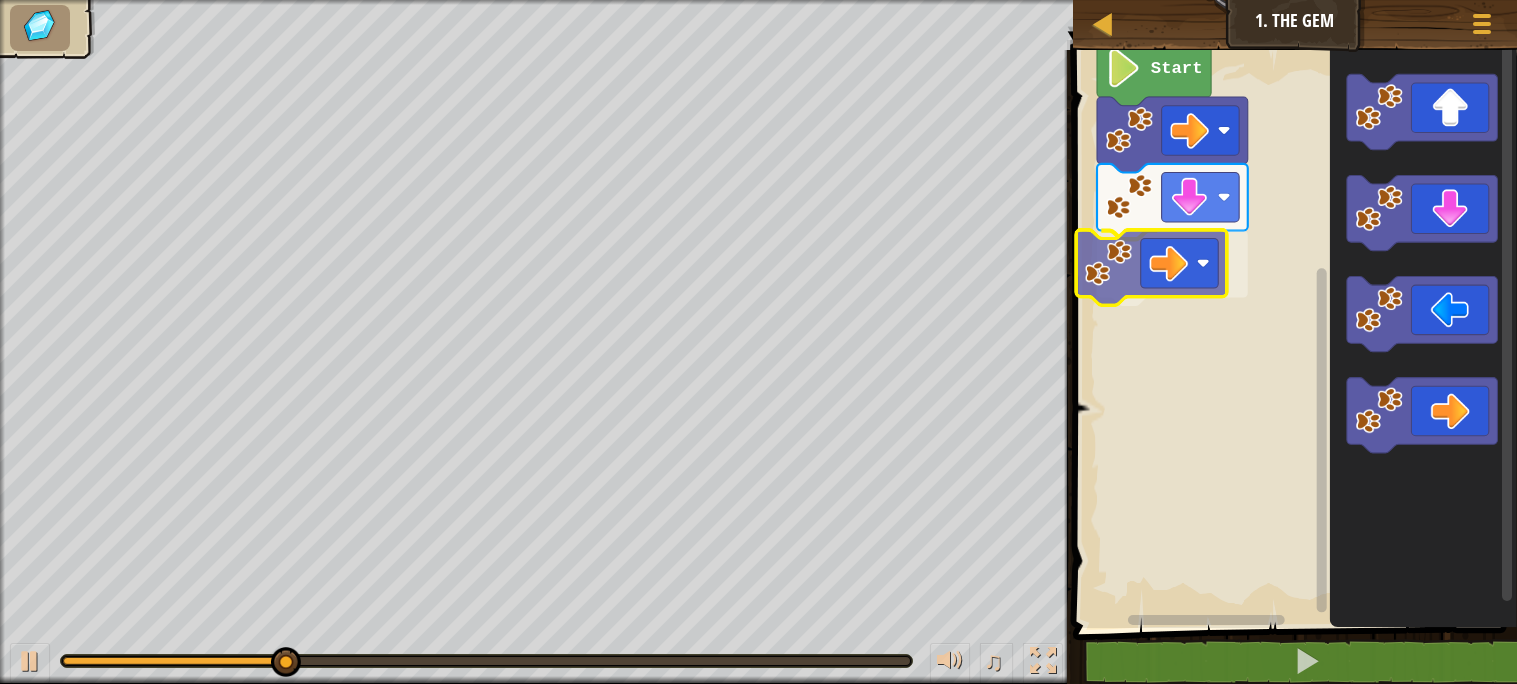 click on "Start" at bounding box center (1292, 334) 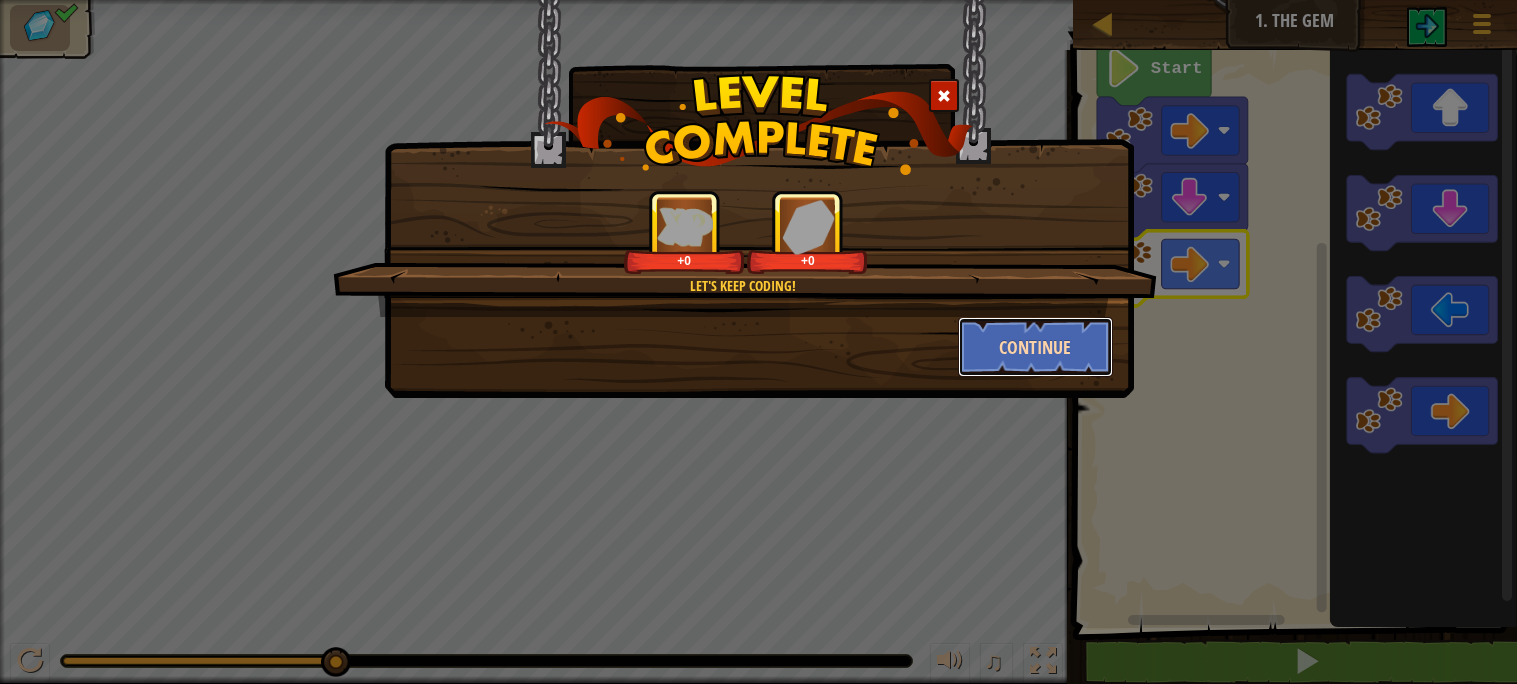 click on "Continue" at bounding box center (1035, 347) 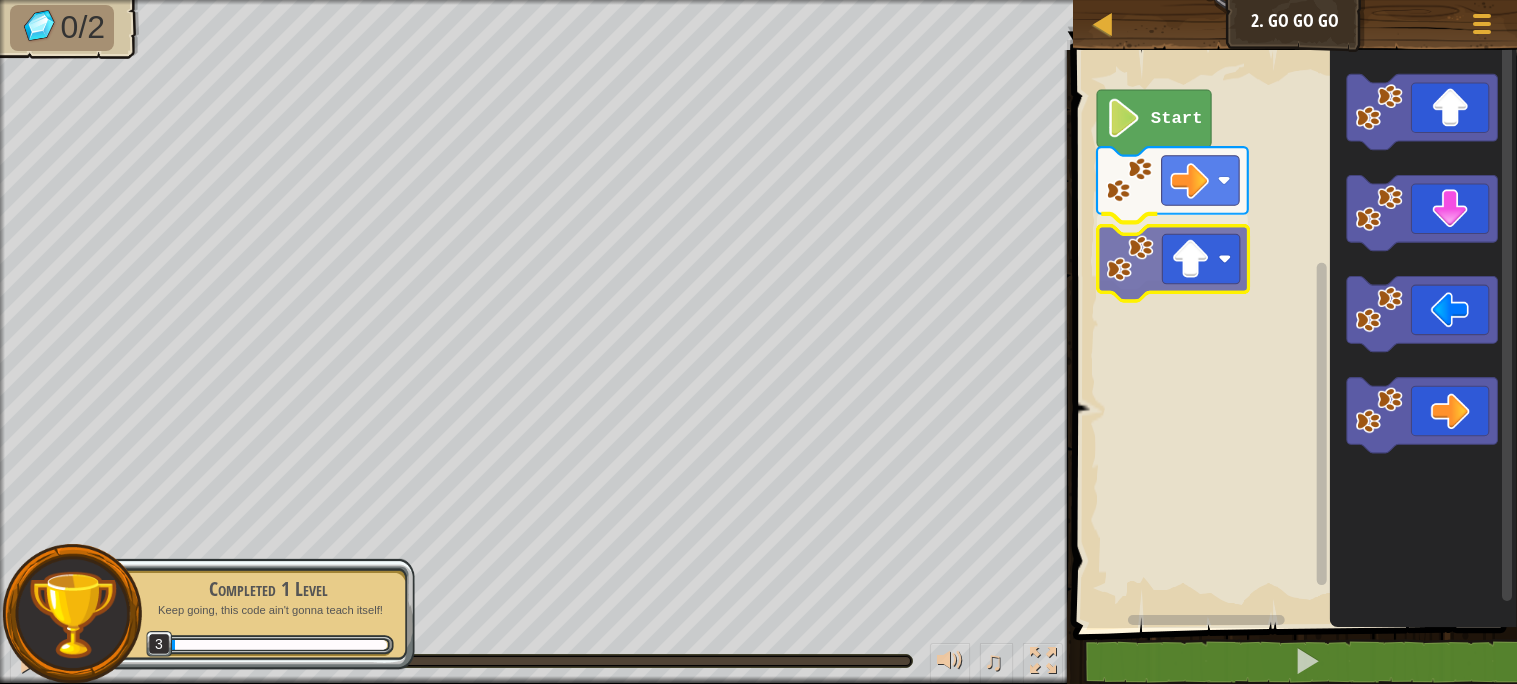 click on "Start" at bounding box center [1292, 334] 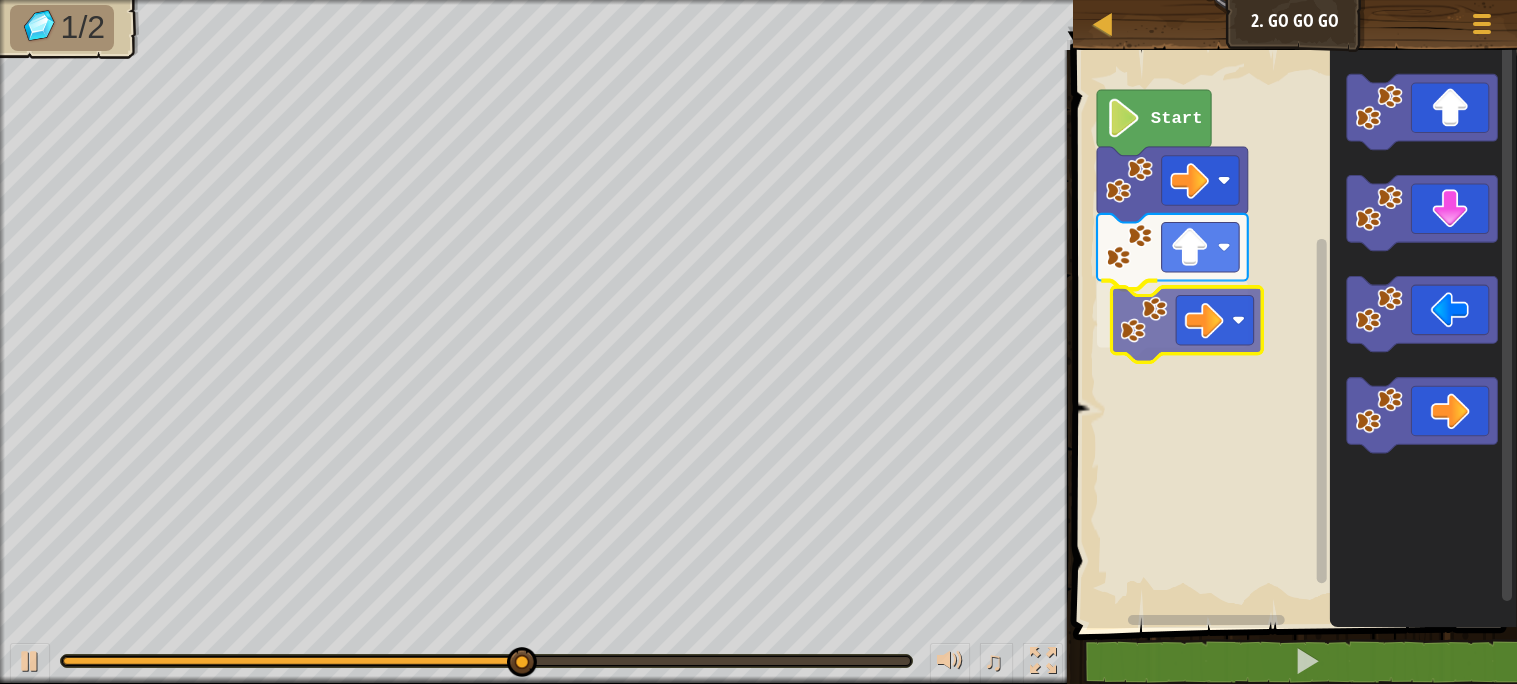 click on "Start" at bounding box center [1292, 334] 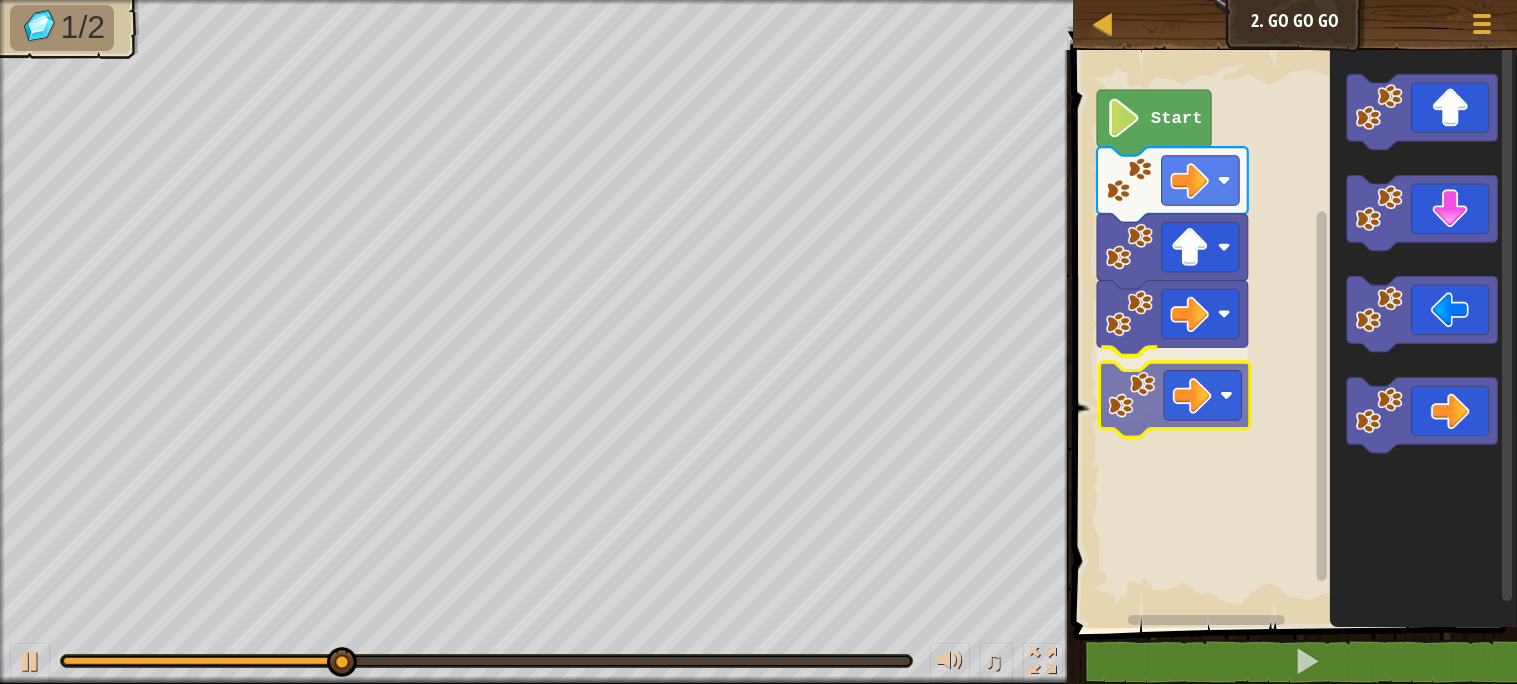 click on "Start" at bounding box center (1292, 334) 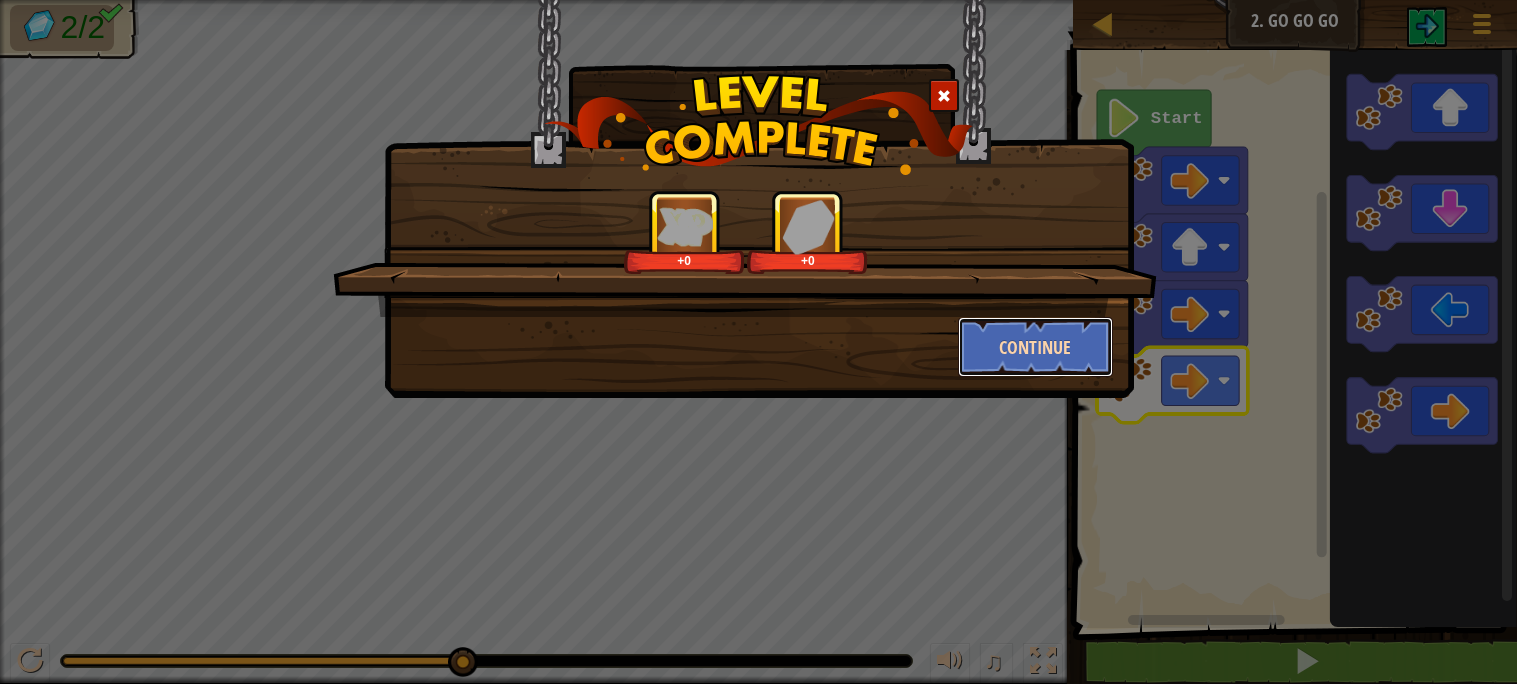 click on "Continue" at bounding box center [1035, 347] 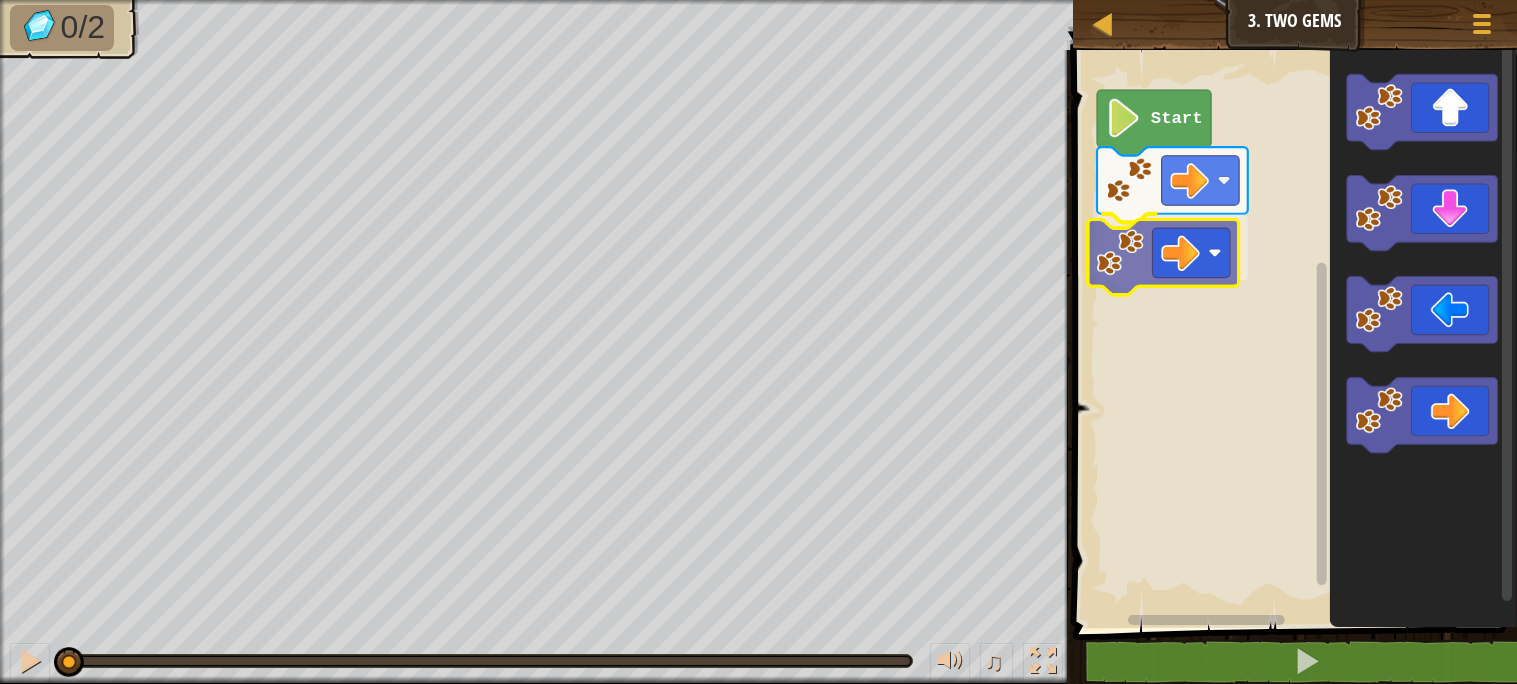 click on "Start" at bounding box center (1292, 334) 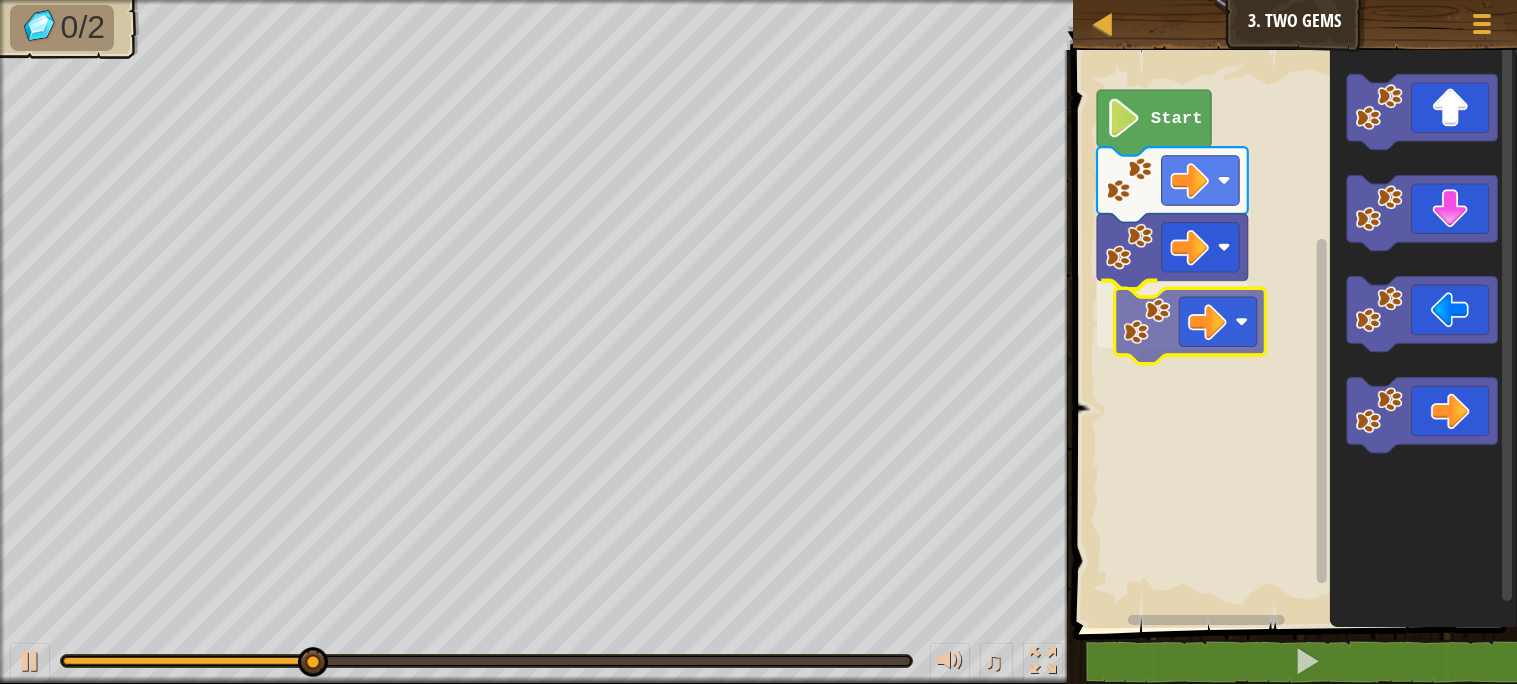 click on "Start" at bounding box center [1292, 334] 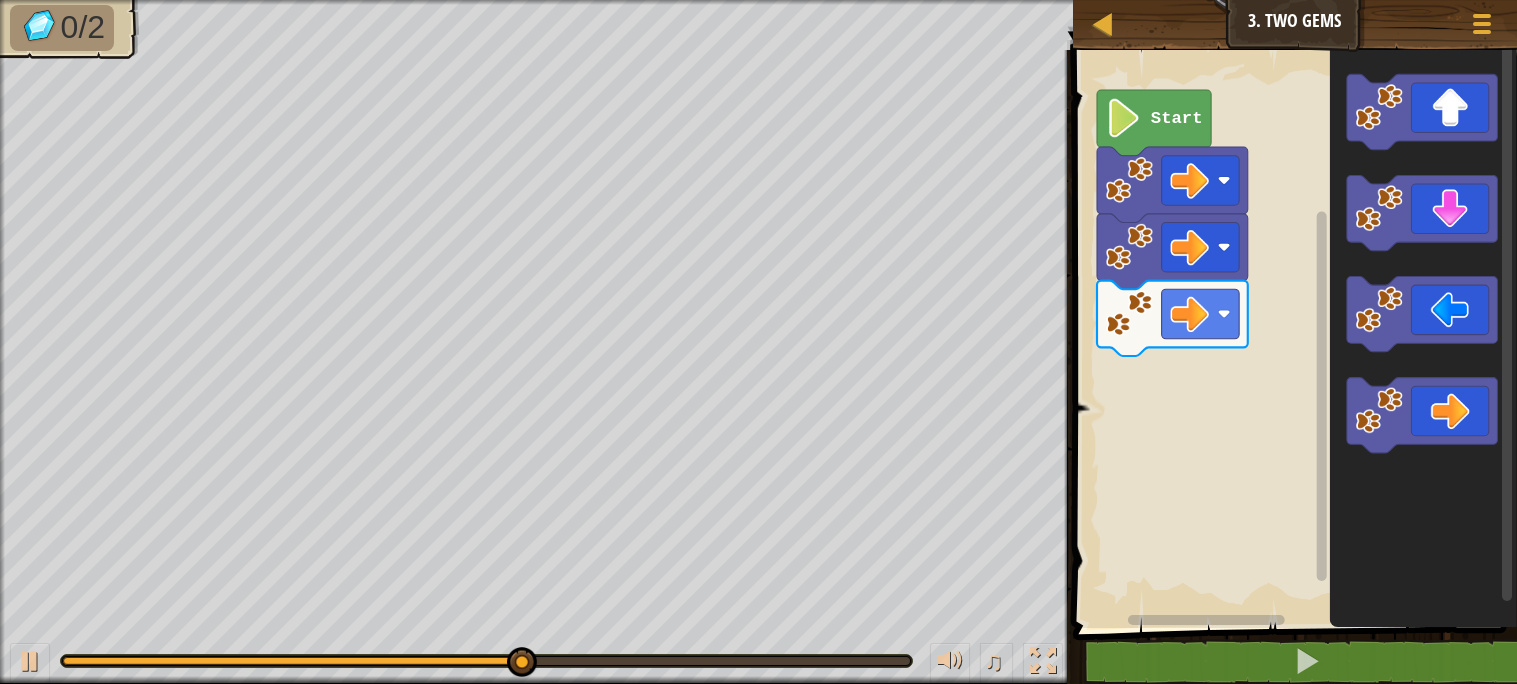 click on "Start" at bounding box center (1292, 334) 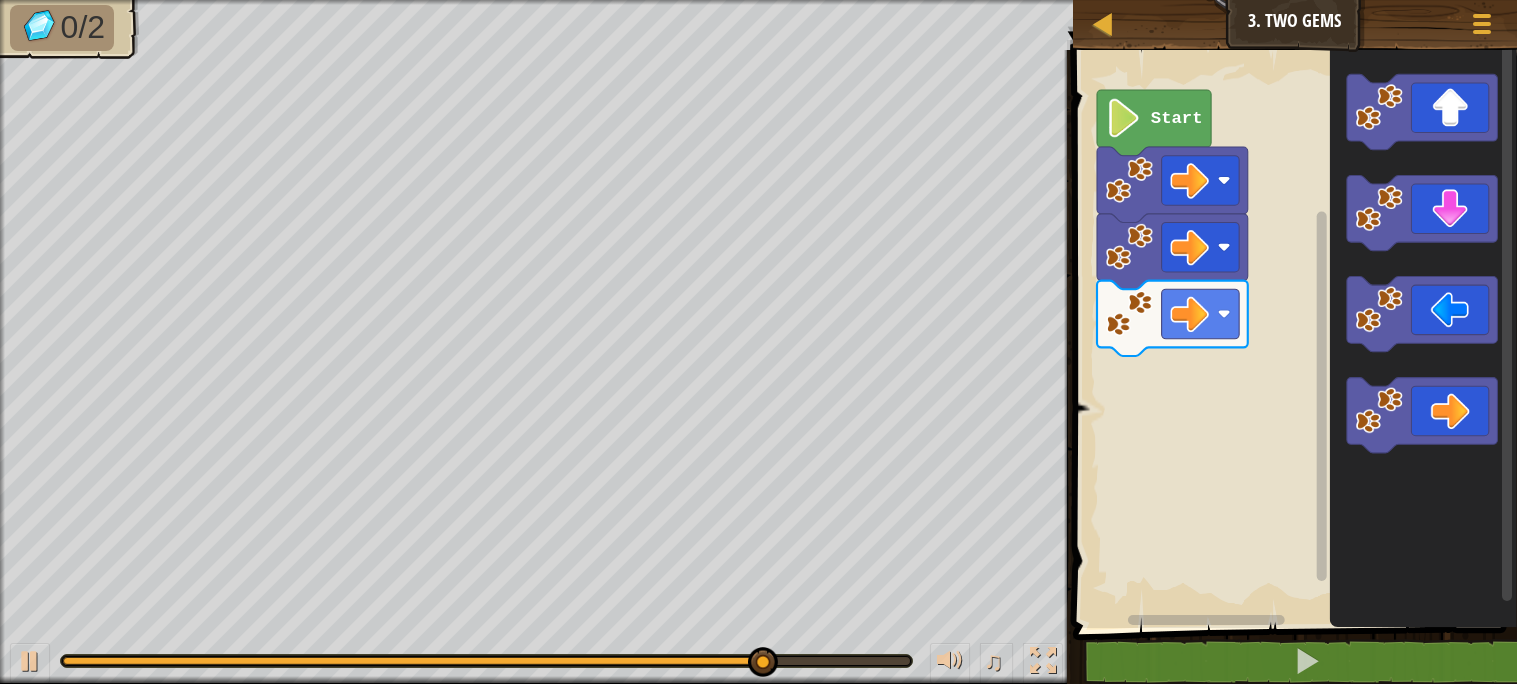click 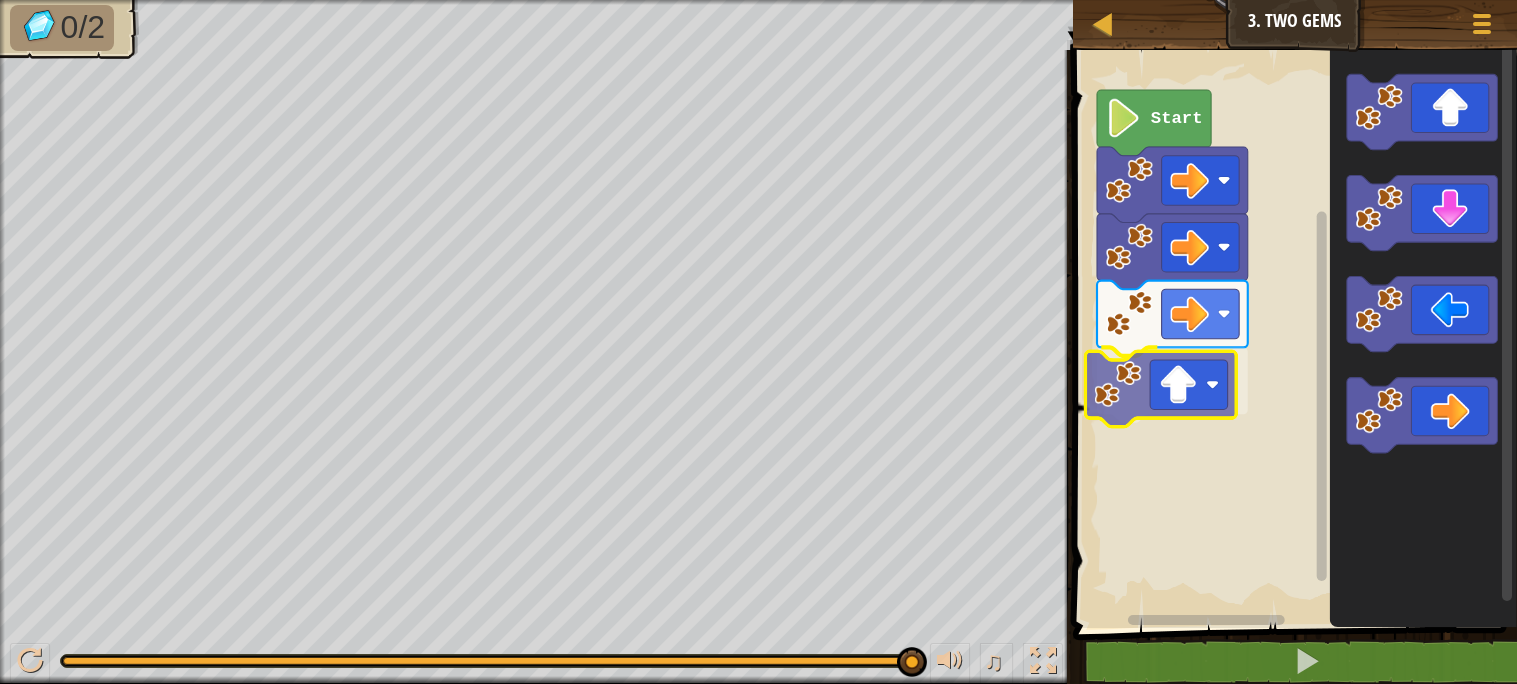 click on "Start" at bounding box center [1292, 334] 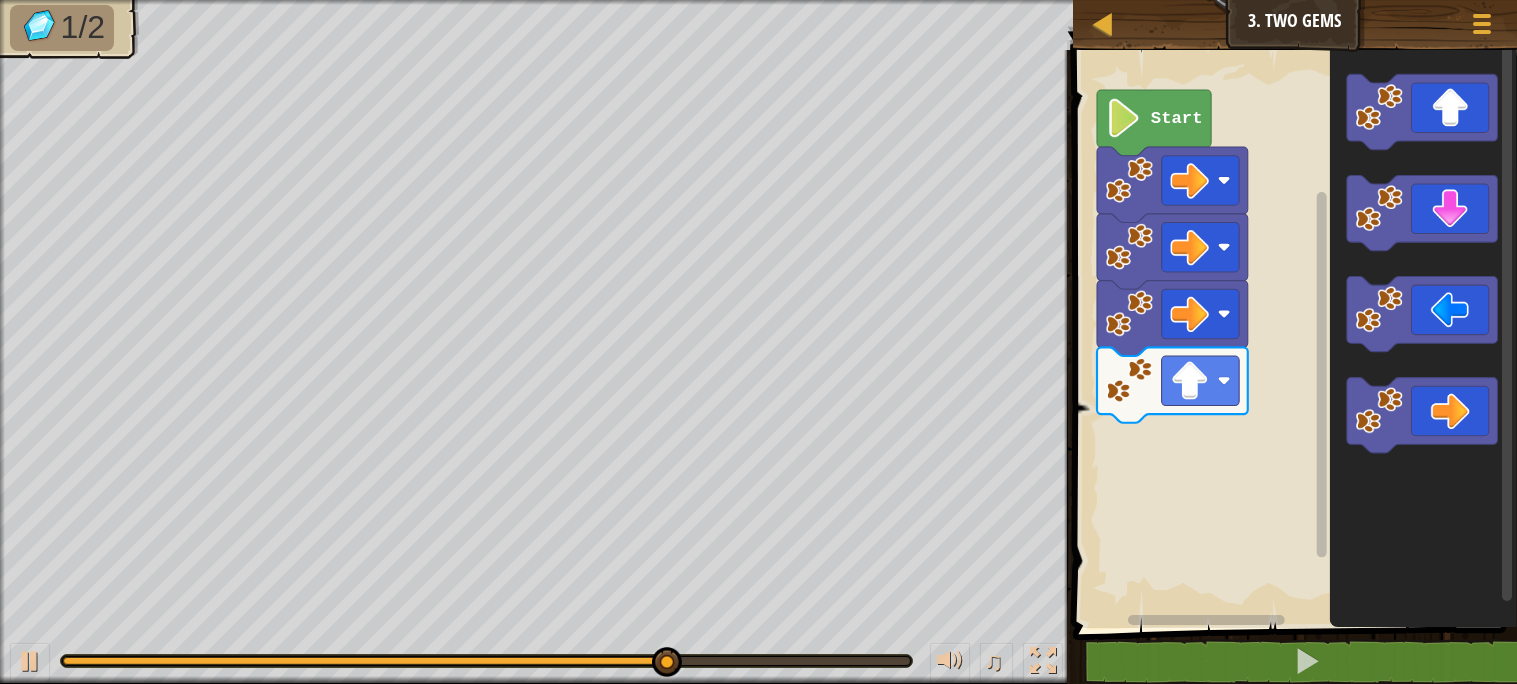 click on "Start" at bounding box center [1292, 334] 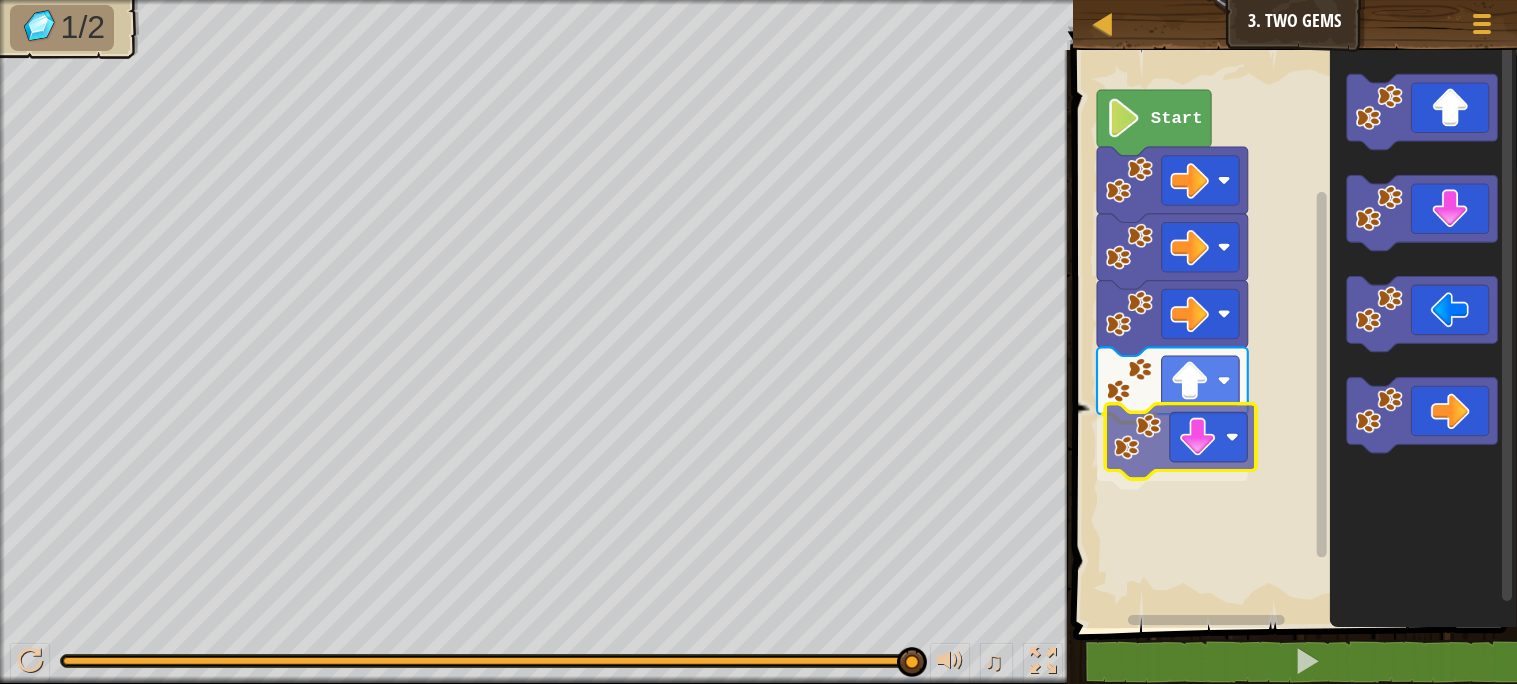 click on "Start" at bounding box center (1292, 334) 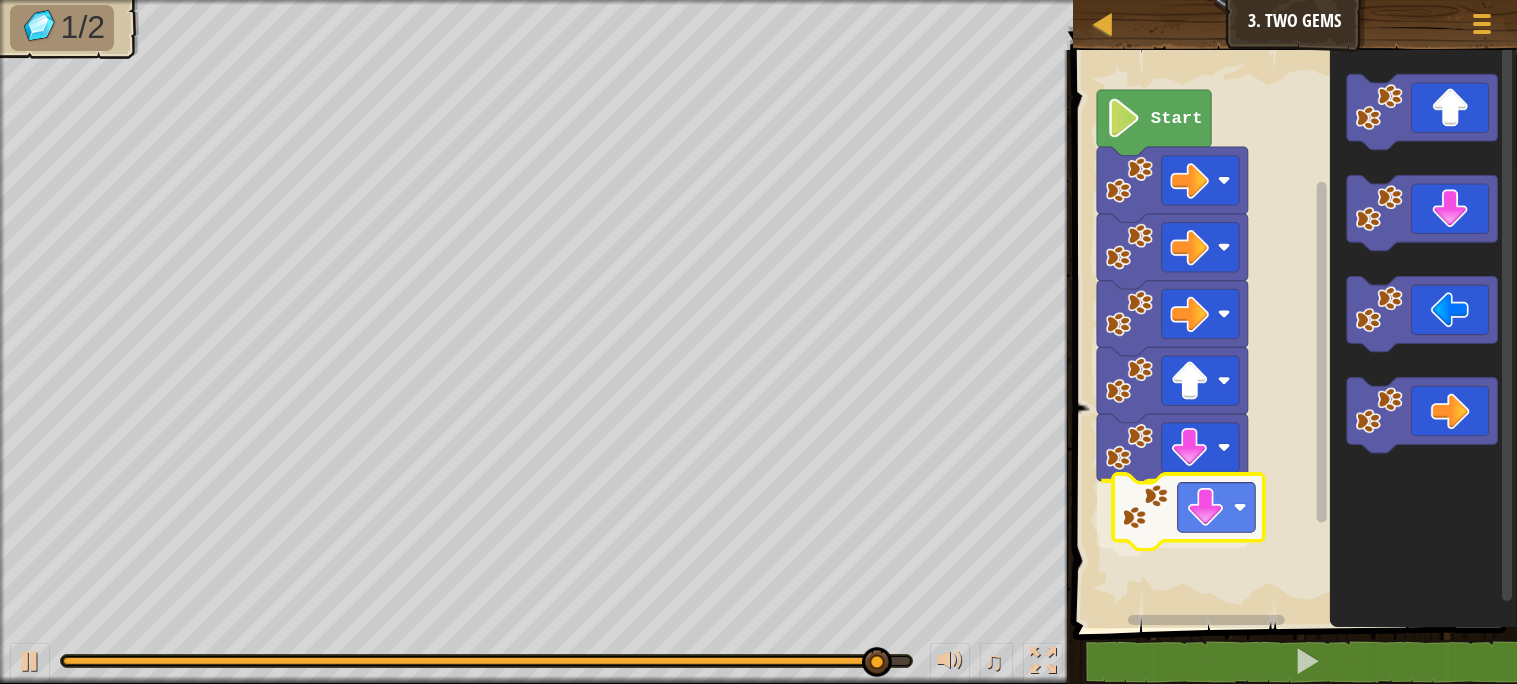 click on "Start" at bounding box center [1292, 334] 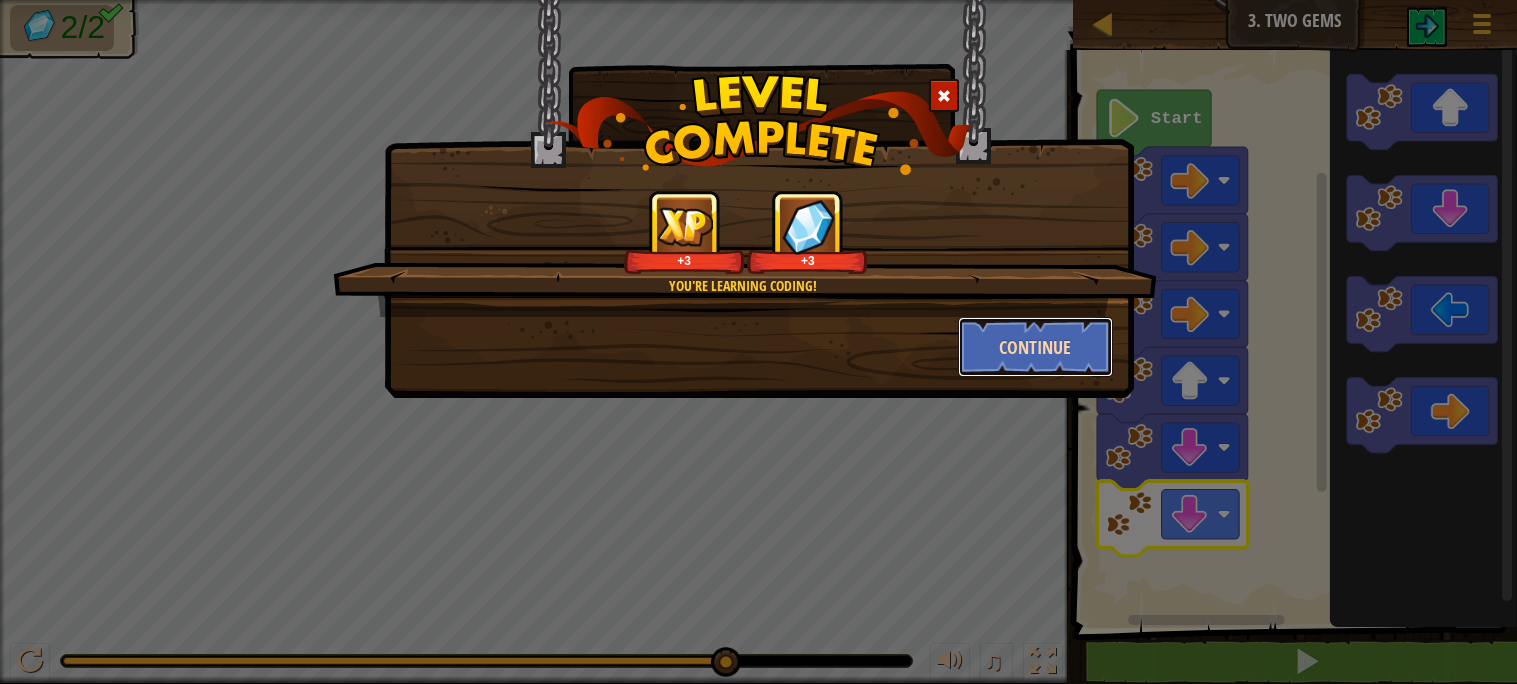 click on "Continue" at bounding box center [1035, 347] 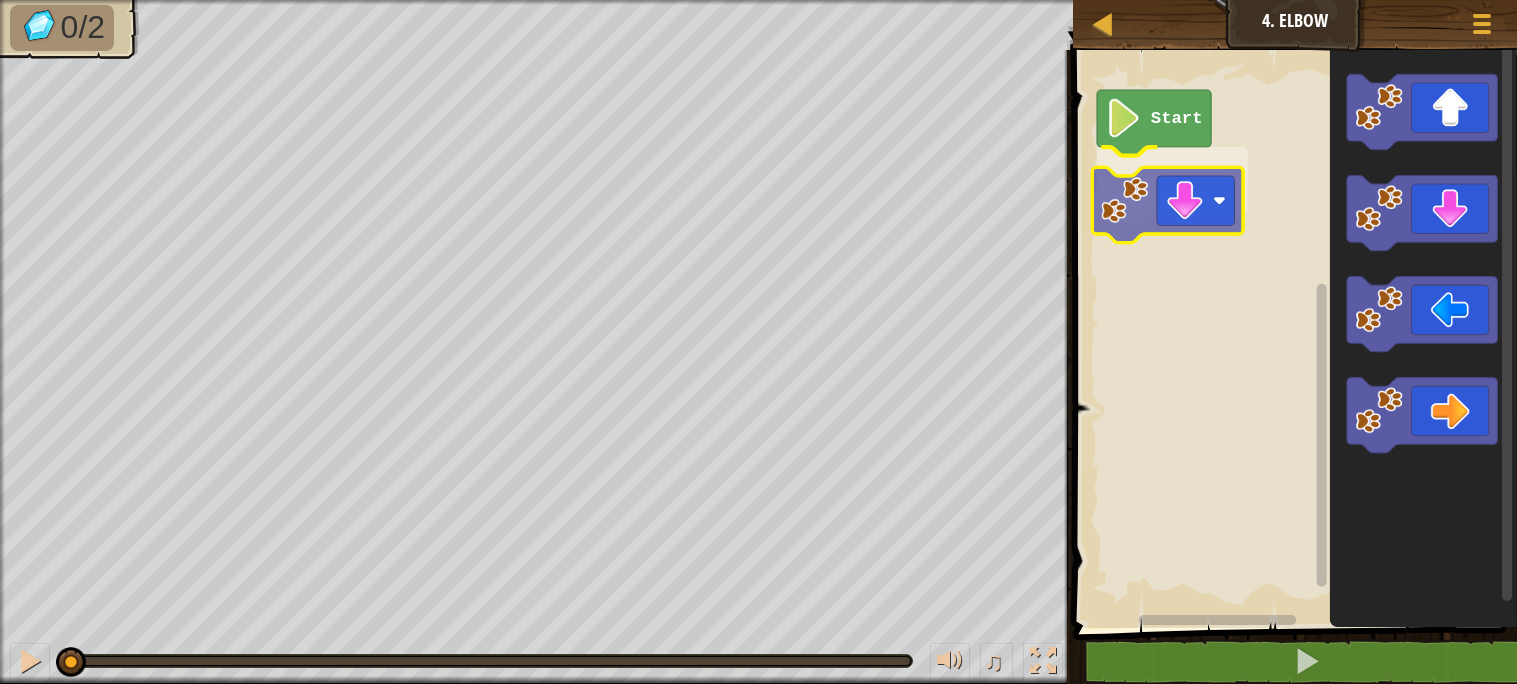click on "Start" at bounding box center [1292, 334] 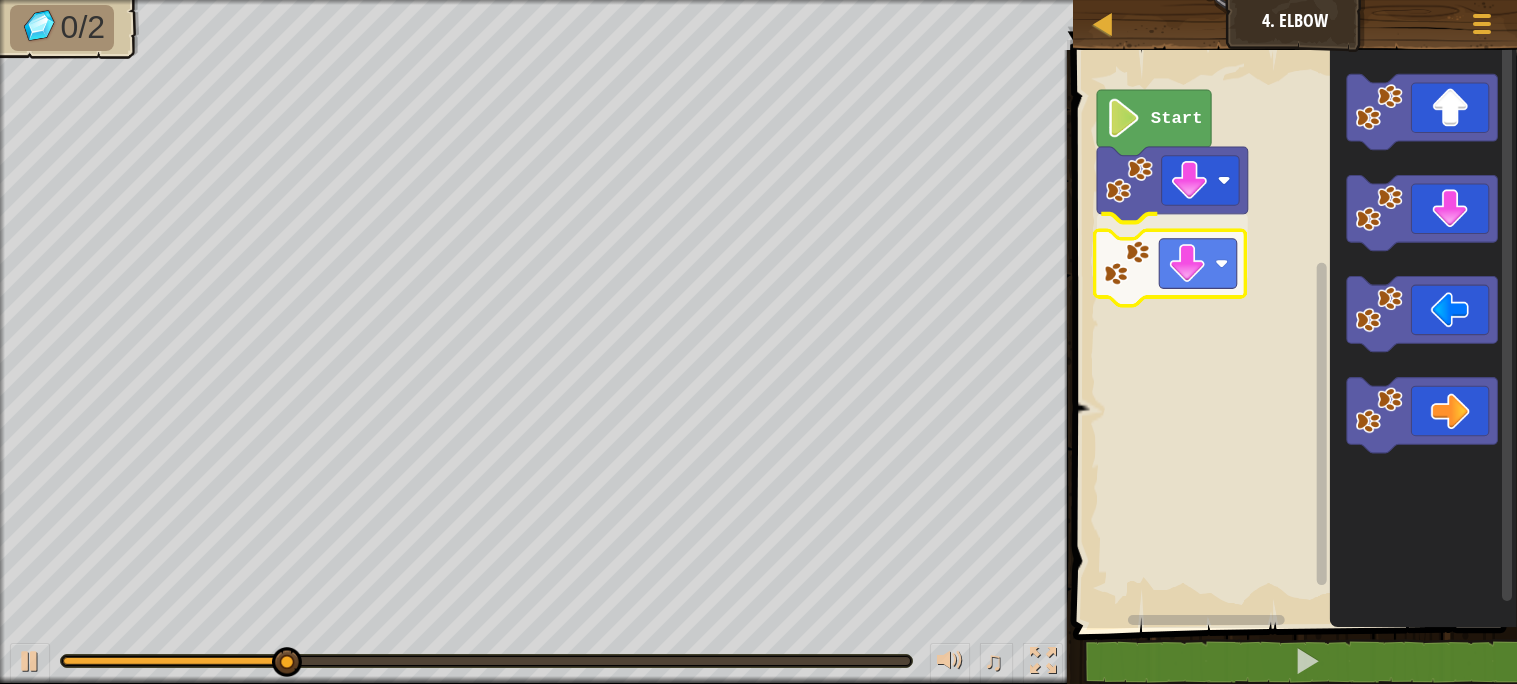 click on "Start" at bounding box center [1292, 334] 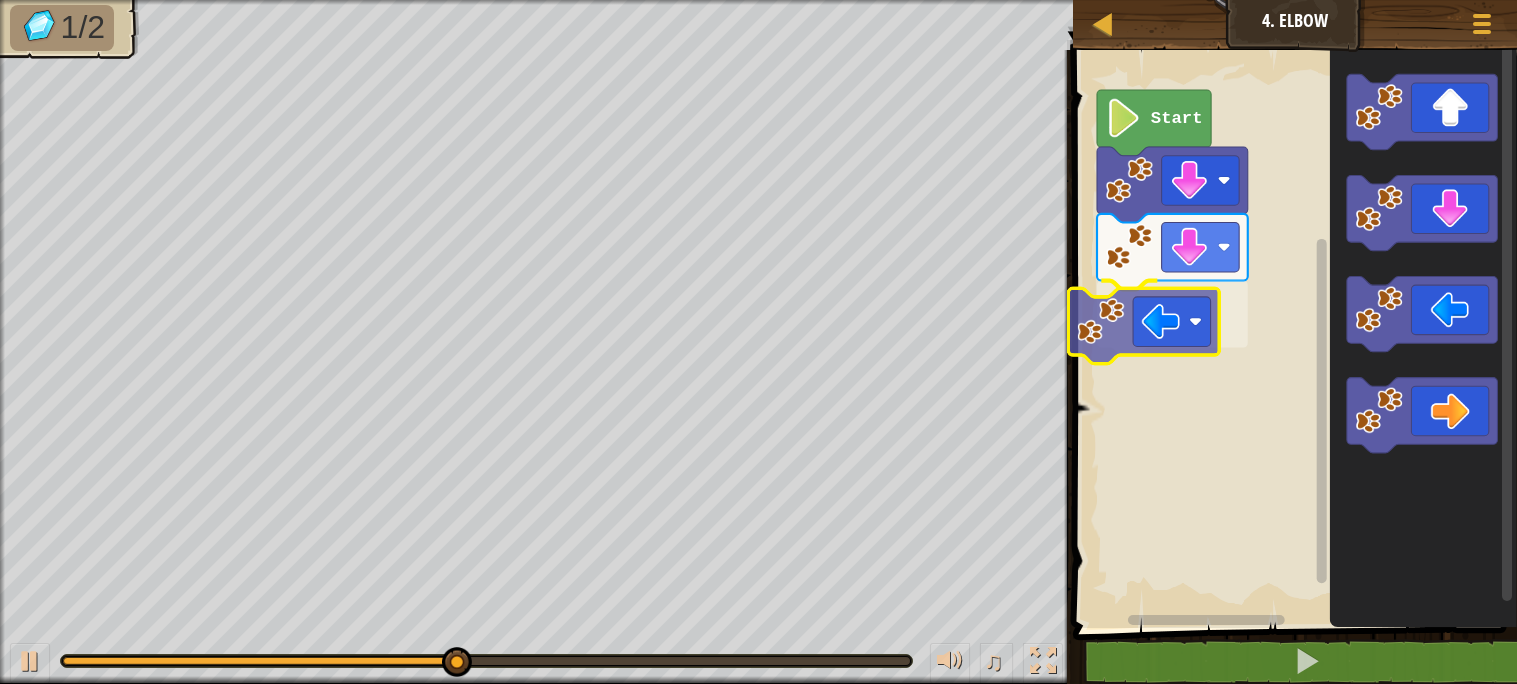 click on "Start" at bounding box center (1292, 334) 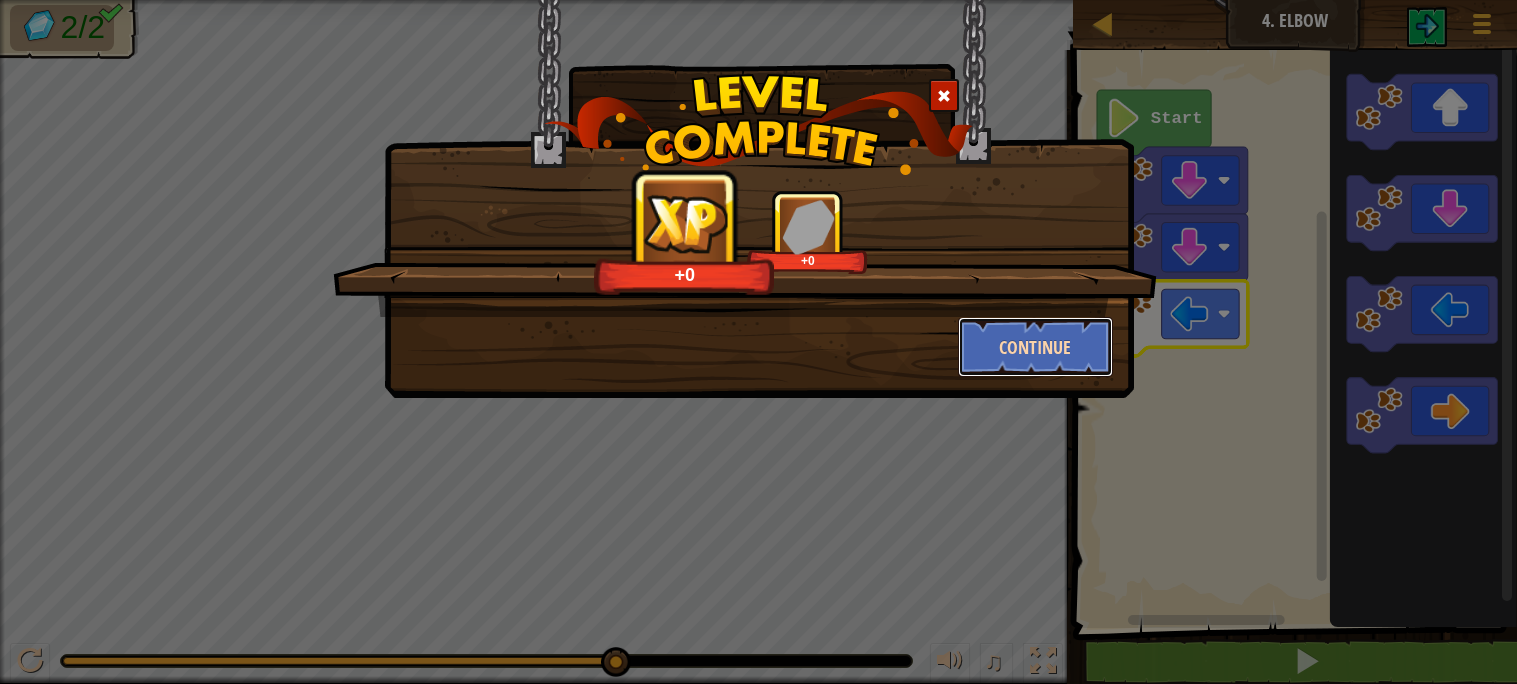 click on "Continue" at bounding box center [1035, 347] 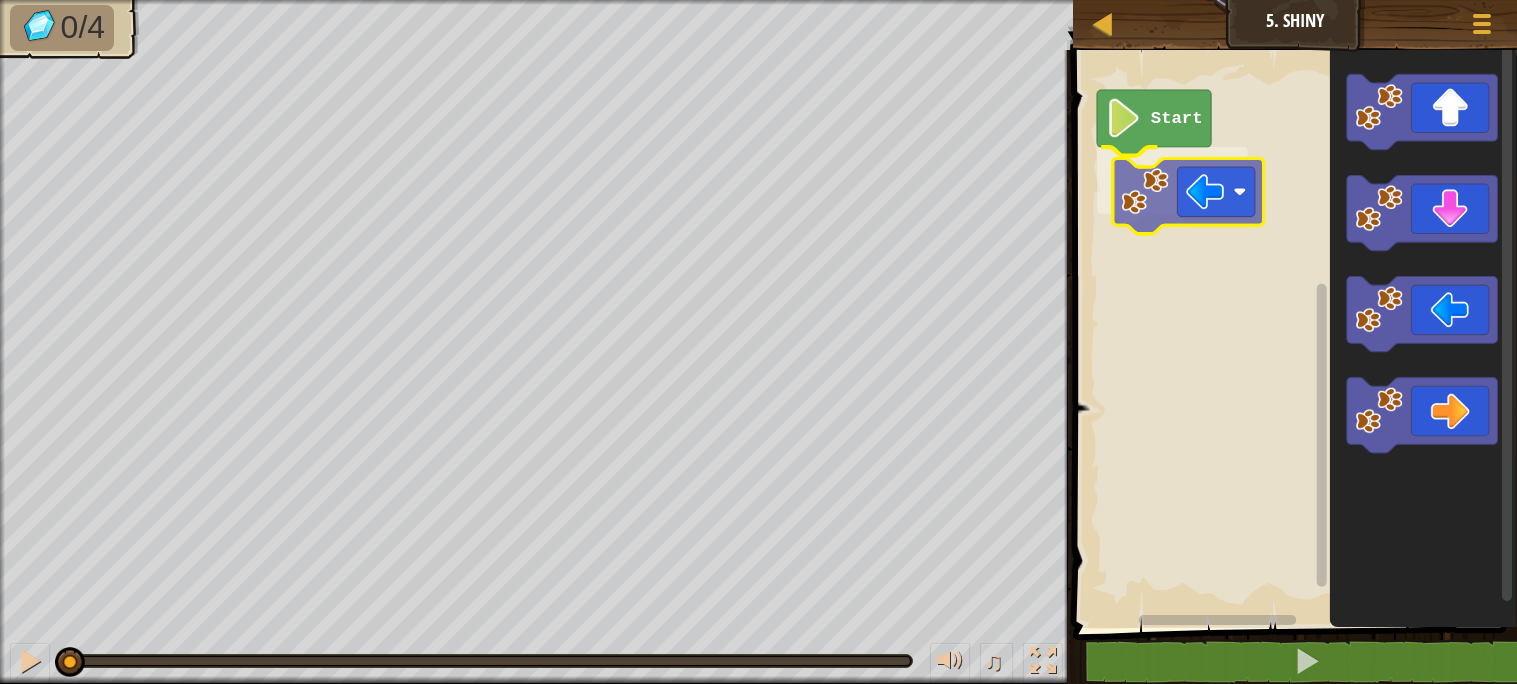 click on "Start" at bounding box center [1292, 334] 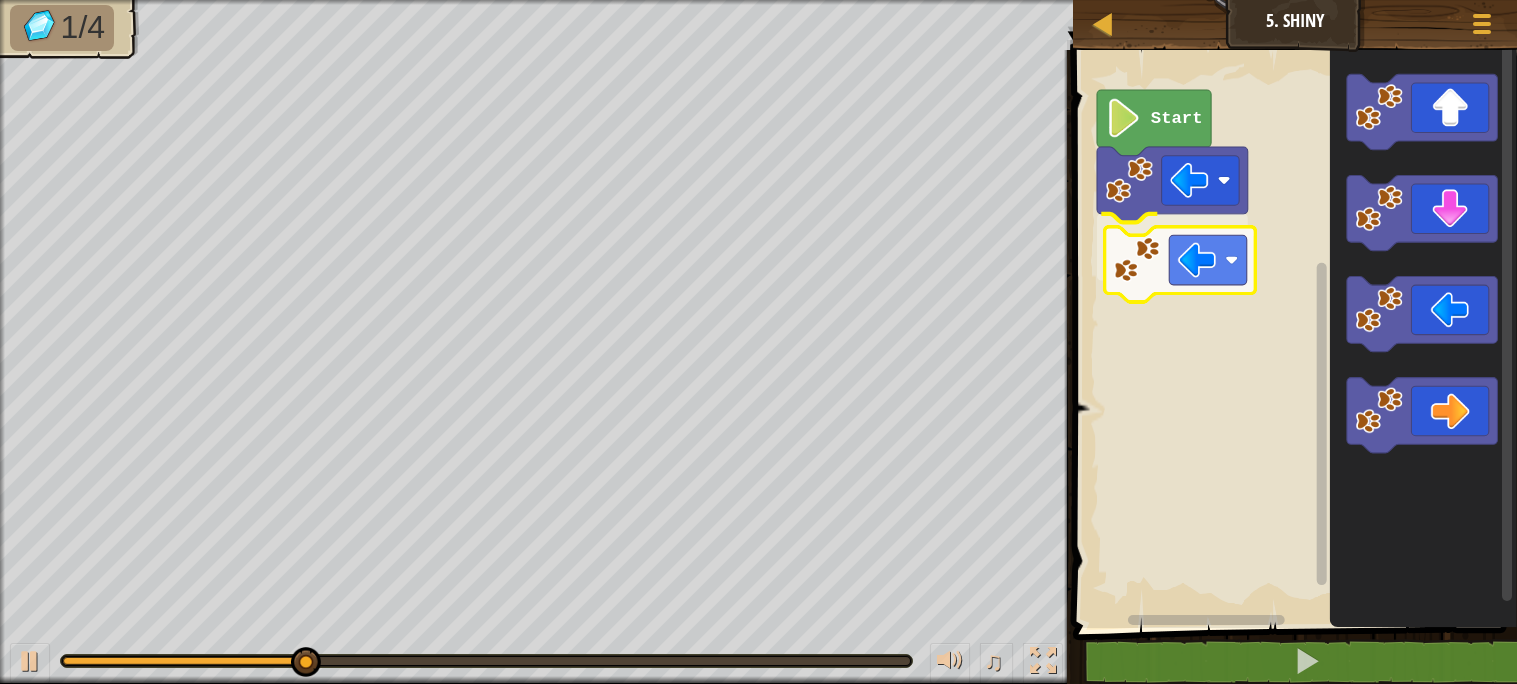 click on "Start" at bounding box center (1292, 334) 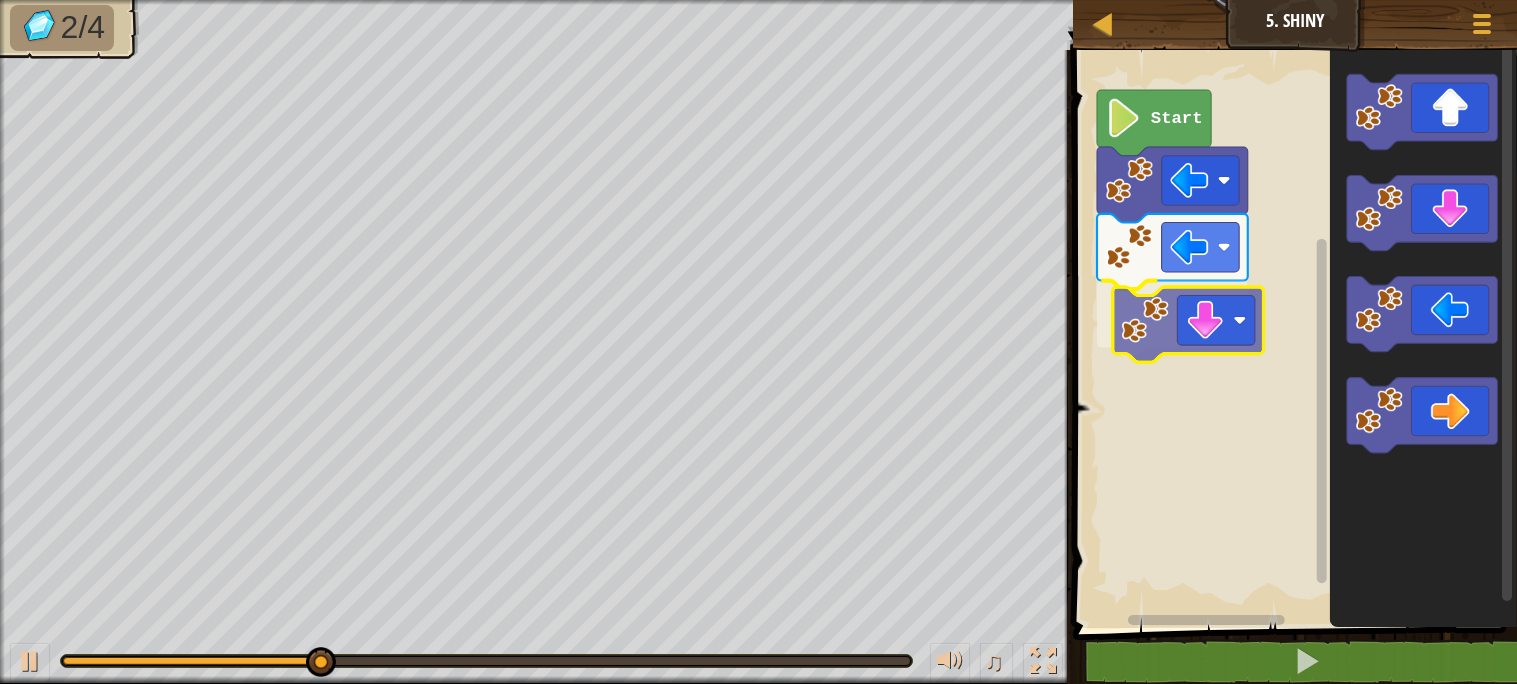 click on "Start" at bounding box center [1292, 334] 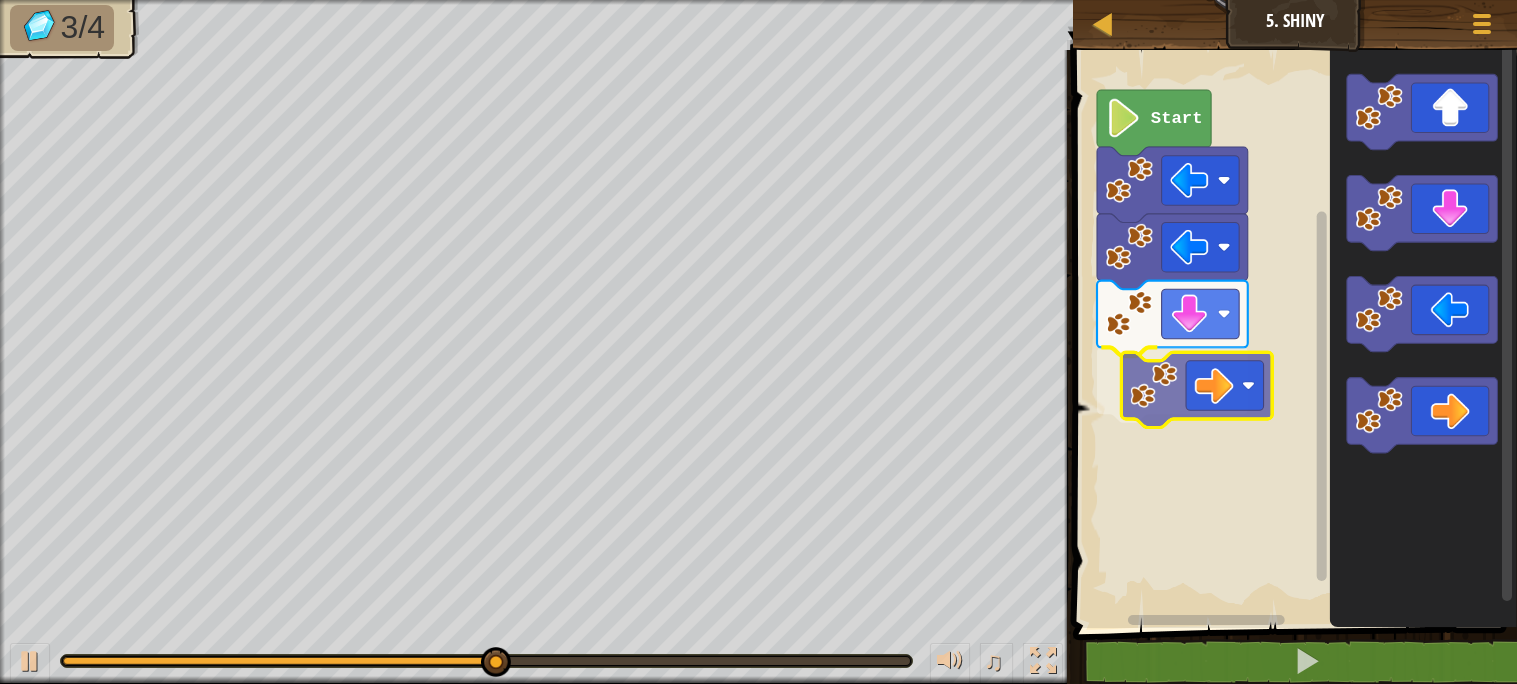 click on "Start" at bounding box center [1292, 334] 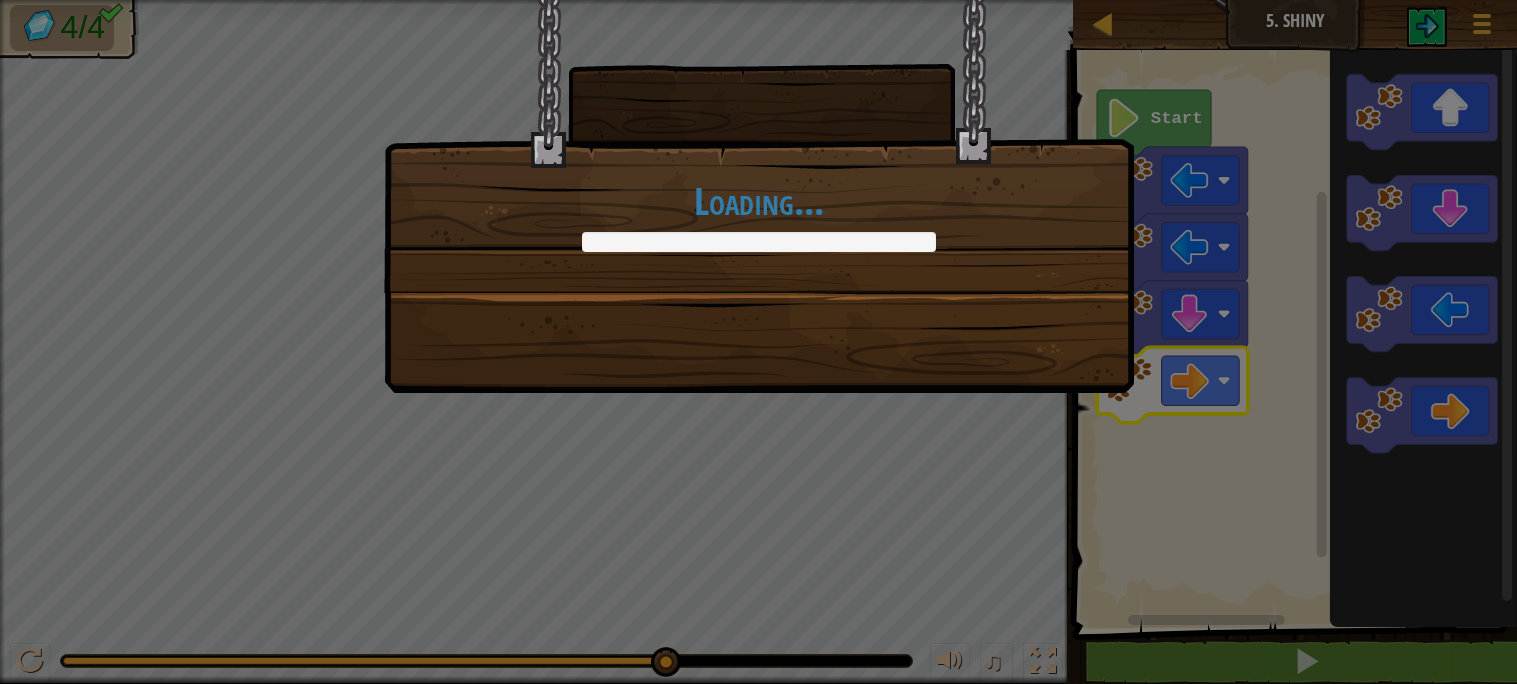 click on "Loading..." at bounding box center (758, 342) 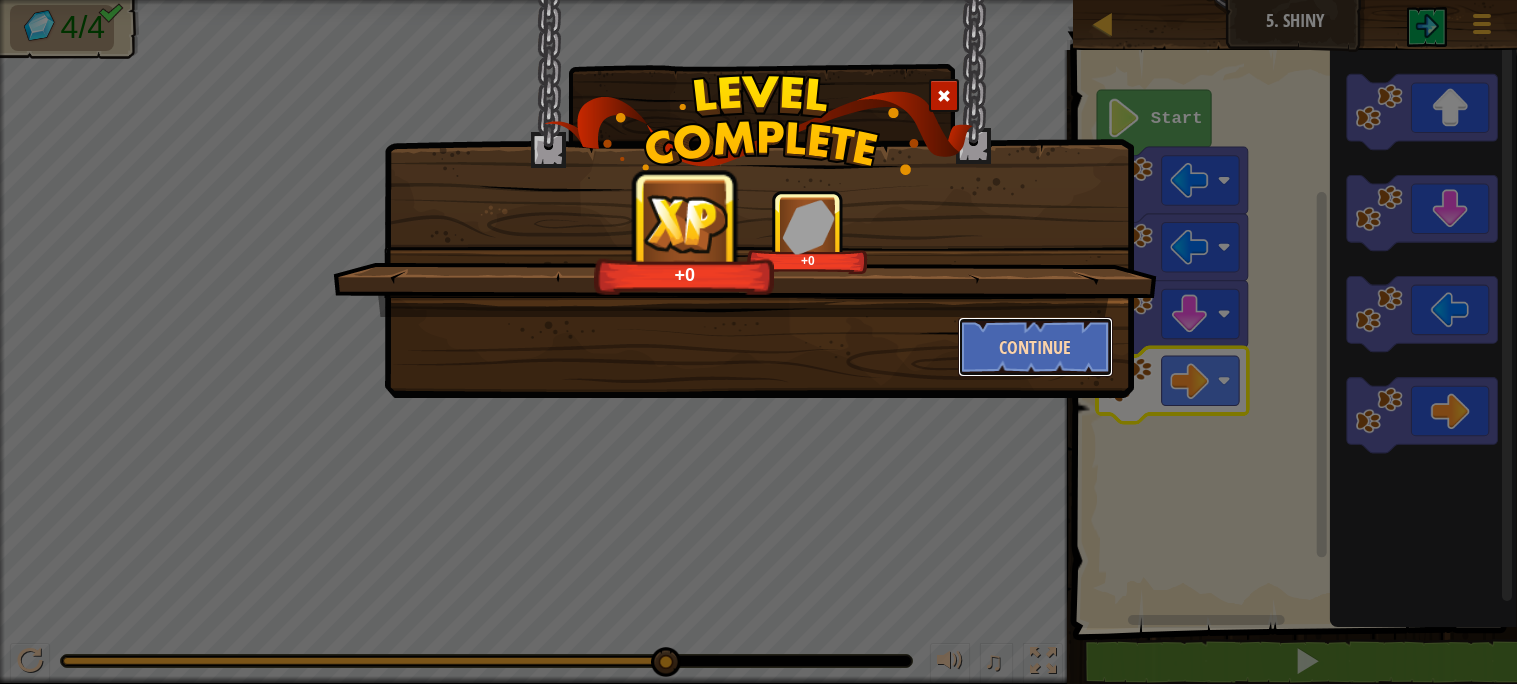 click on "Continue" at bounding box center (1035, 347) 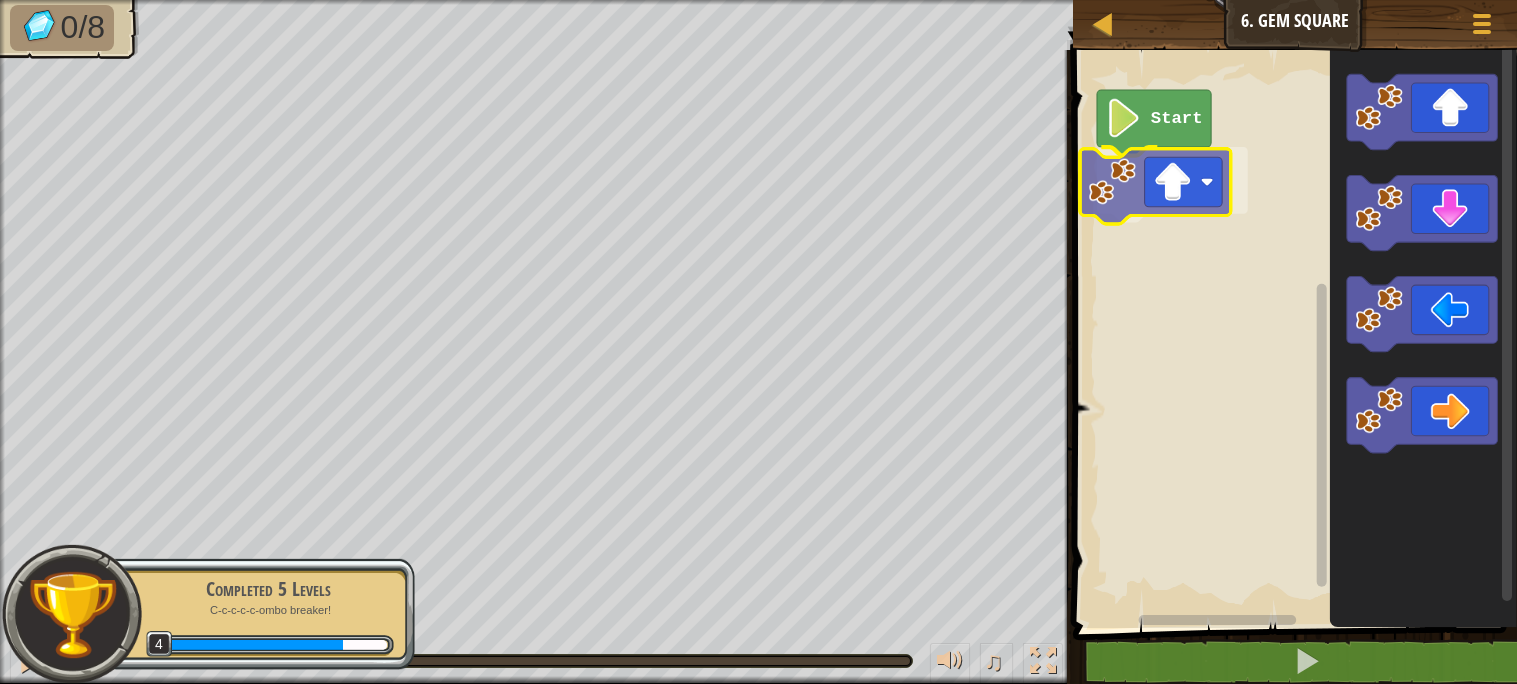 click on "Start" at bounding box center (1292, 334) 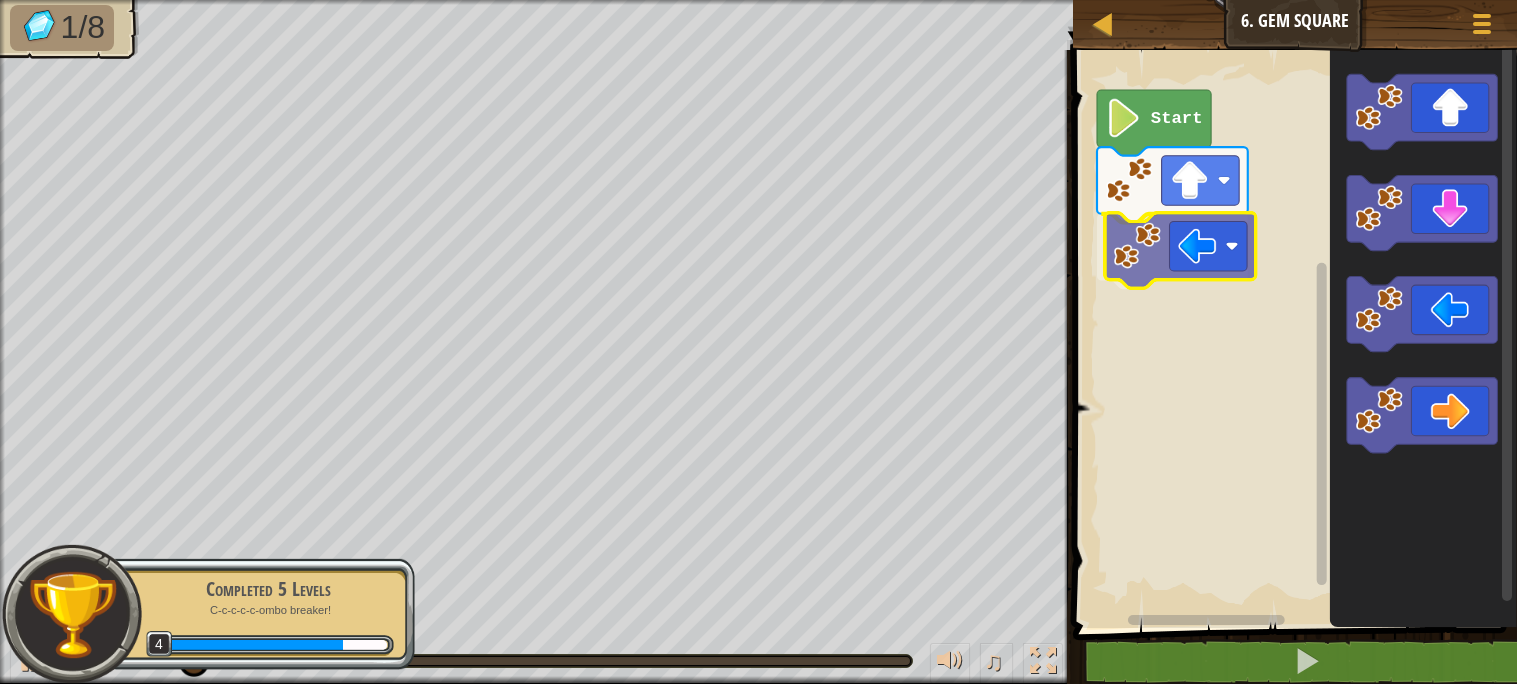 click on "Start" at bounding box center (1292, 334) 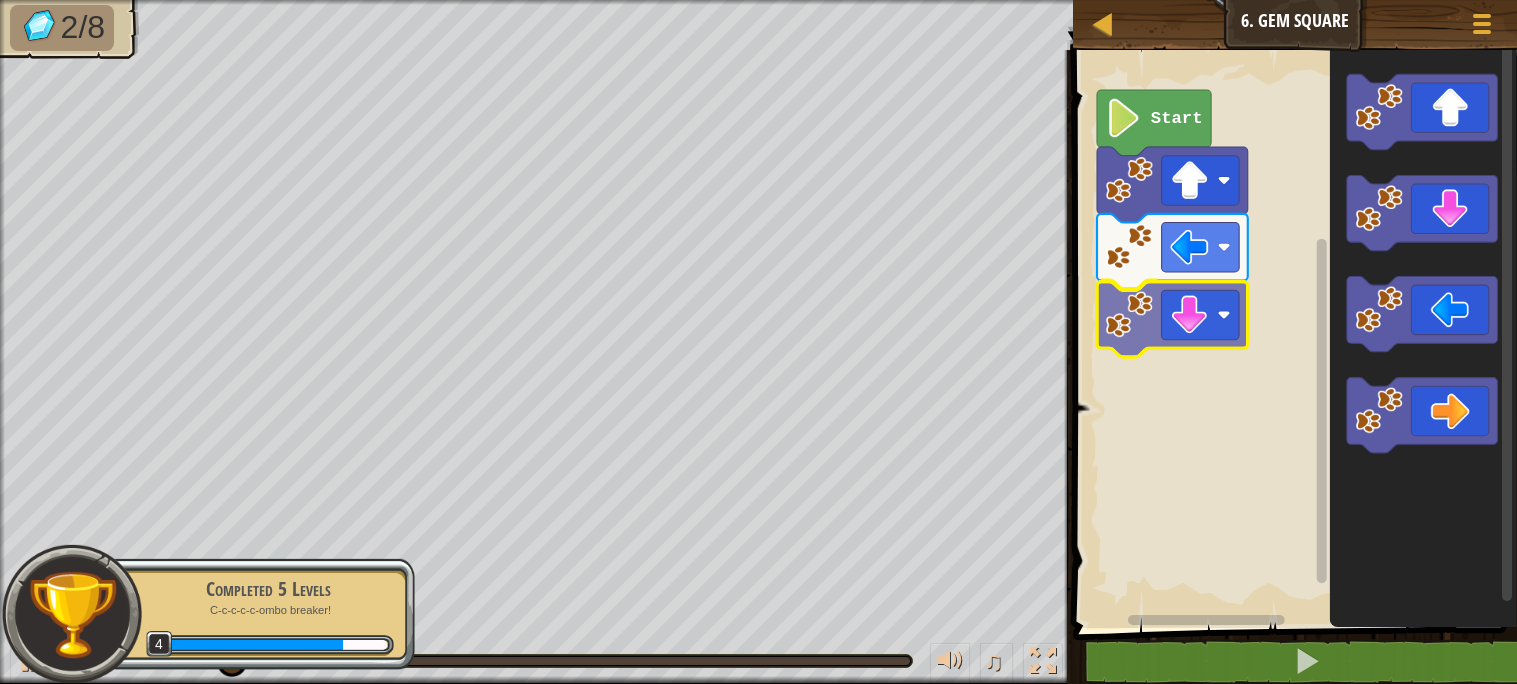 click on "Start" at bounding box center [1292, 334] 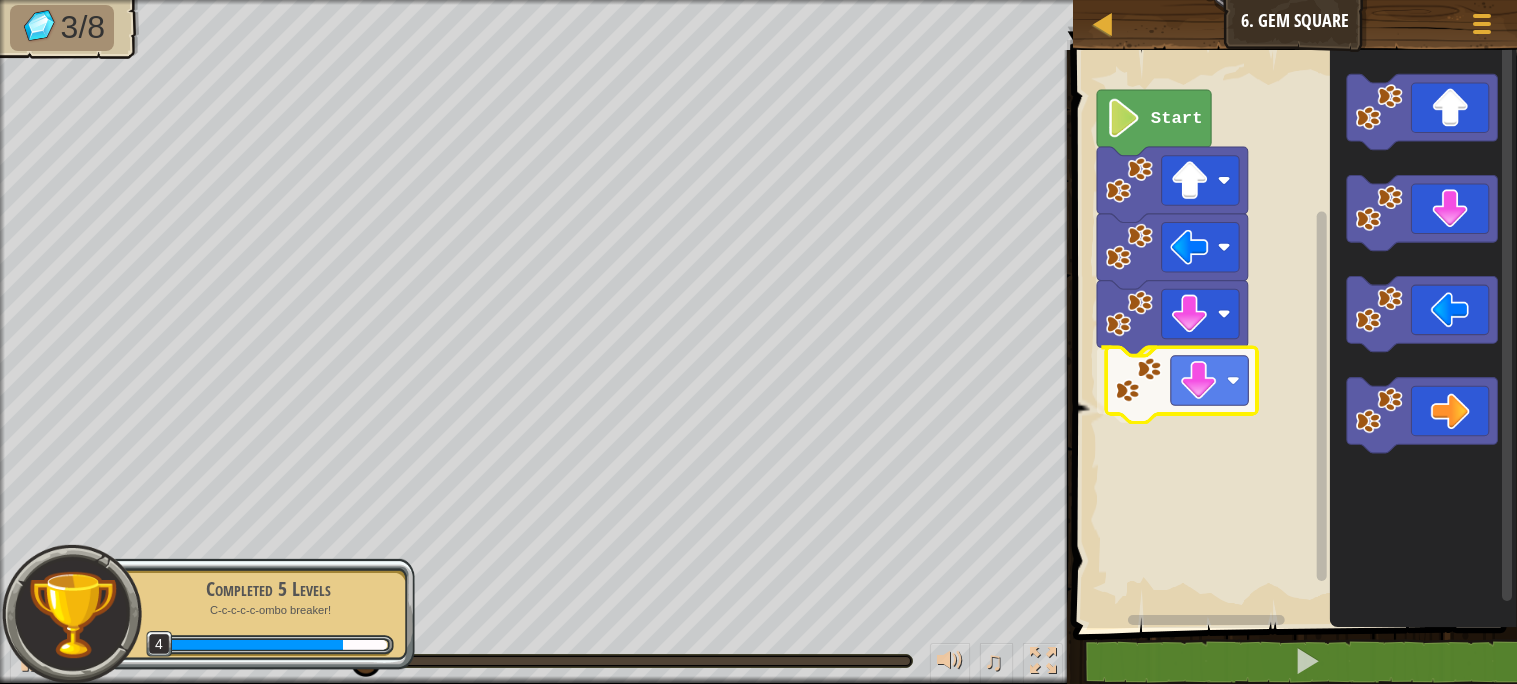 click on "Start" at bounding box center [1292, 334] 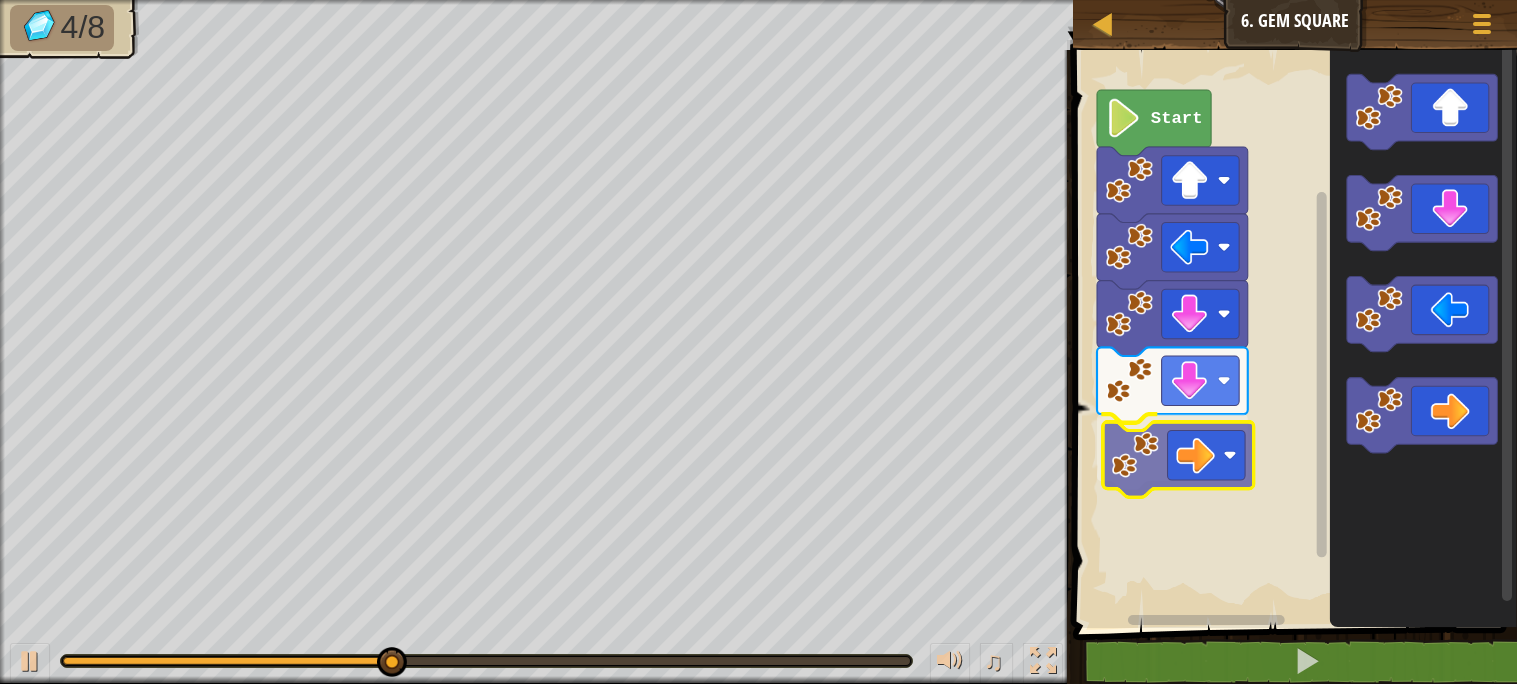 click on "Start" at bounding box center (1292, 334) 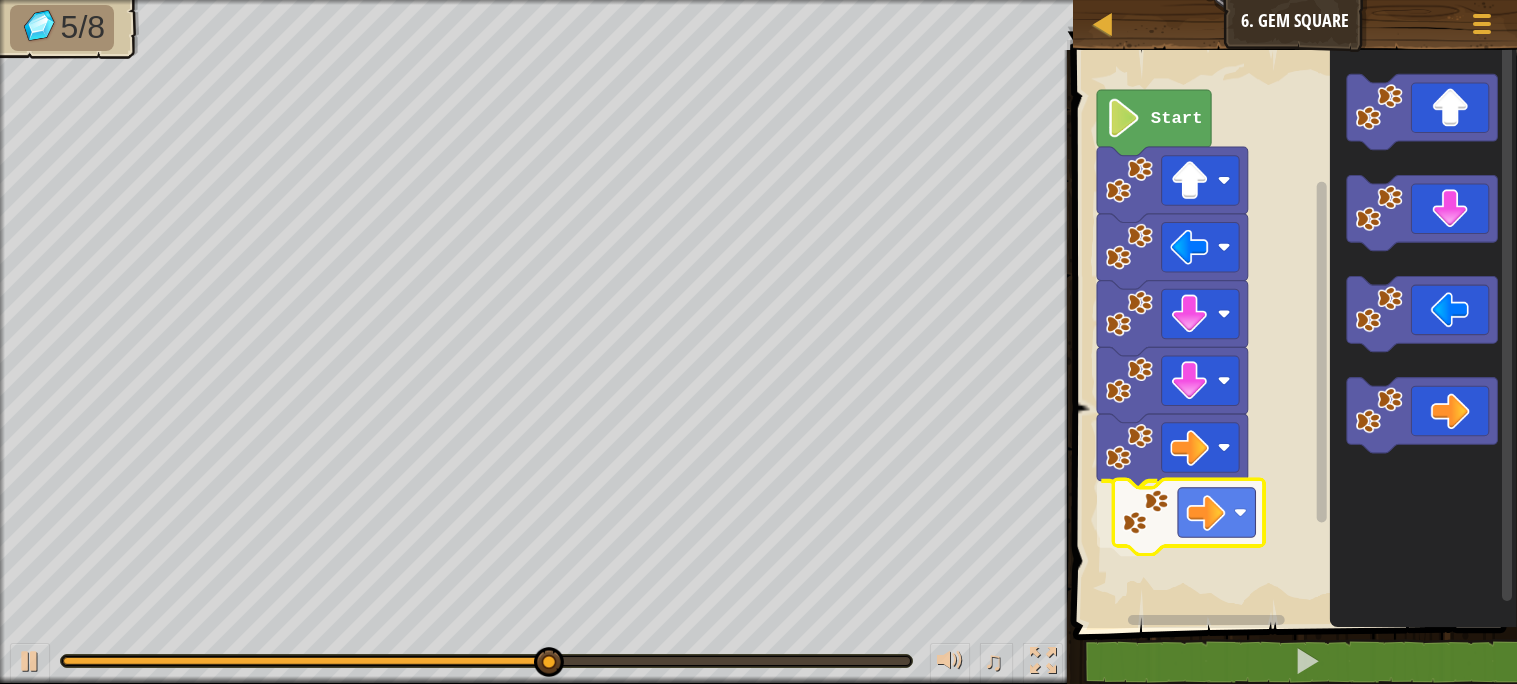 click on "Start" at bounding box center [1292, 334] 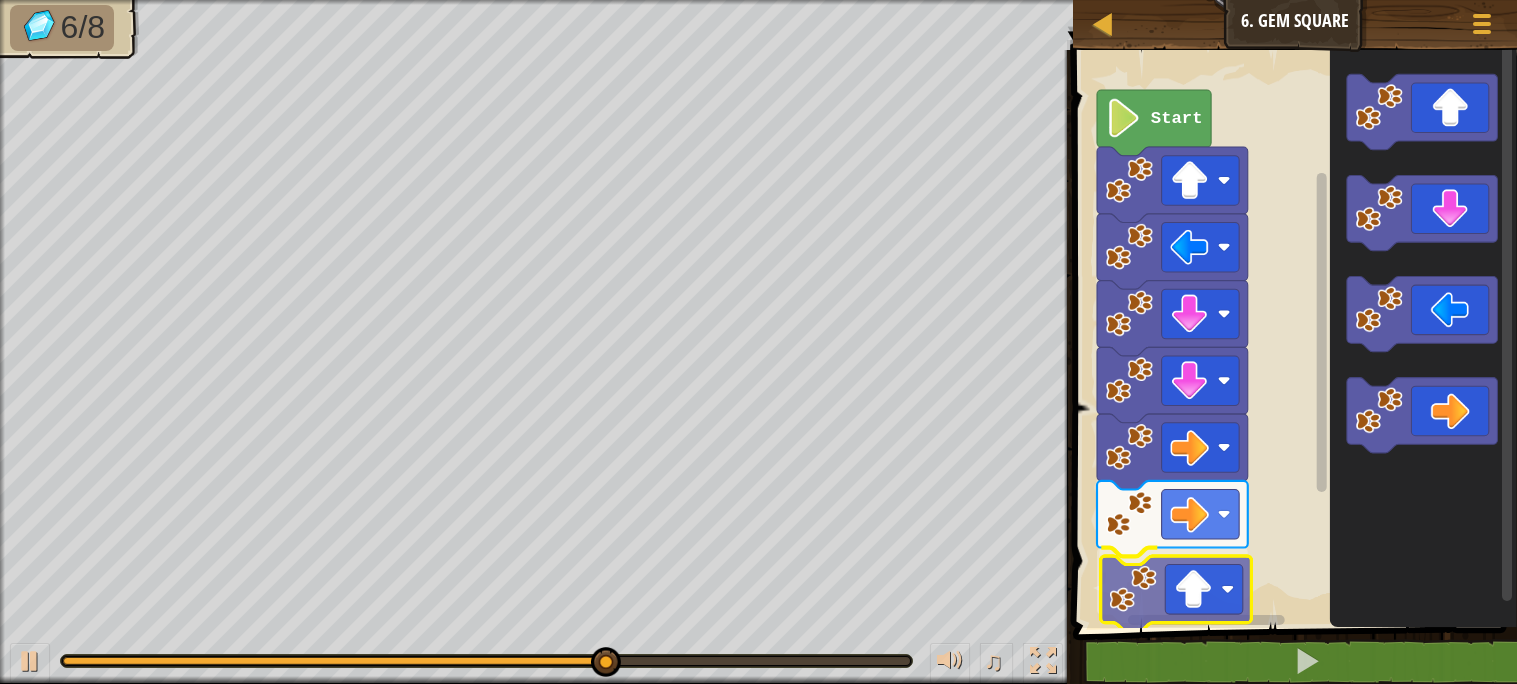 click on "Start" at bounding box center [1292, 334] 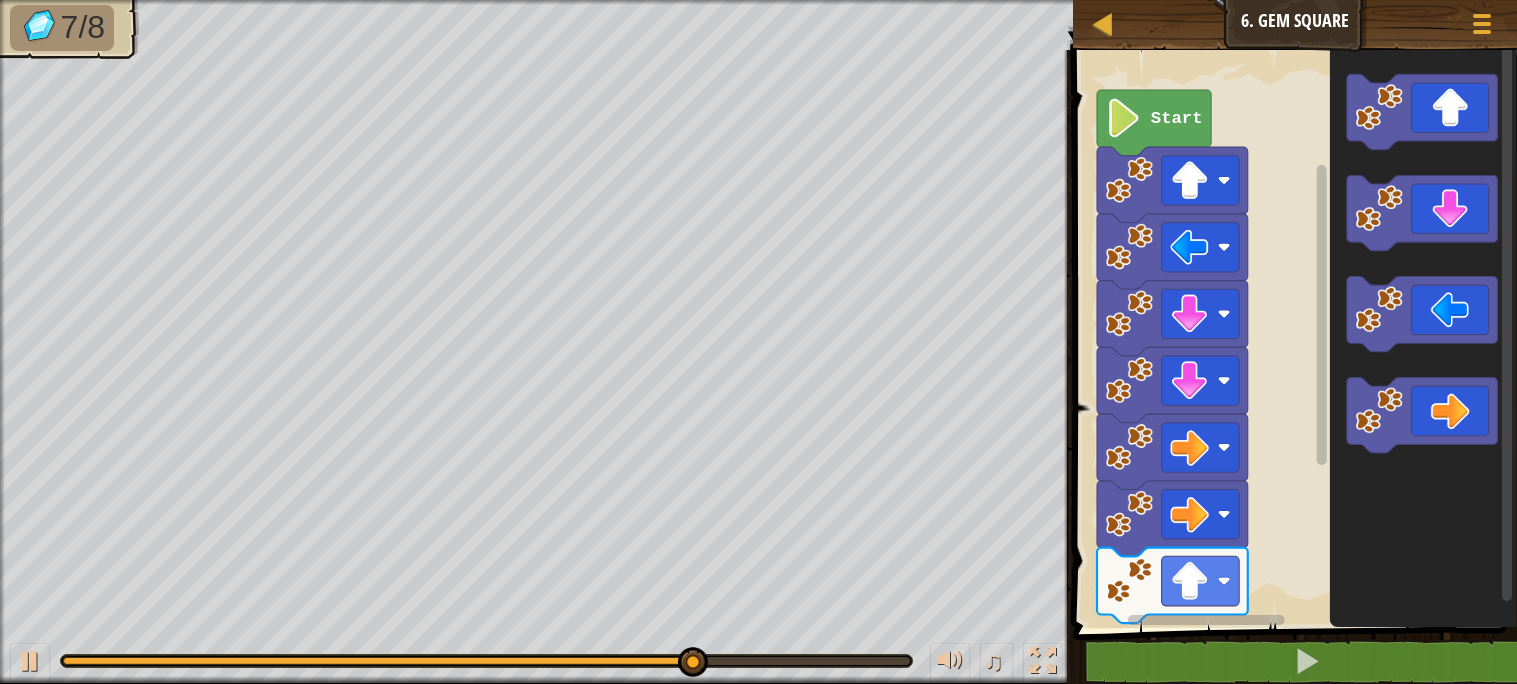 click on "Start" at bounding box center (1292, 334) 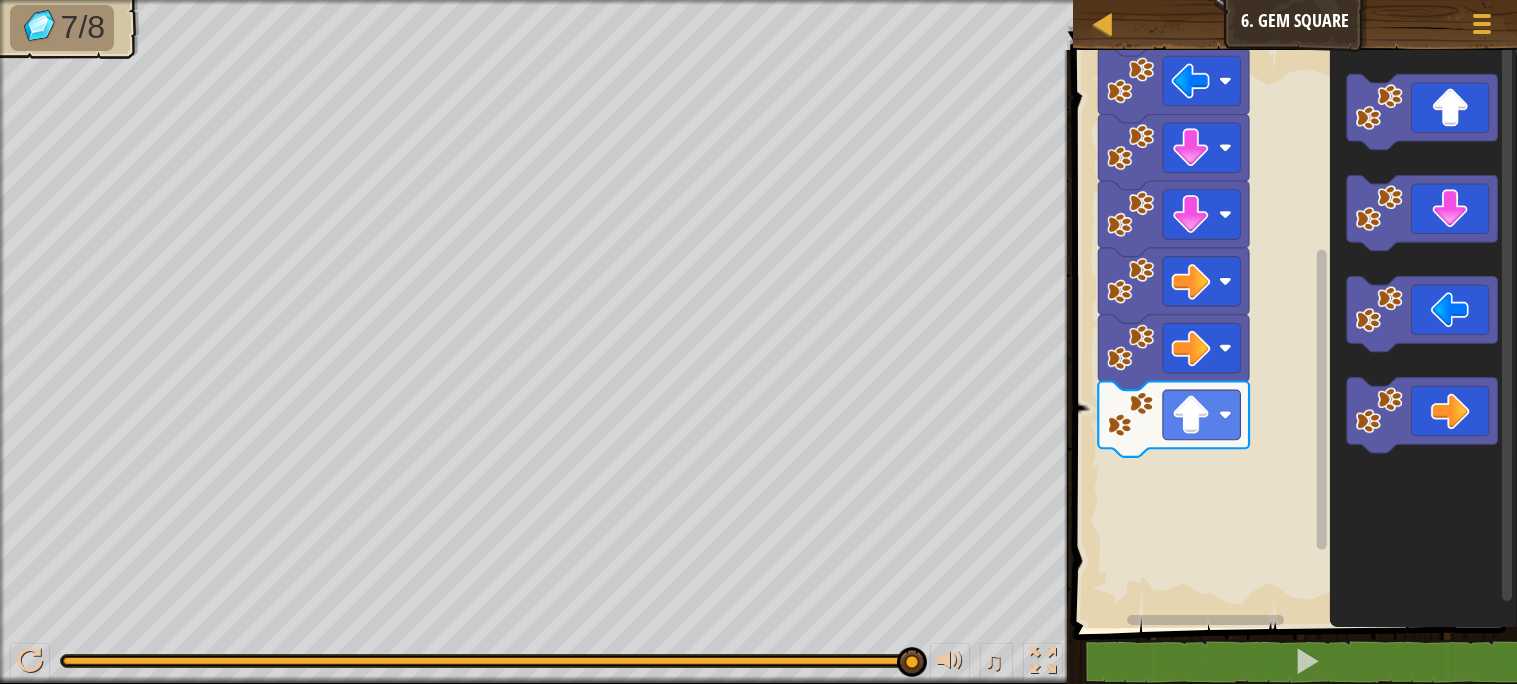 click on "Start" at bounding box center (1292, 334) 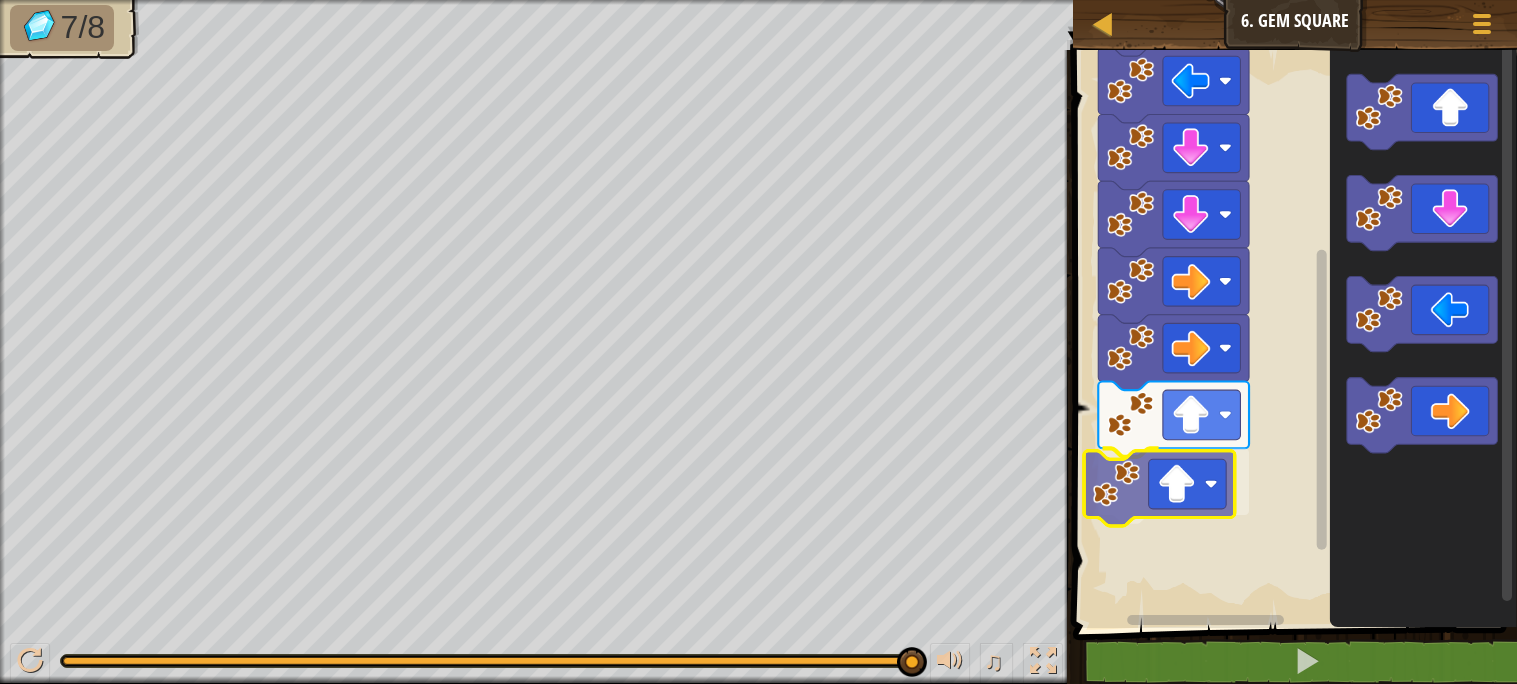 click on "Start" at bounding box center [1292, 334] 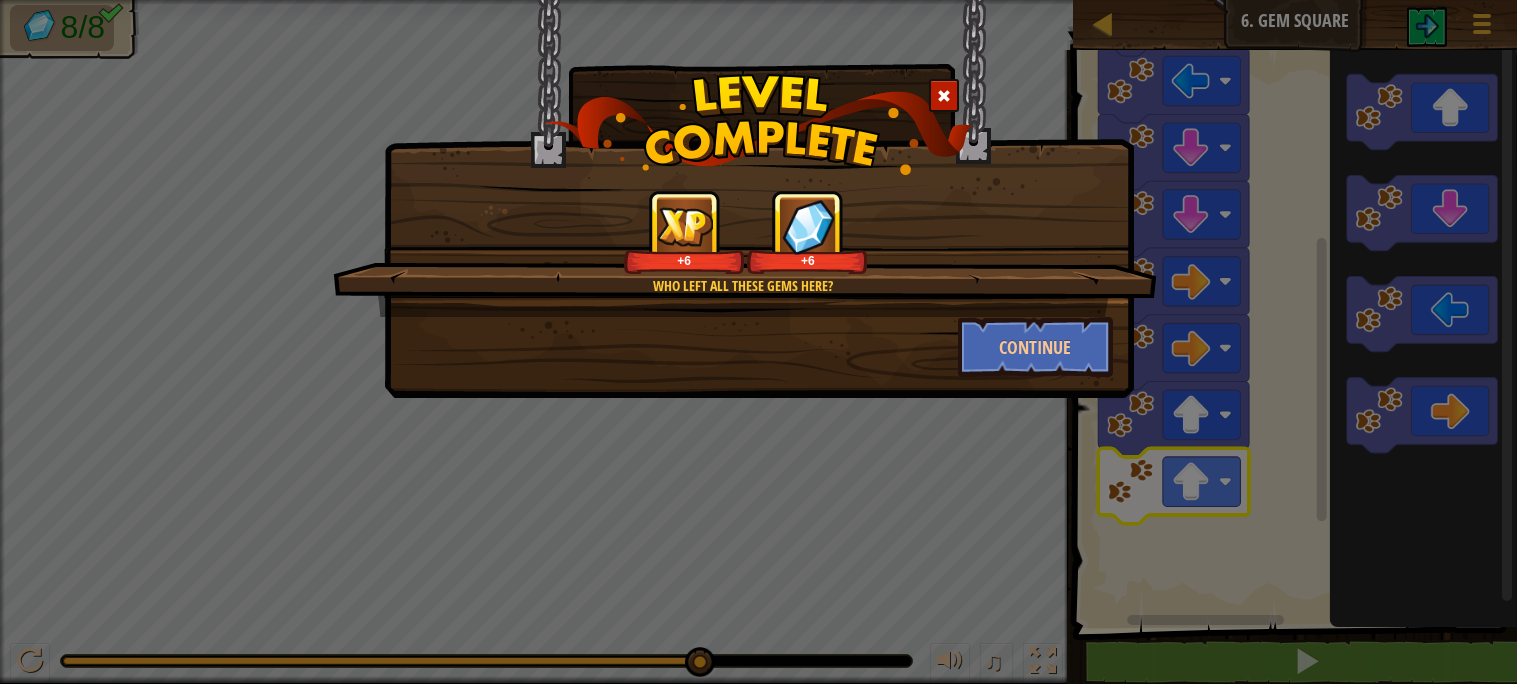 click on "Who left all these gems here? +6 +6 Continue" at bounding box center [759, 199] 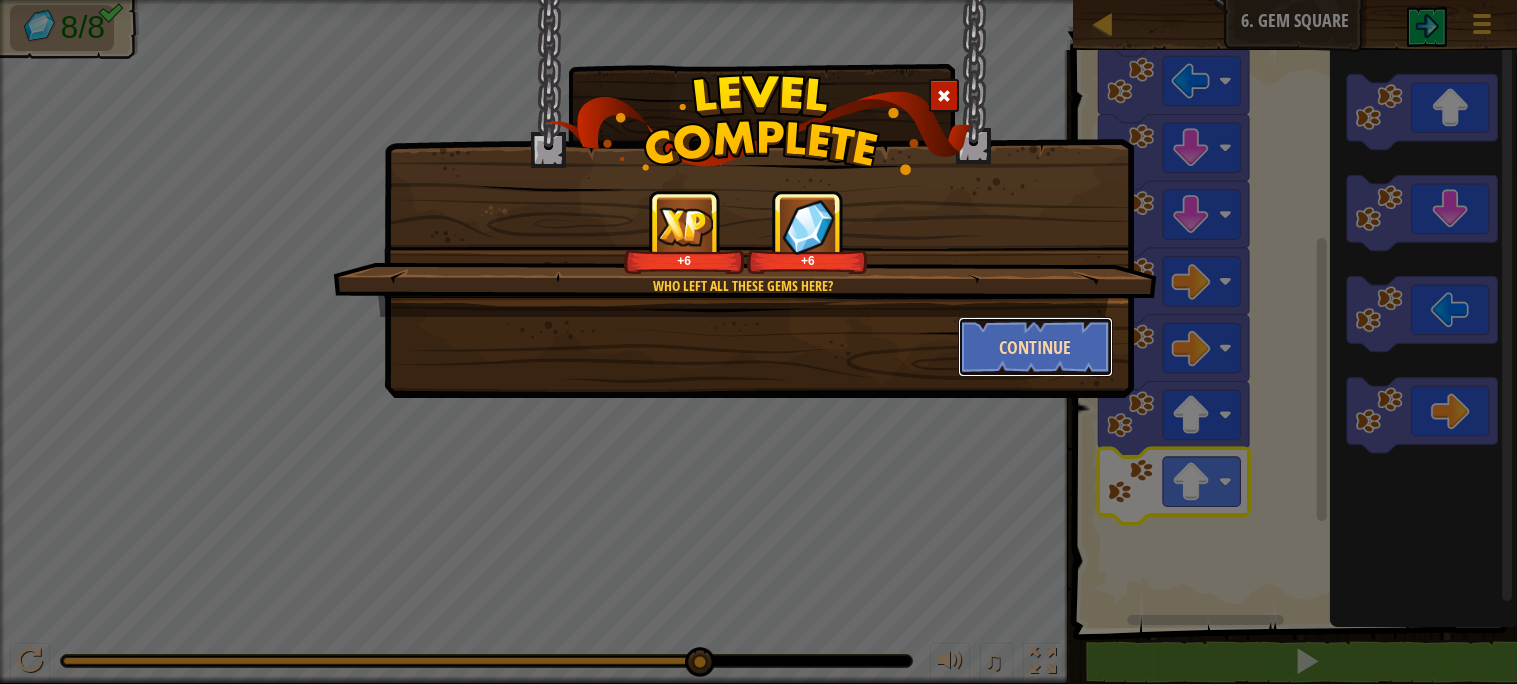 click on "Continue" at bounding box center (1035, 347) 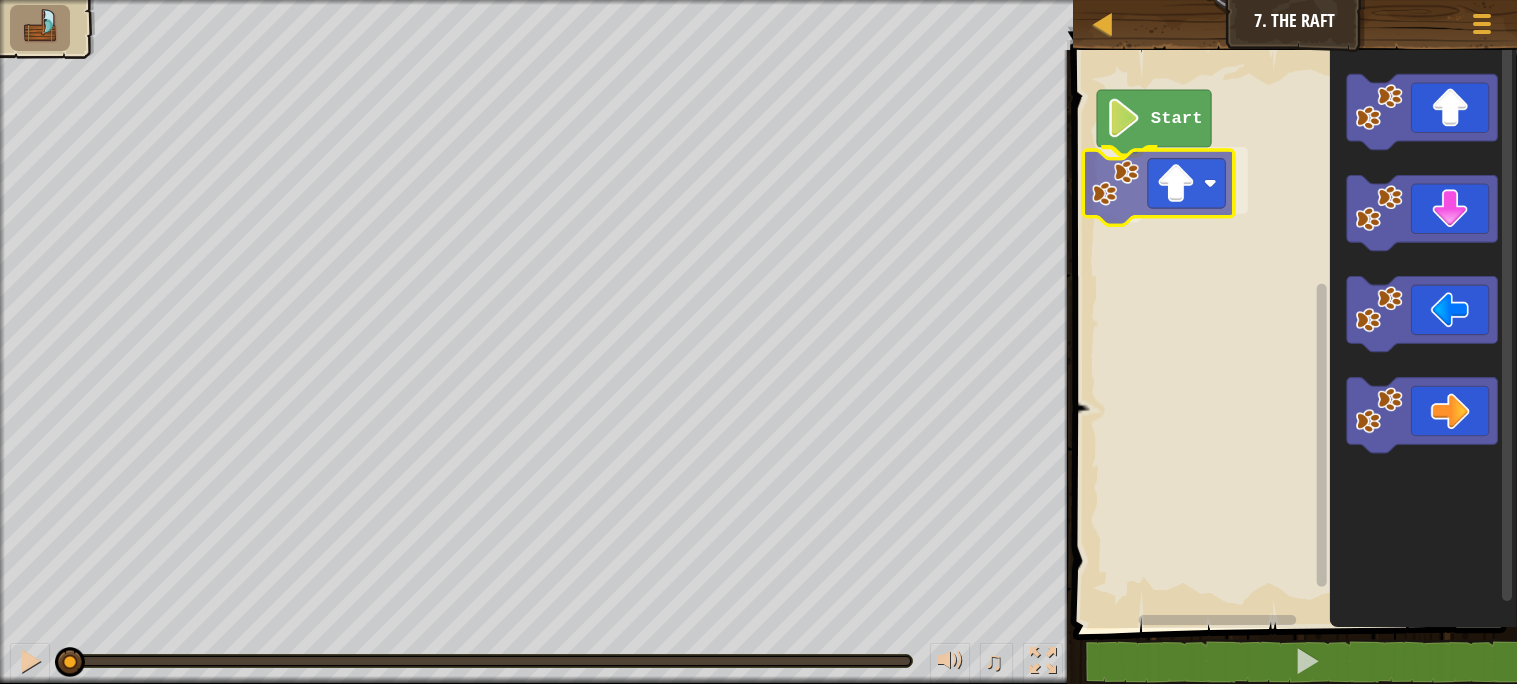 click on "Start" at bounding box center (1292, 334) 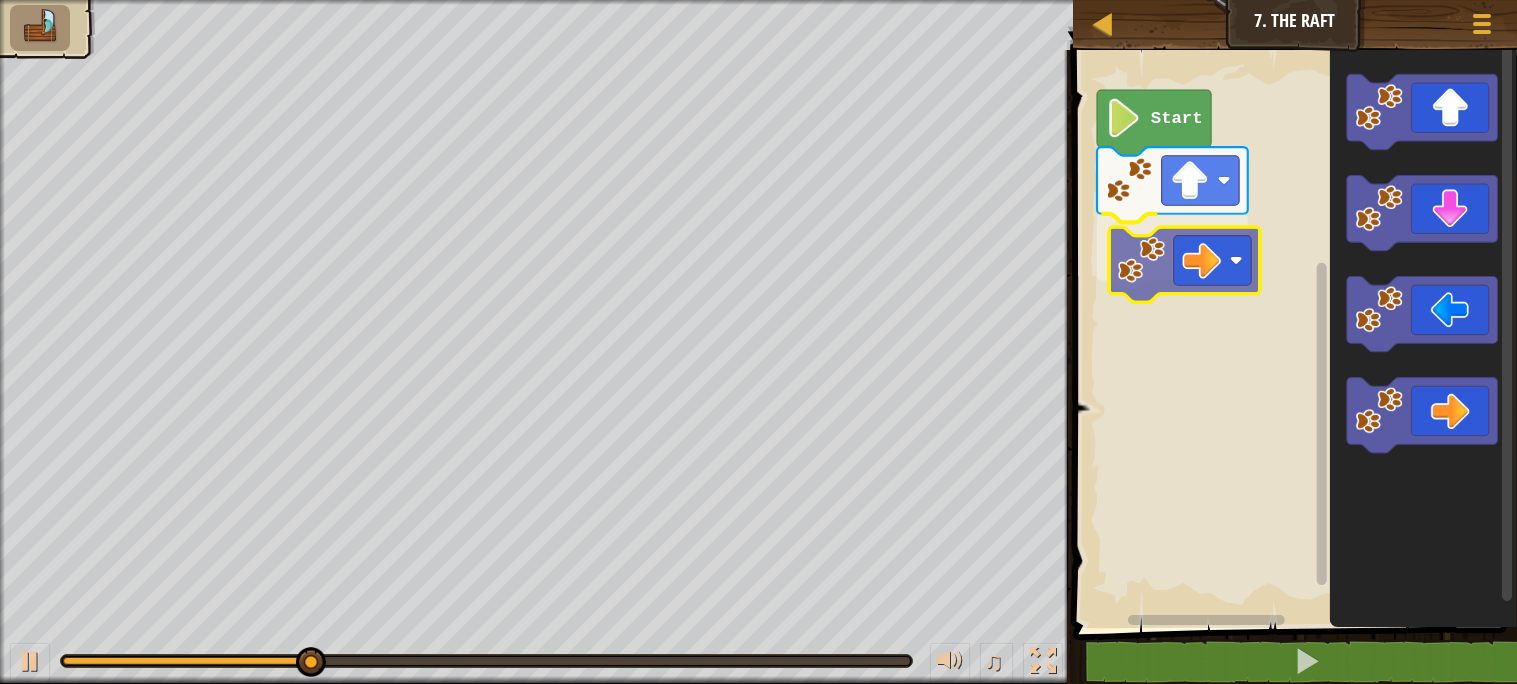 click on "Start" at bounding box center (1292, 334) 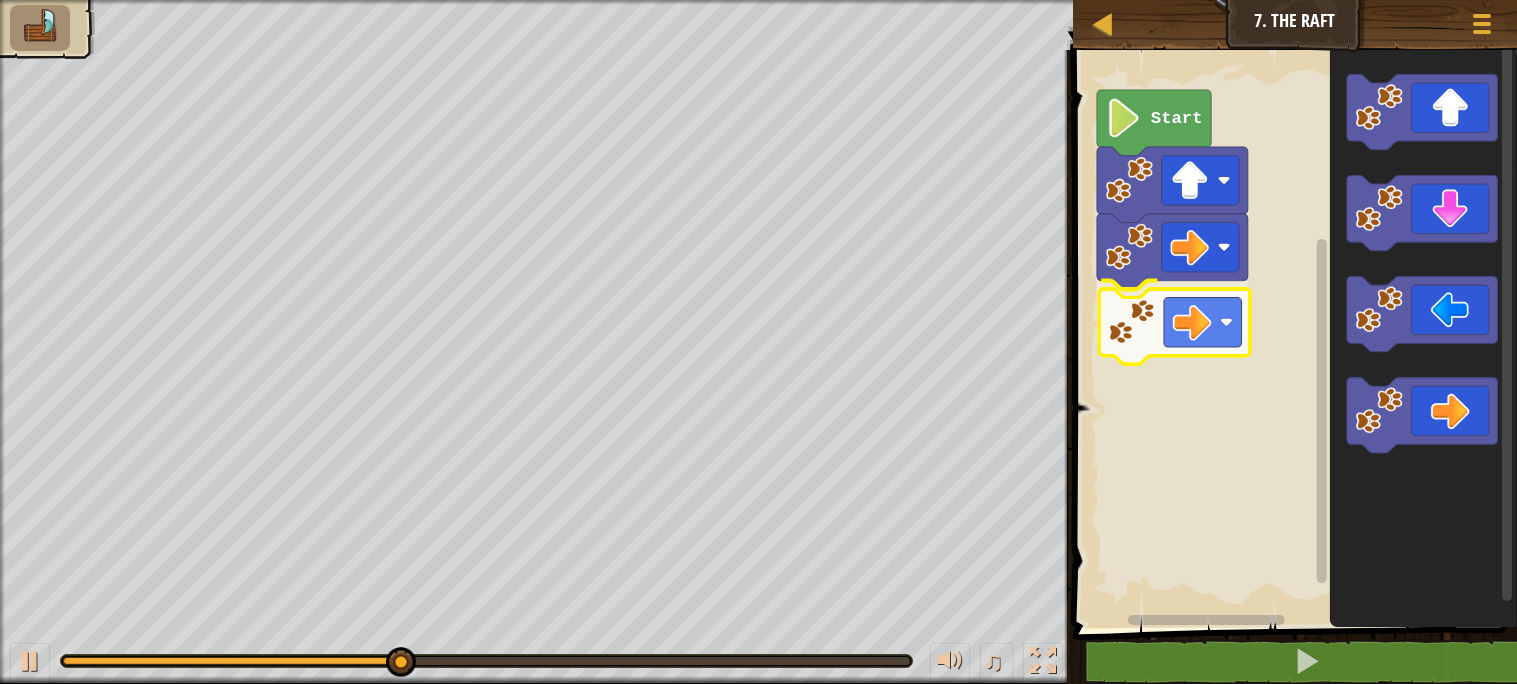 click on "Start" at bounding box center [1292, 334] 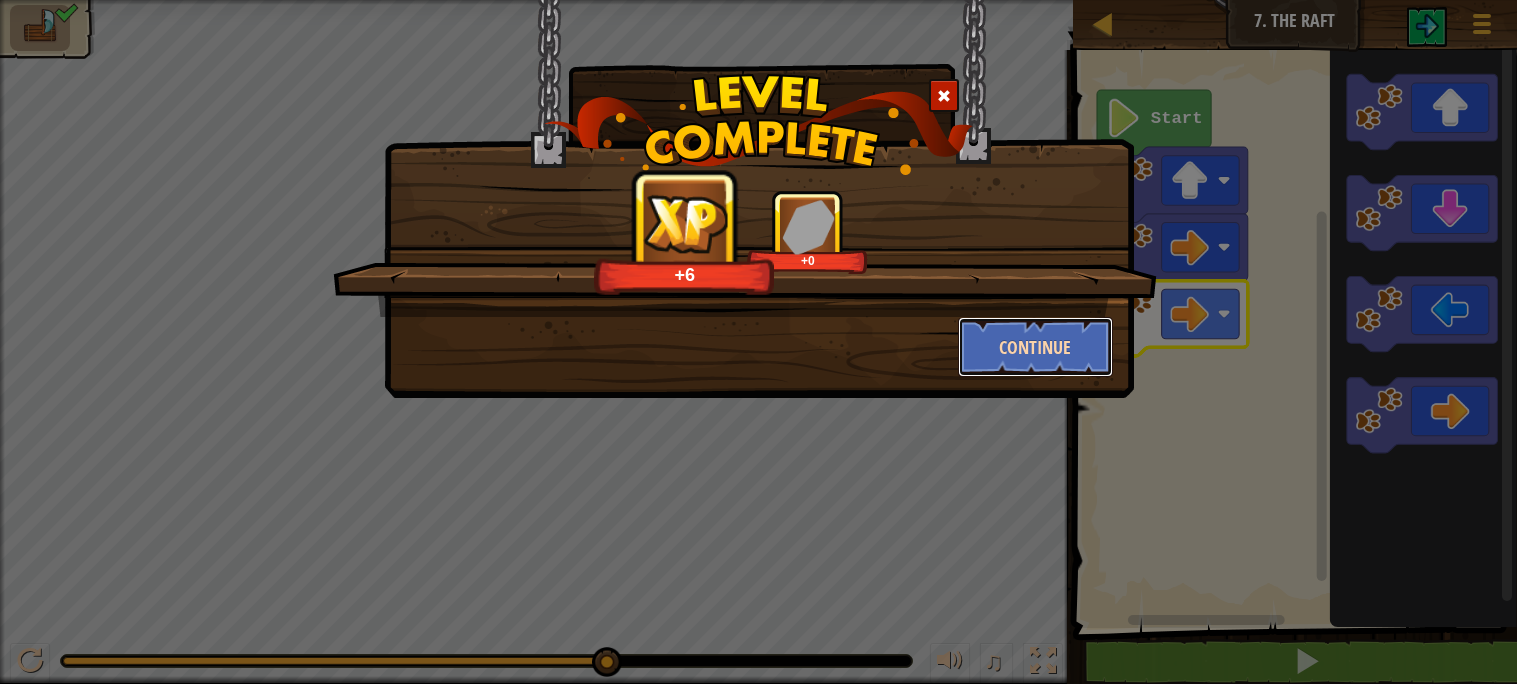 click on "Continue" at bounding box center [1035, 347] 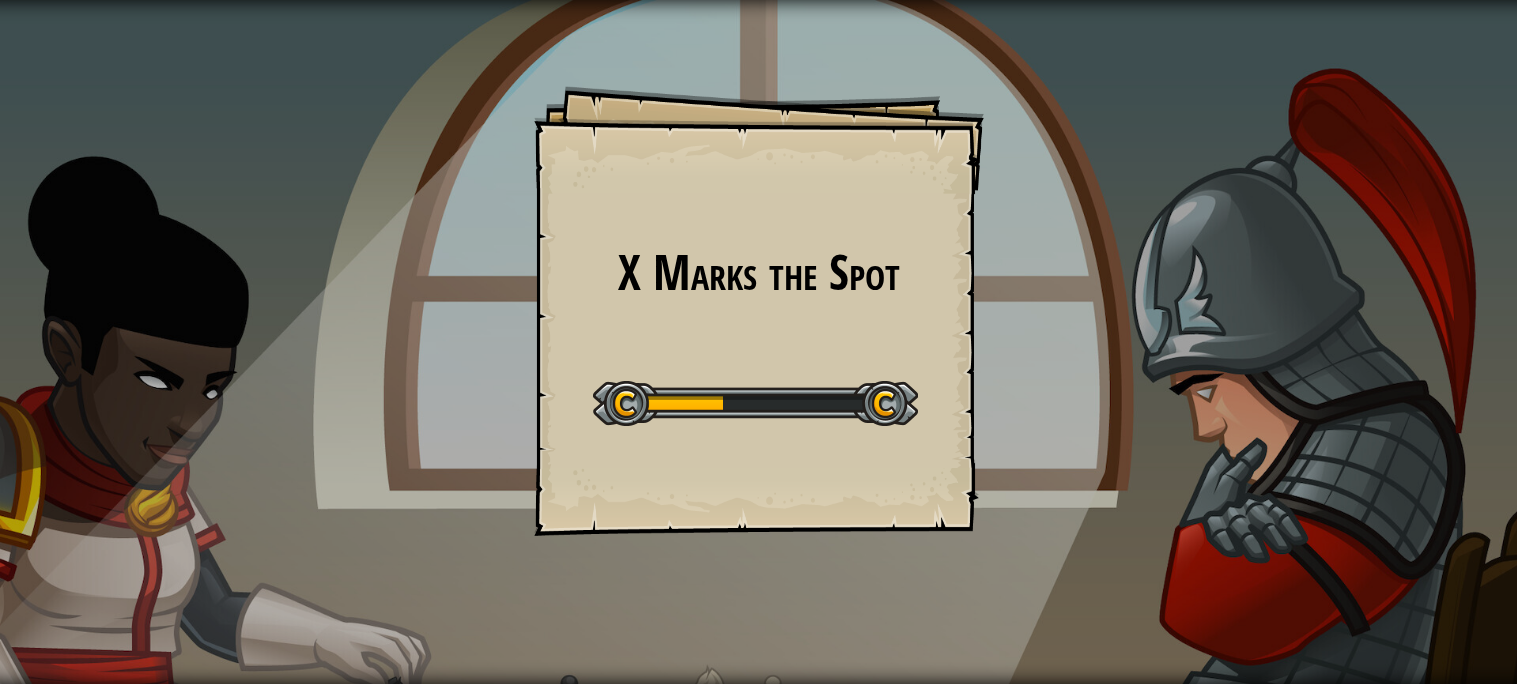 click on "X Marks the Spot Goals Start Level Error loading from server. Try refreshing the page. You'll need a subscription to play this level. Subscribe You'll need to join a course to play this level. Back to my courses Ask your teacher to assign a license to you so you can continue to play CodeCombat! Back to my courses This level is locked. Back to my courses Before you start coding, you can always plan with a sheet of paper and a pen." at bounding box center (758, 342) 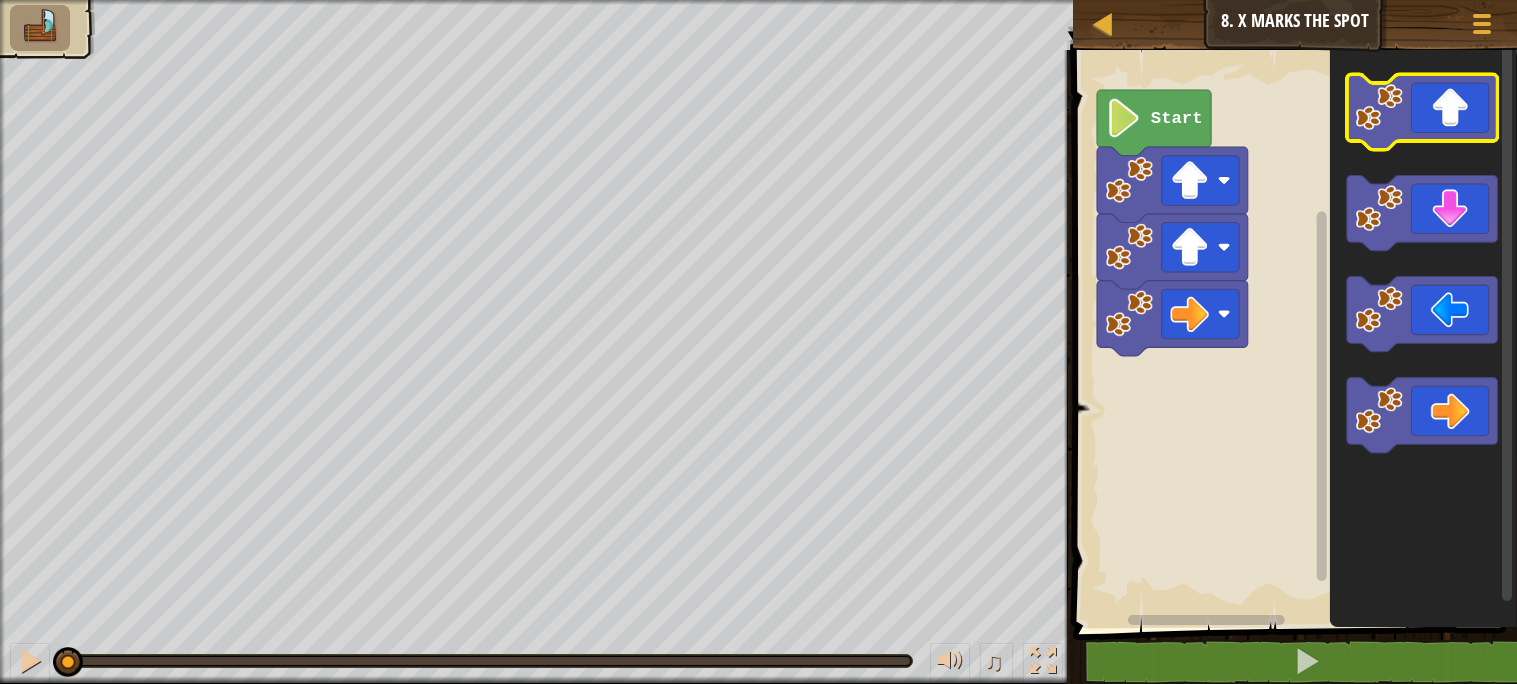 click 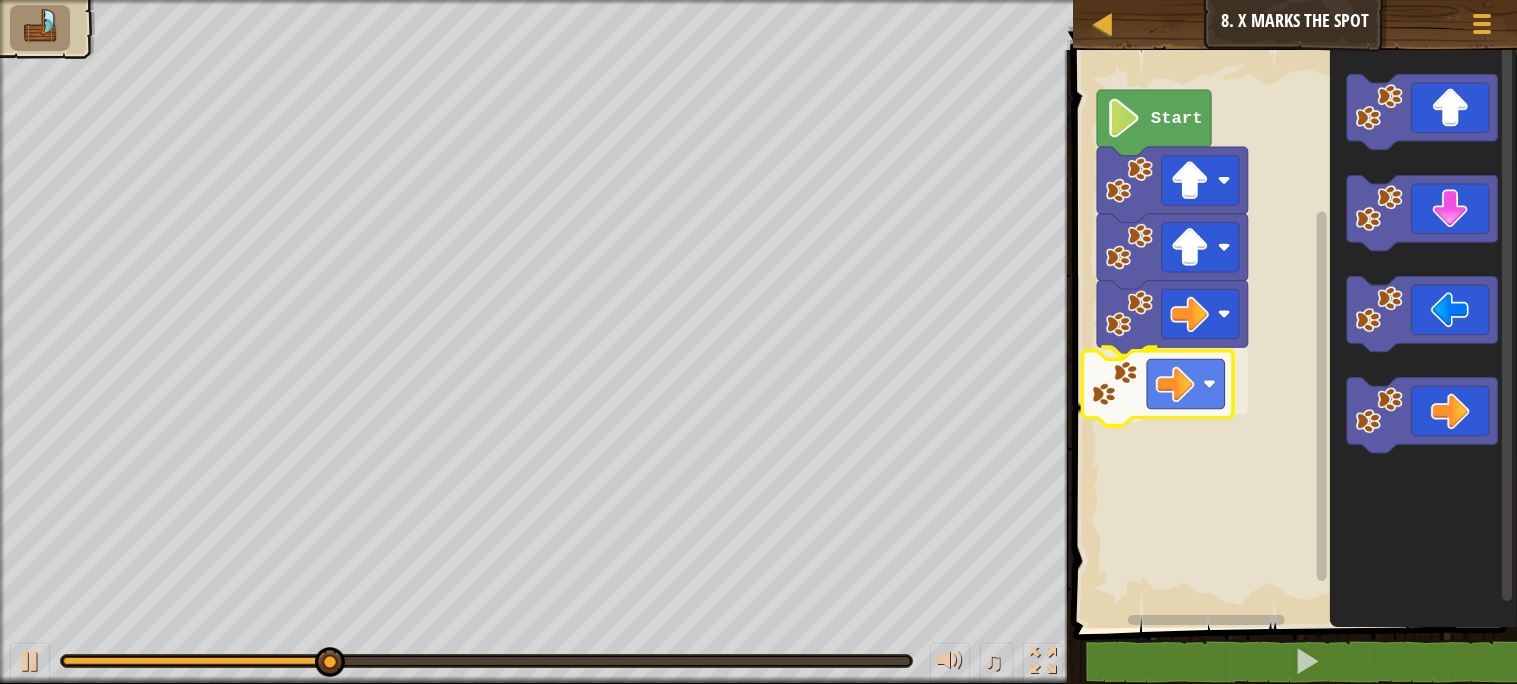 click on "Start" at bounding box center (1292, 334) 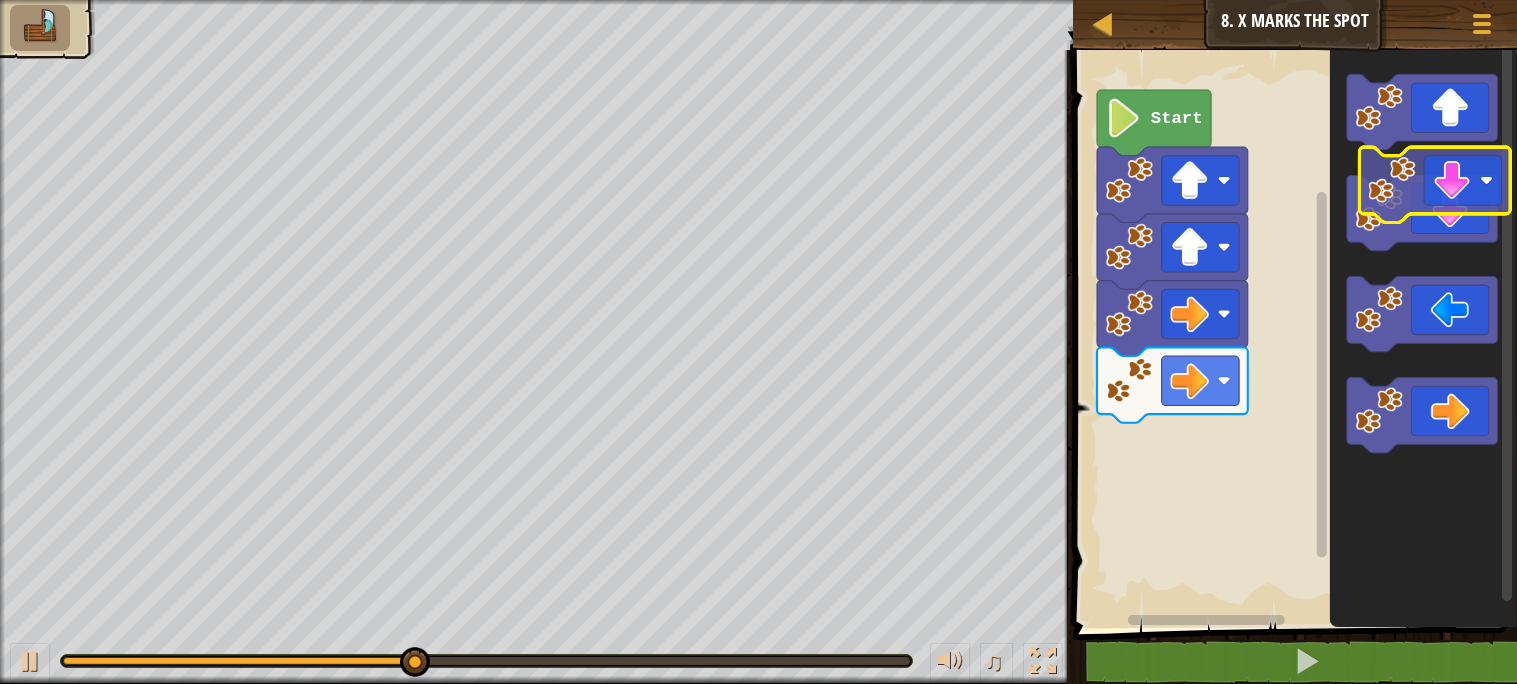 click 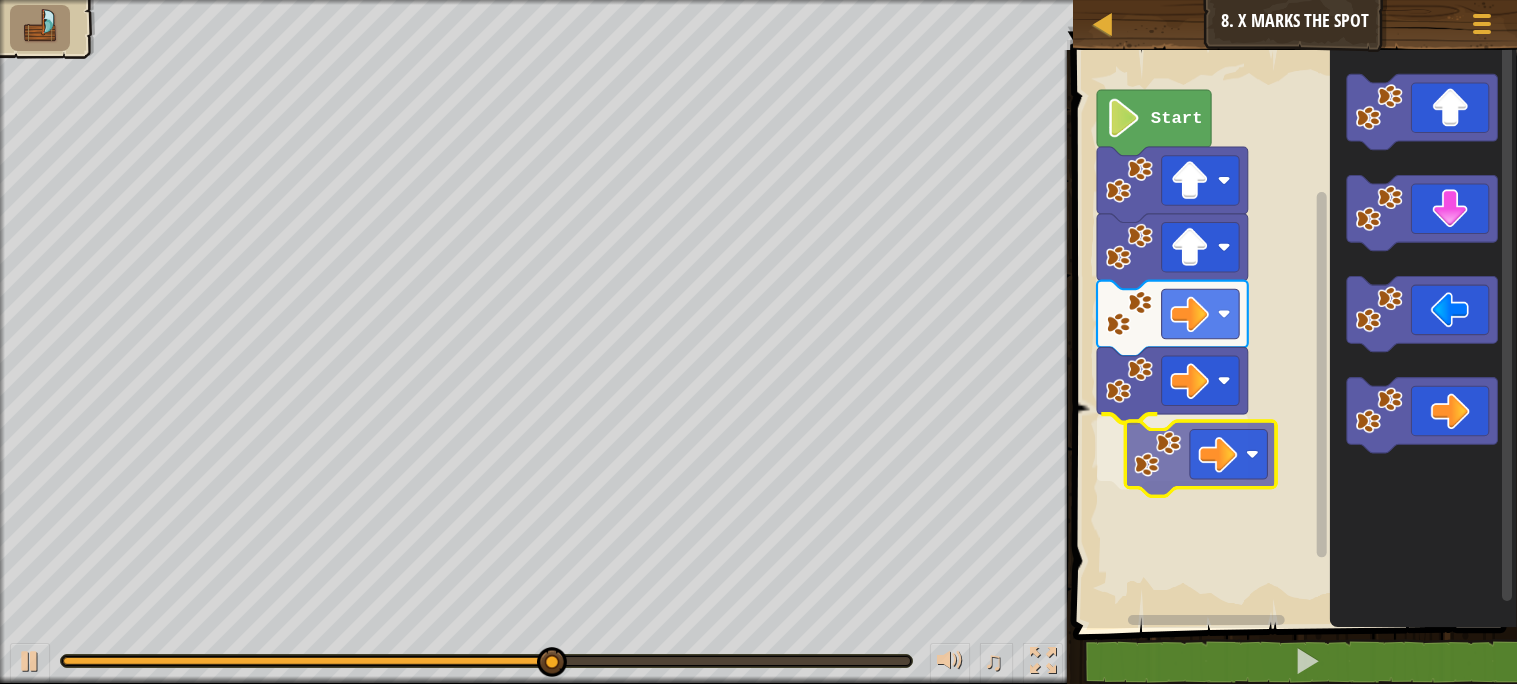 click on "Start" at bounding box center (1292, 334) 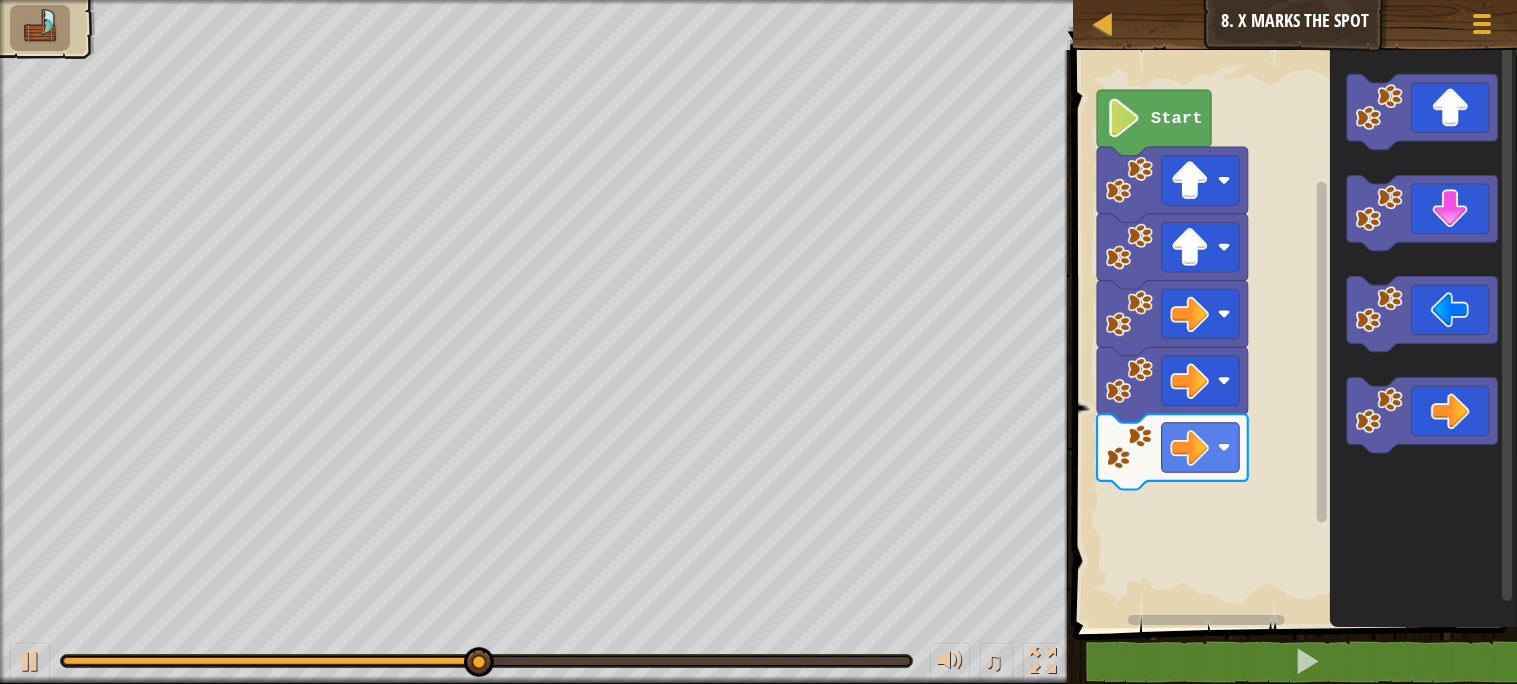 click on "Start" at bounding box center [1292, 334] 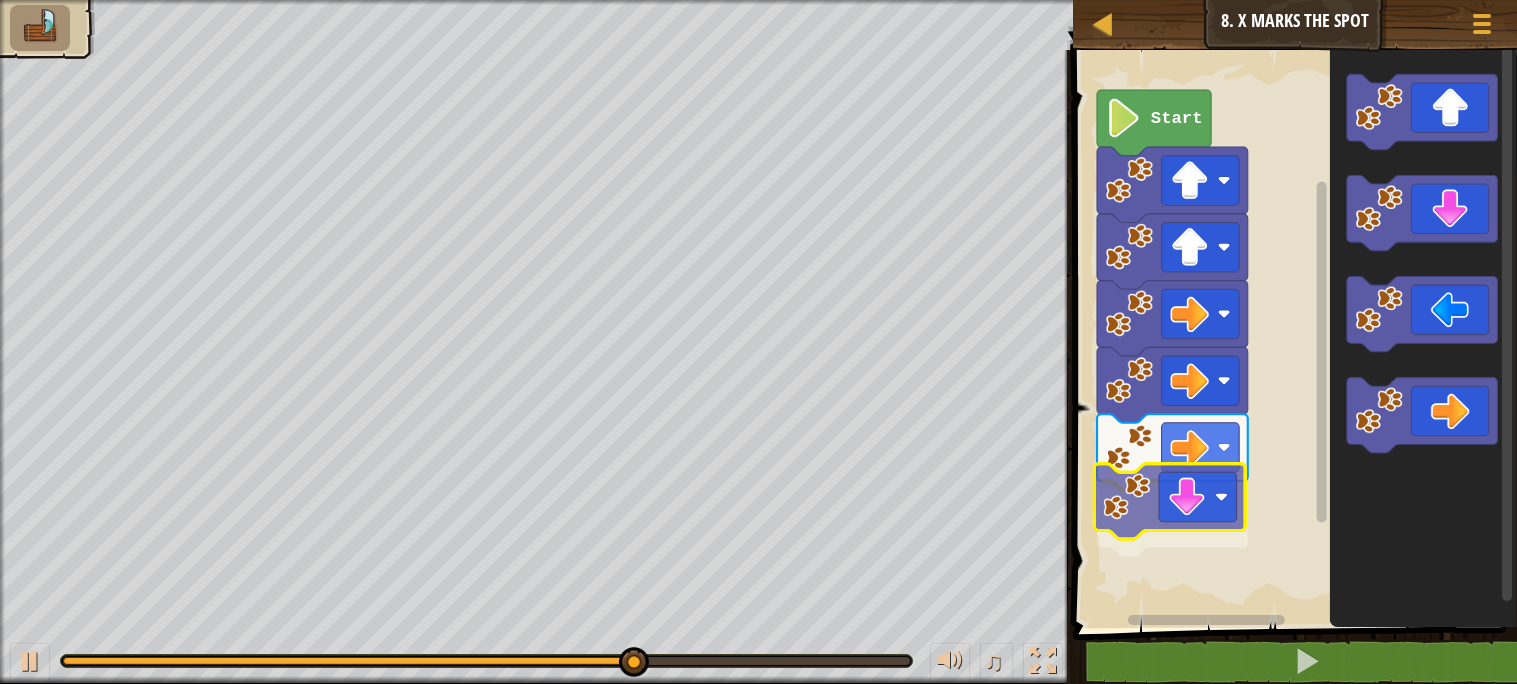 click on "Start" at bounding box center [1292, 334] 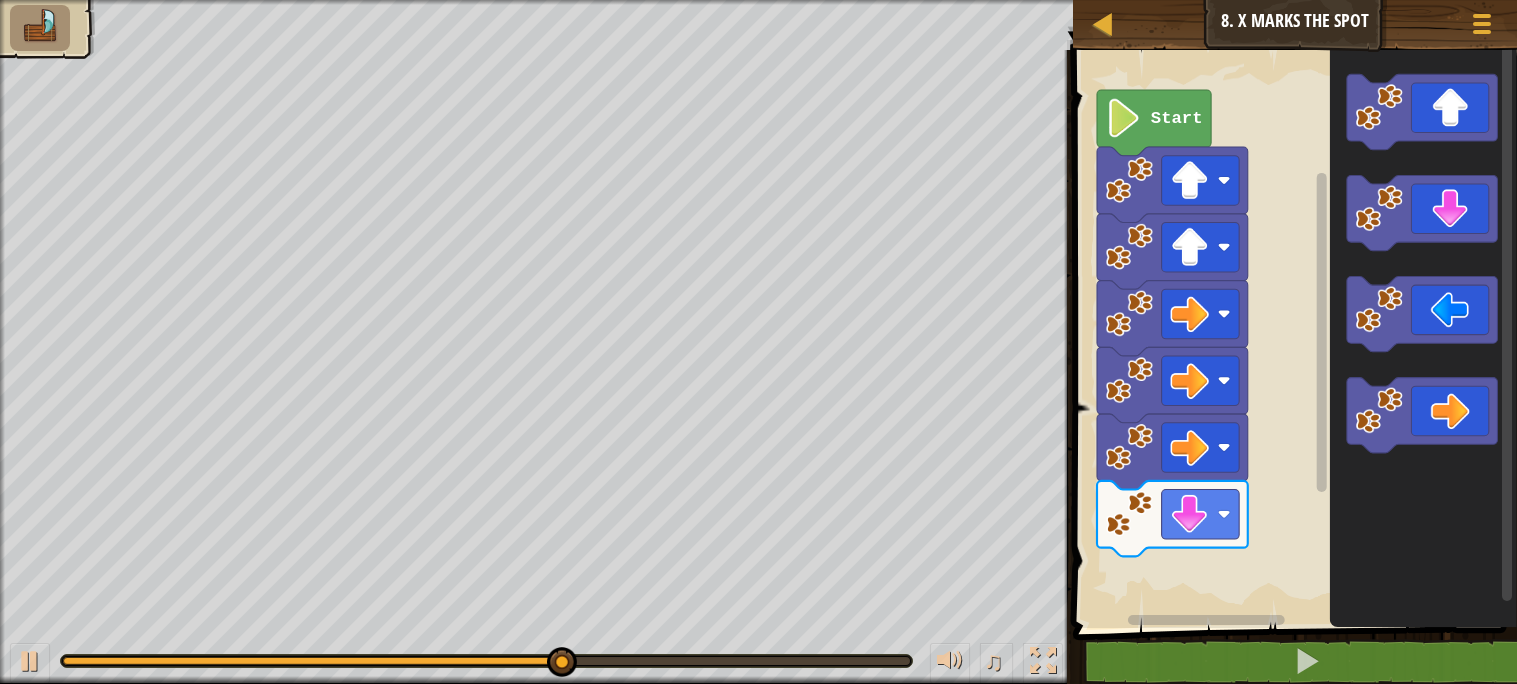 click on "Start" at bounding box center (1292, 334) 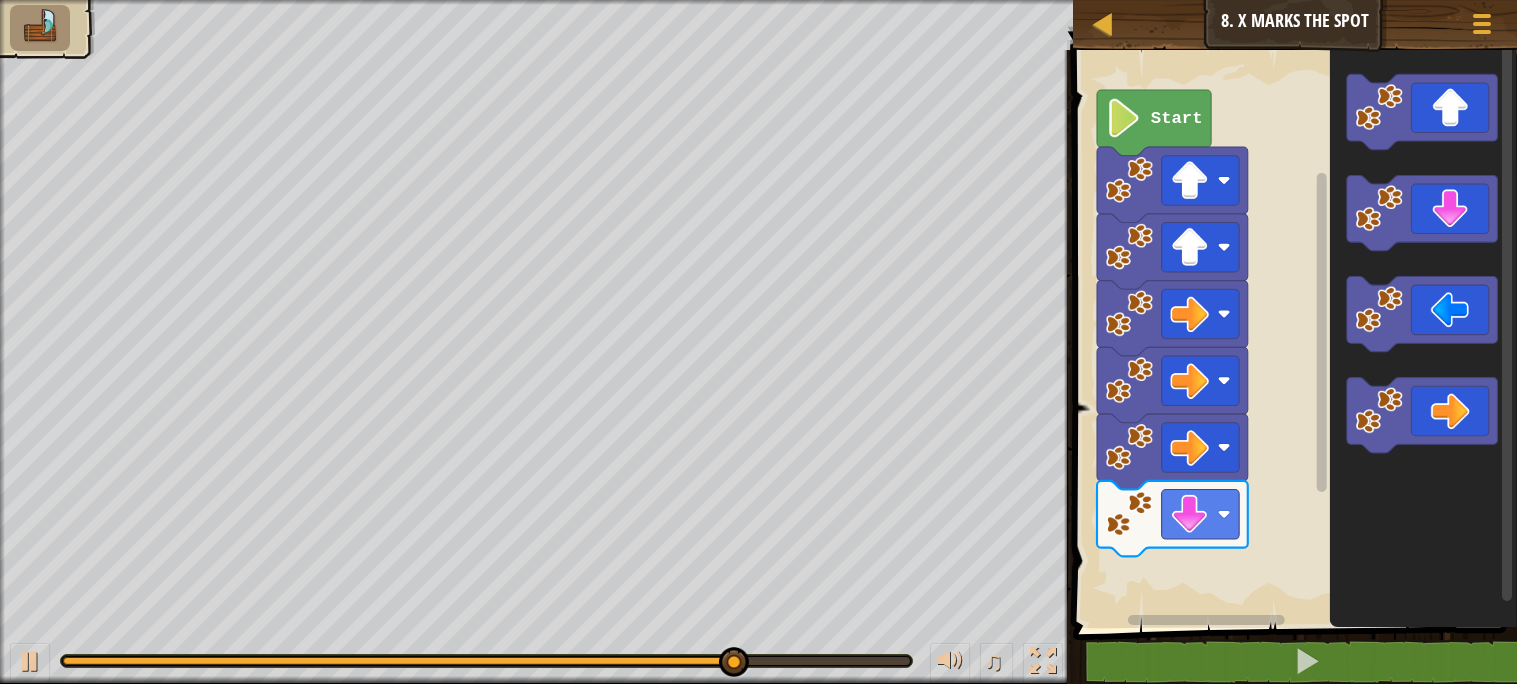 click on "Start" at bounding box center (1292, 334) 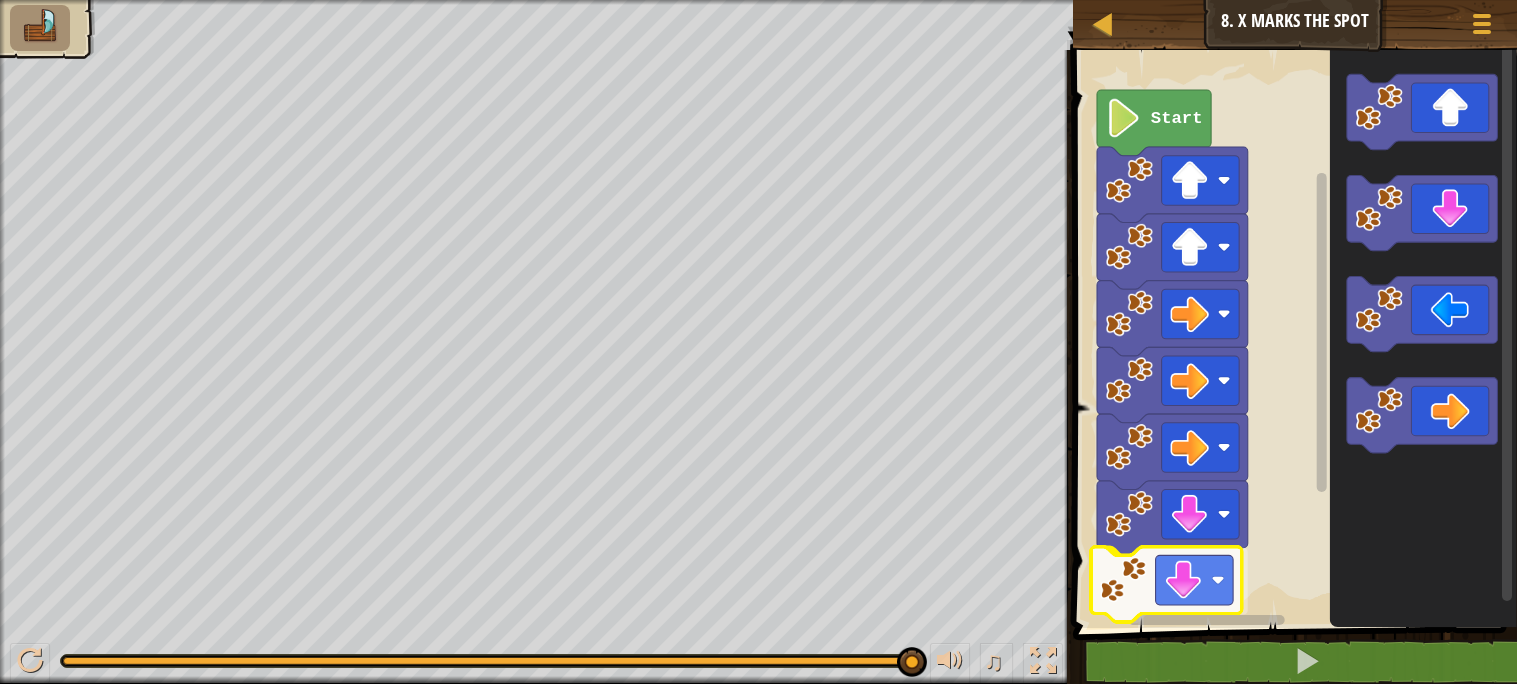 click on "Start" at bounding box center (1292, 334) 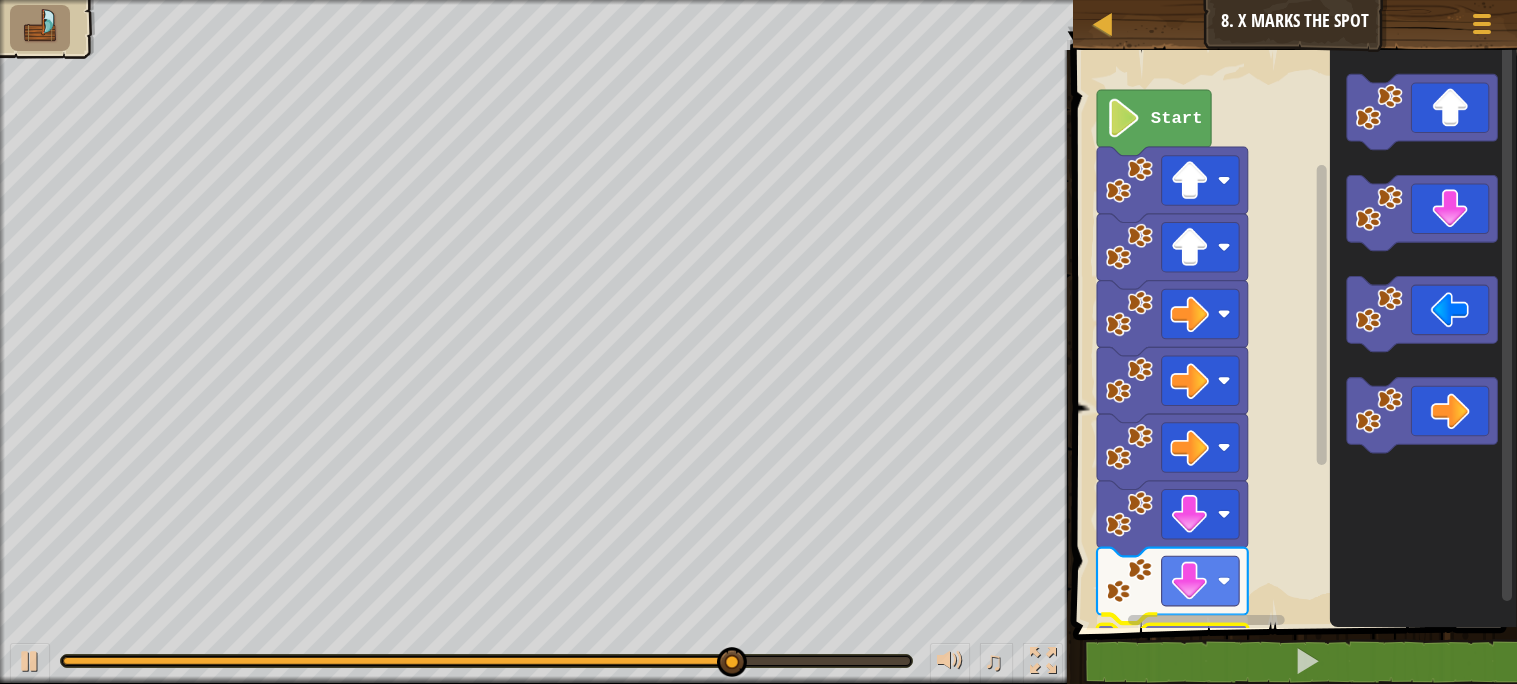 click on "1 2 3 4 go ( 'up' ,   1 ) go ( 'up' ,   1 ) go ( 'right' ,   1 )     הההההההההההההההההההההההההההההההההההההההההההההההההההההההההההההההההההההההההההההההההההההההההההההההההההההההההההההההההההההההההההההההההההההההההההההההההההההההההההההההההההההההההההההההההההההההההההההההההההההההההההההההההההההההההההההההההההההההההההההההההההההההההההההההה XXXXXXXXXXXXXXXXXXXXXXXXXXXXXXXXXXXXXXXXXXXXXXXXXXXXXXXXXXXXXXXXXXXXXXXXXXXXXXXXXXXXXXXXXXXXXXXXXXXXXXXXXXXXXXXXXXXXXXXXXXXXXXXXXXXXXXXXXXXXXXXXXXXXXXXXXXXXXXXXXXXXXXXXXXXXXXXXXXXXXXXXXXXXXXXXXXXXXXXXXXXXXXXXXXXXXXXXXXXXXXXXXXXXXXXXXXXXXXXXXXXXXXXXXXXXXXXX Start Code Saved Programming language : Python Statement   /  Call   /" at bounding box center [1292, 402] 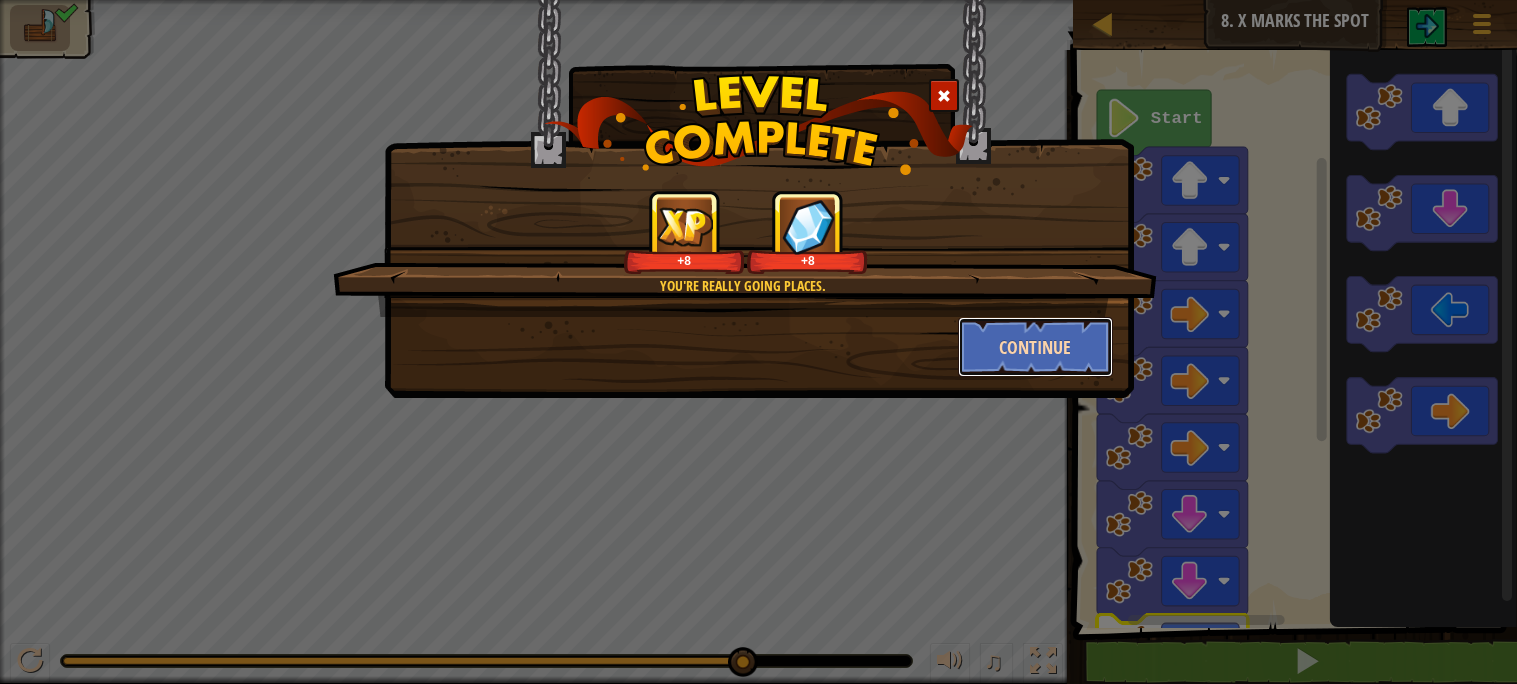 click on "Continue" at bounding box center (1035, 347) 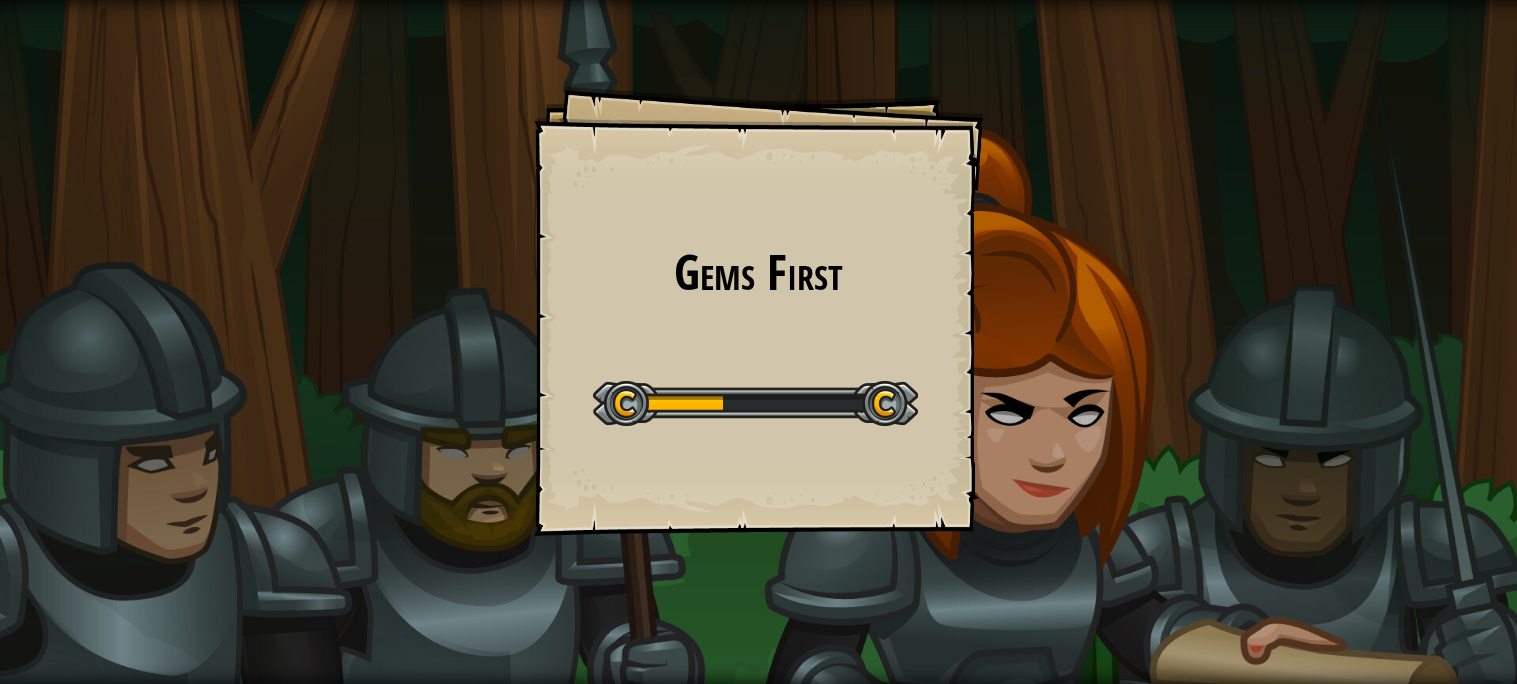 click on "Gems First Goals Start Level Error loading from server. Try refreshing the page. You'll need a subscription to play this level. Subscribe You'll need to join a course to play this level. Back to my courses Ask your teacher to assign a license to you so you can continue to play CodeCombat! Back to my courses This level is locked. Back to my courses Click the guide, inside game menu (at the top of the page), for useful info." at bounding box center (758, 342) 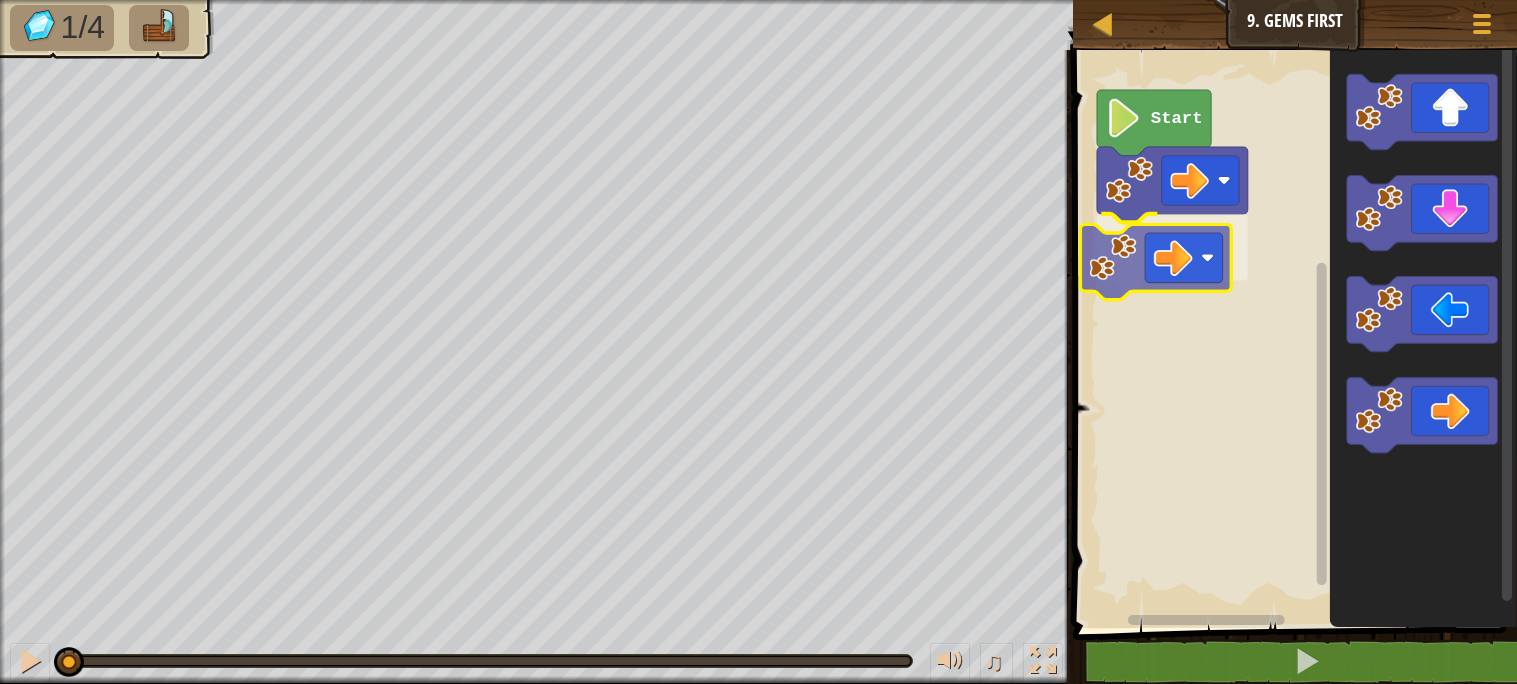 click on "Start" at bounding box center (1292, 334) 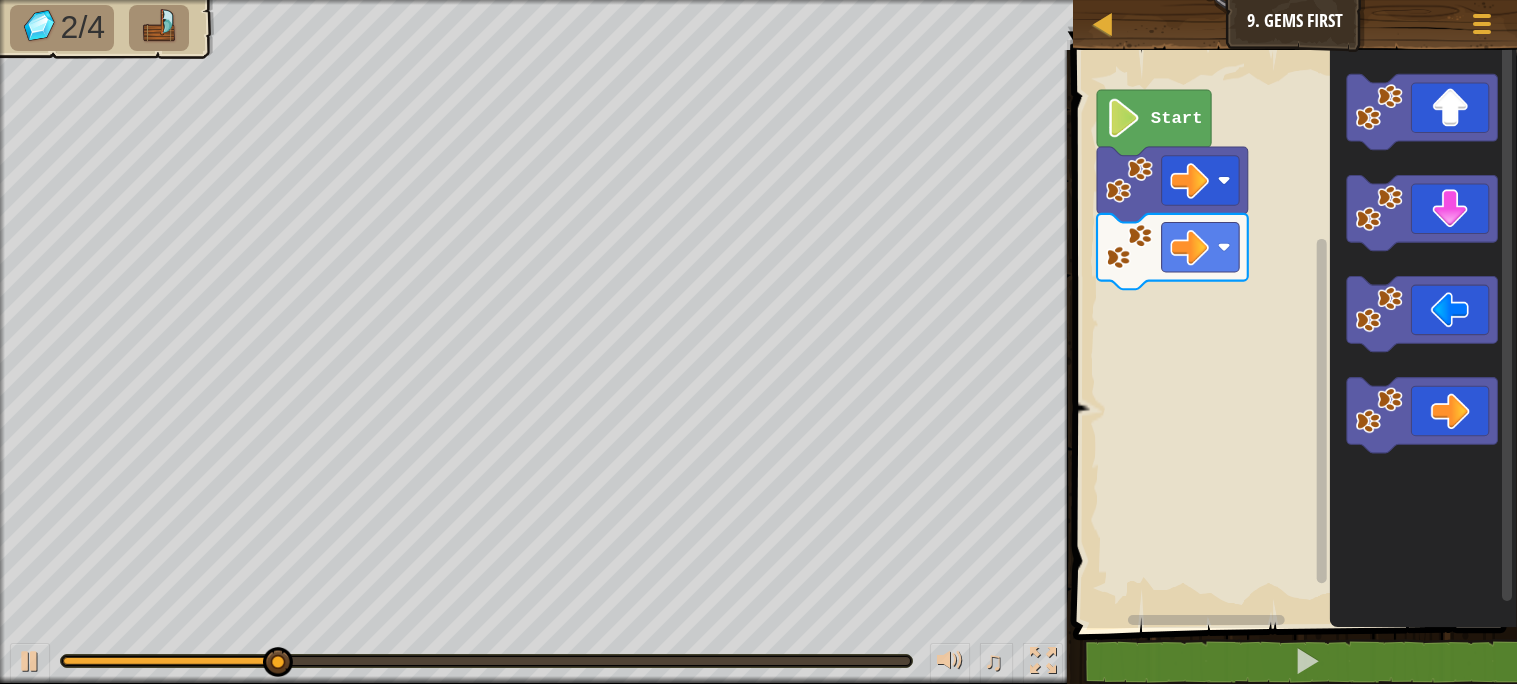 click on "Start" at bounding box center (1292, 334) 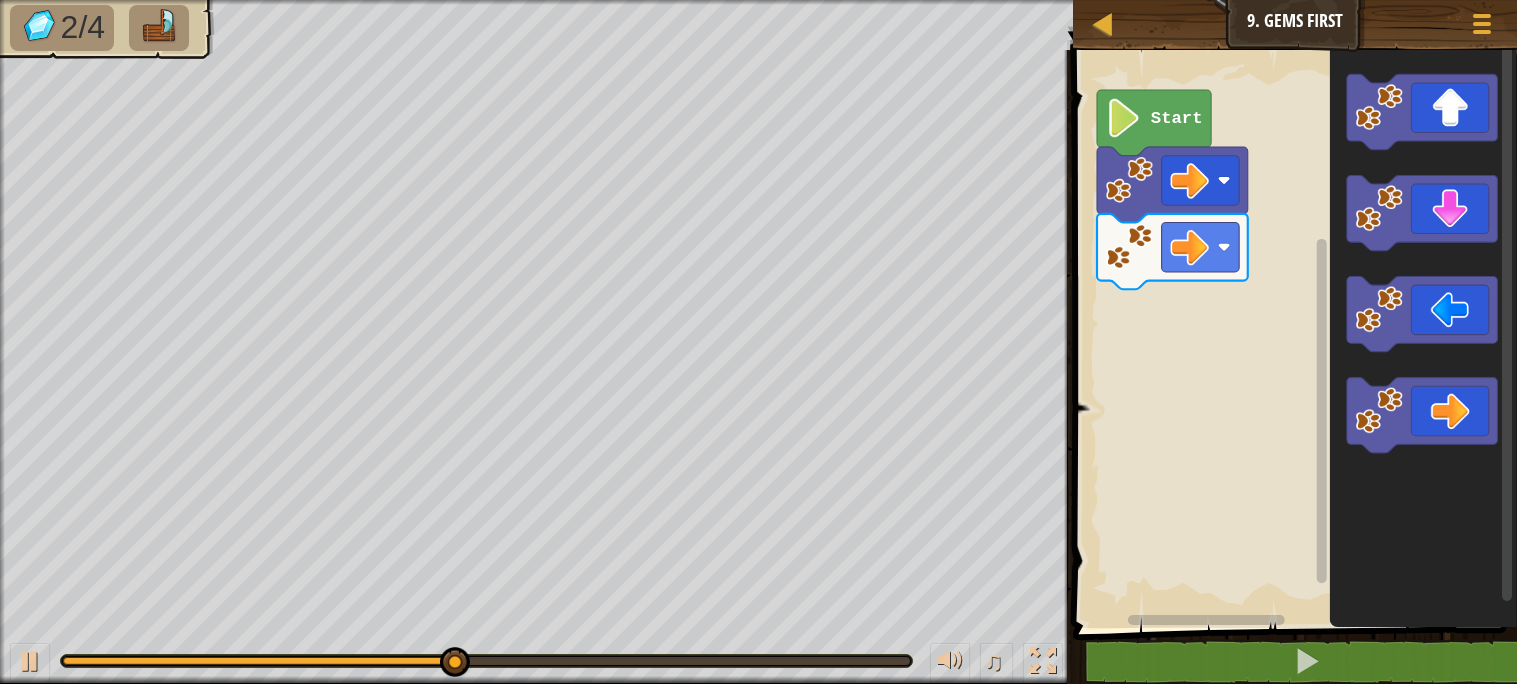 click on "Start" at bounding box center [1292, 334] 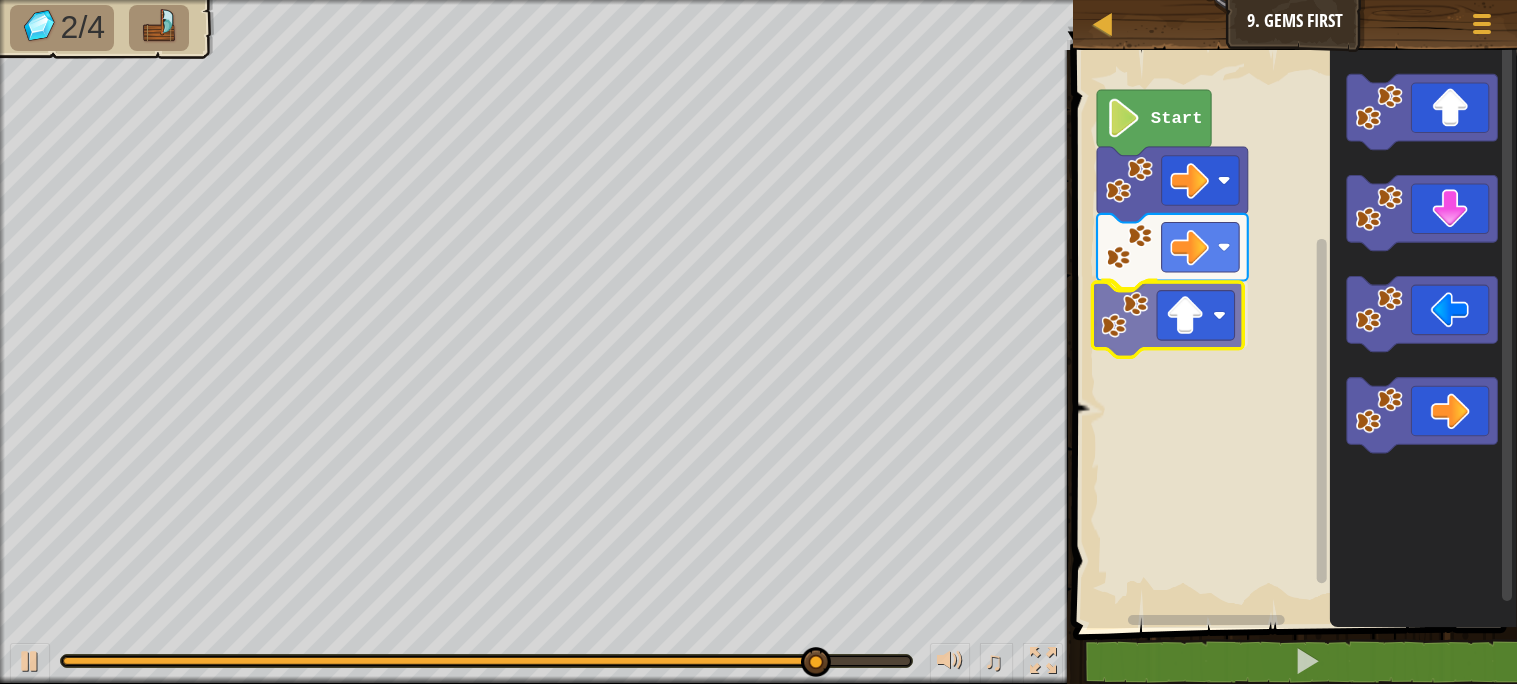 click on "Start" at bounding box center [1292, 334] 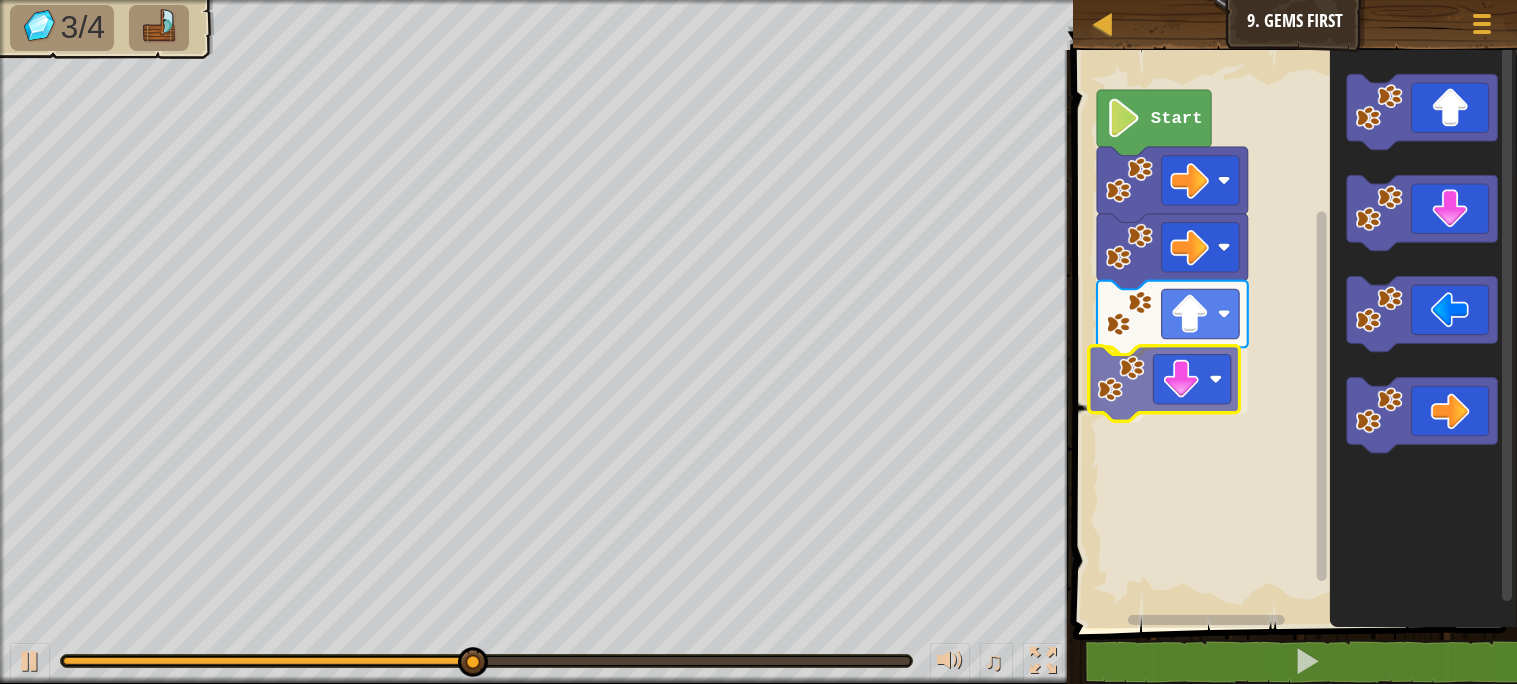 click on "Start" at bounding box center [1292, 334] 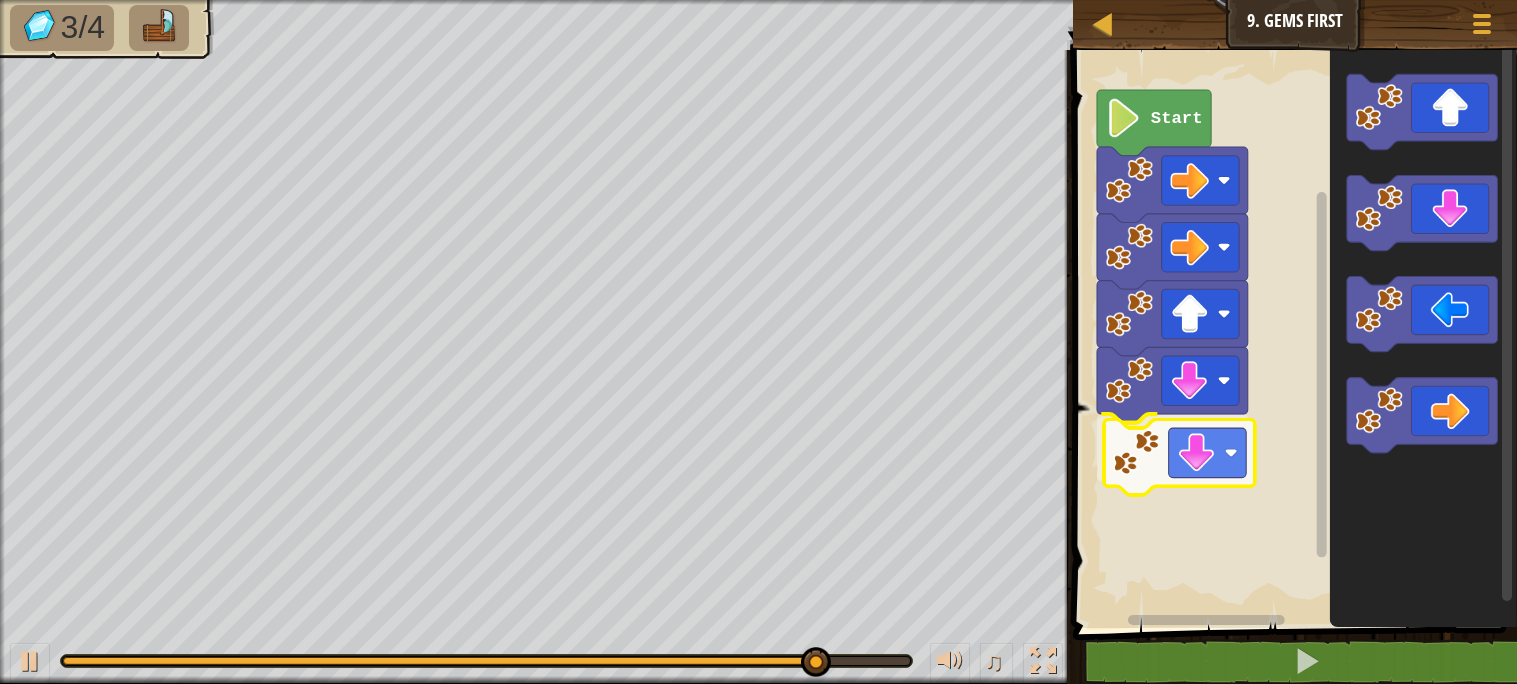 click on "Start" at bounding box center (1292, 334) 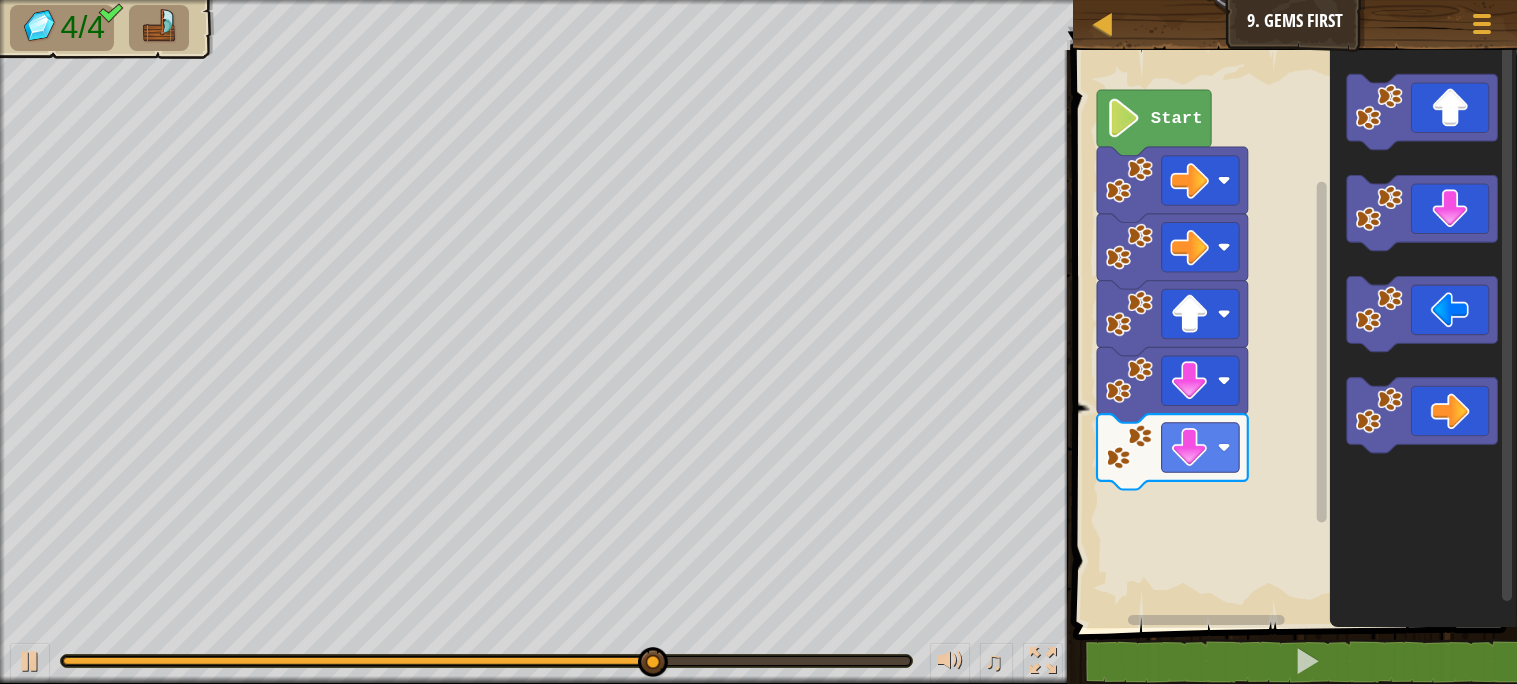 click on "Start" at bounding box center (1292, 334) 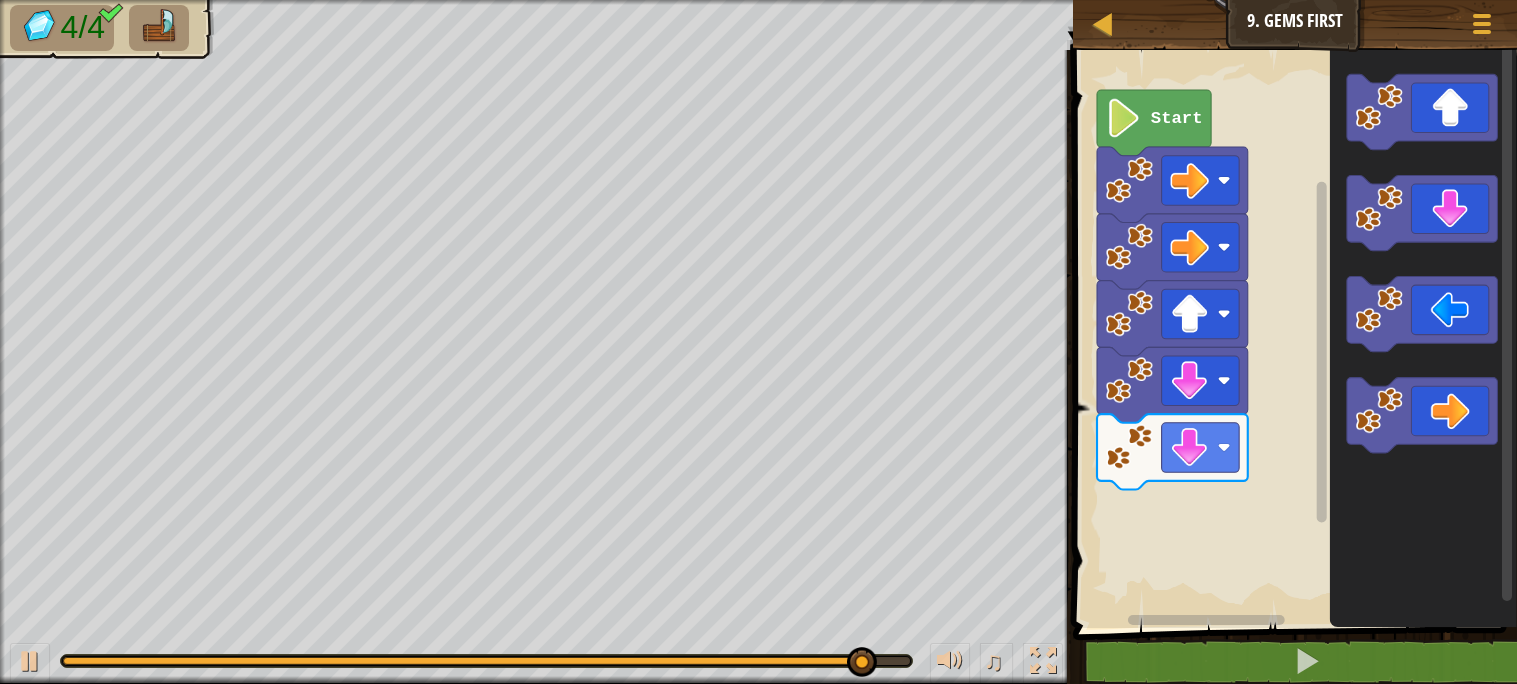 click on "Start" at bounding box center [1292, 334] 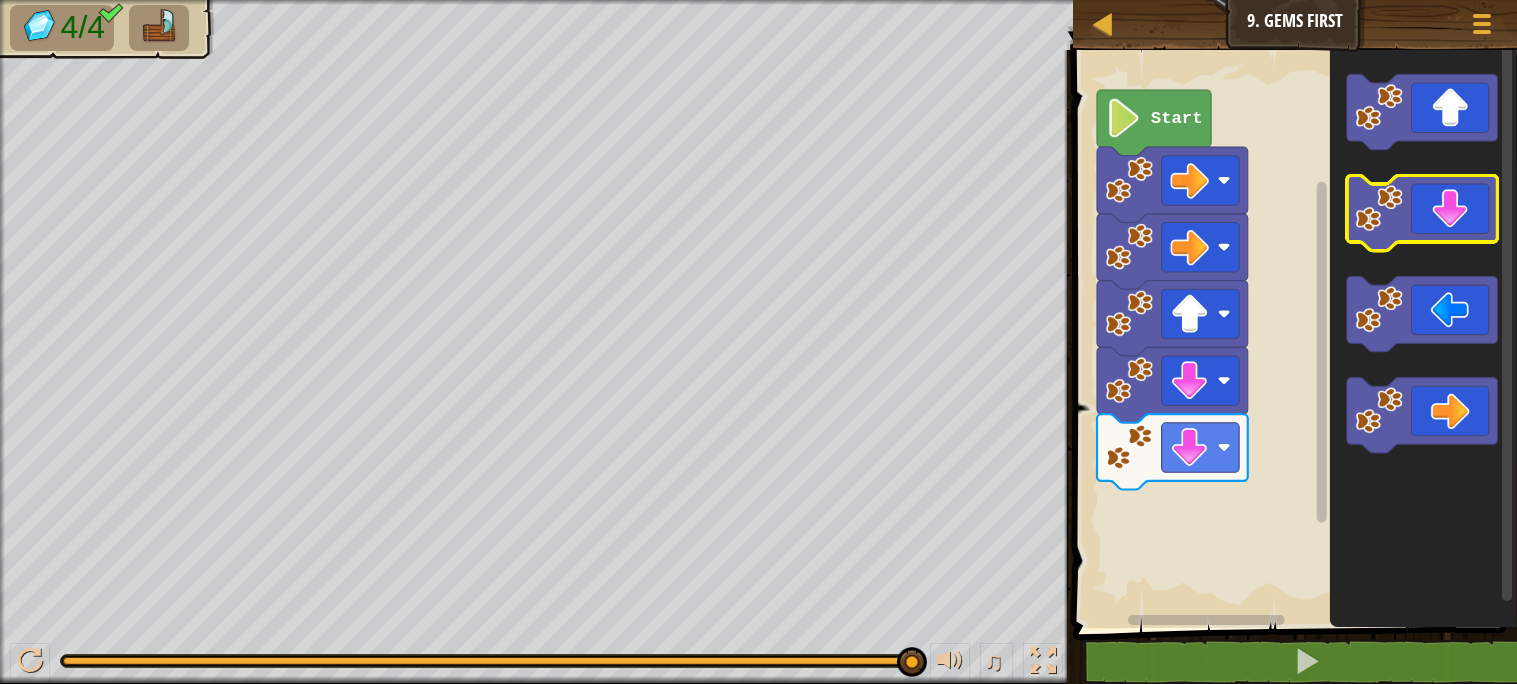 click 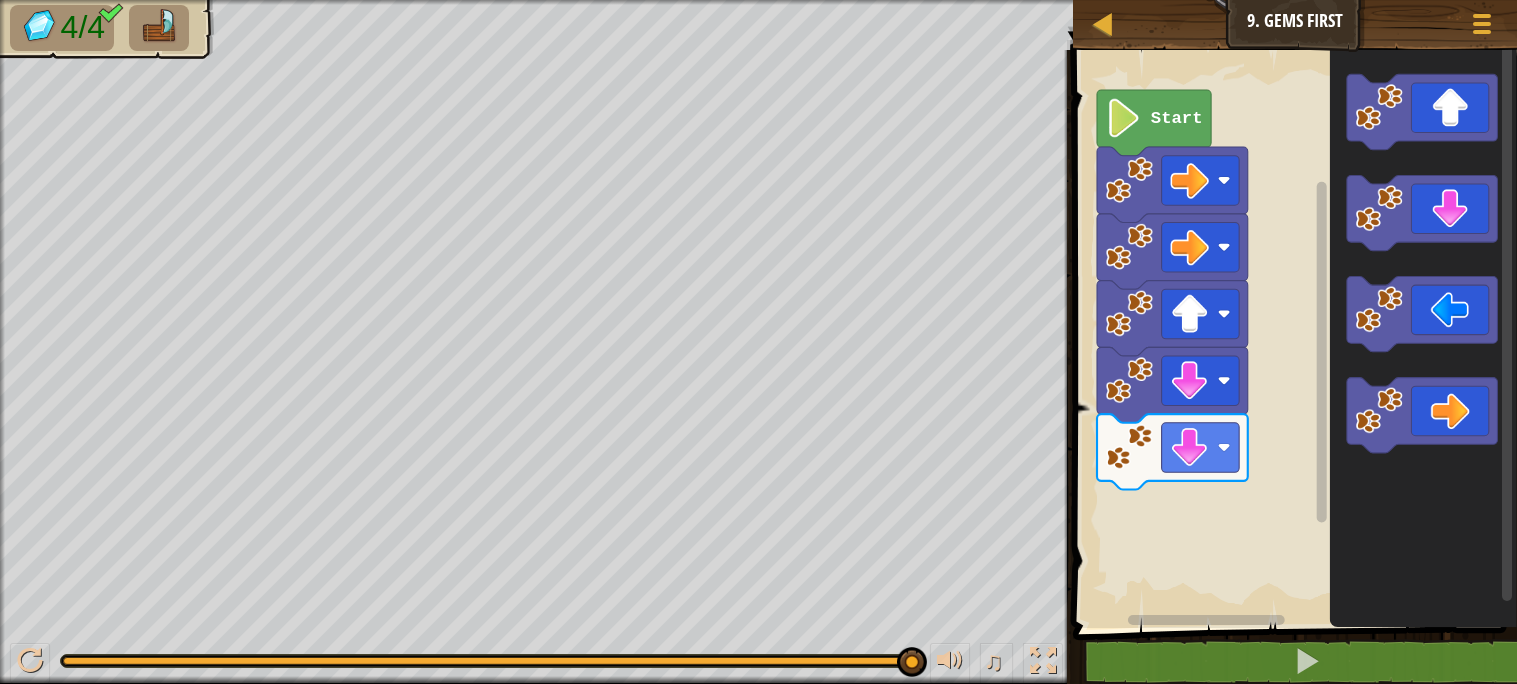 click 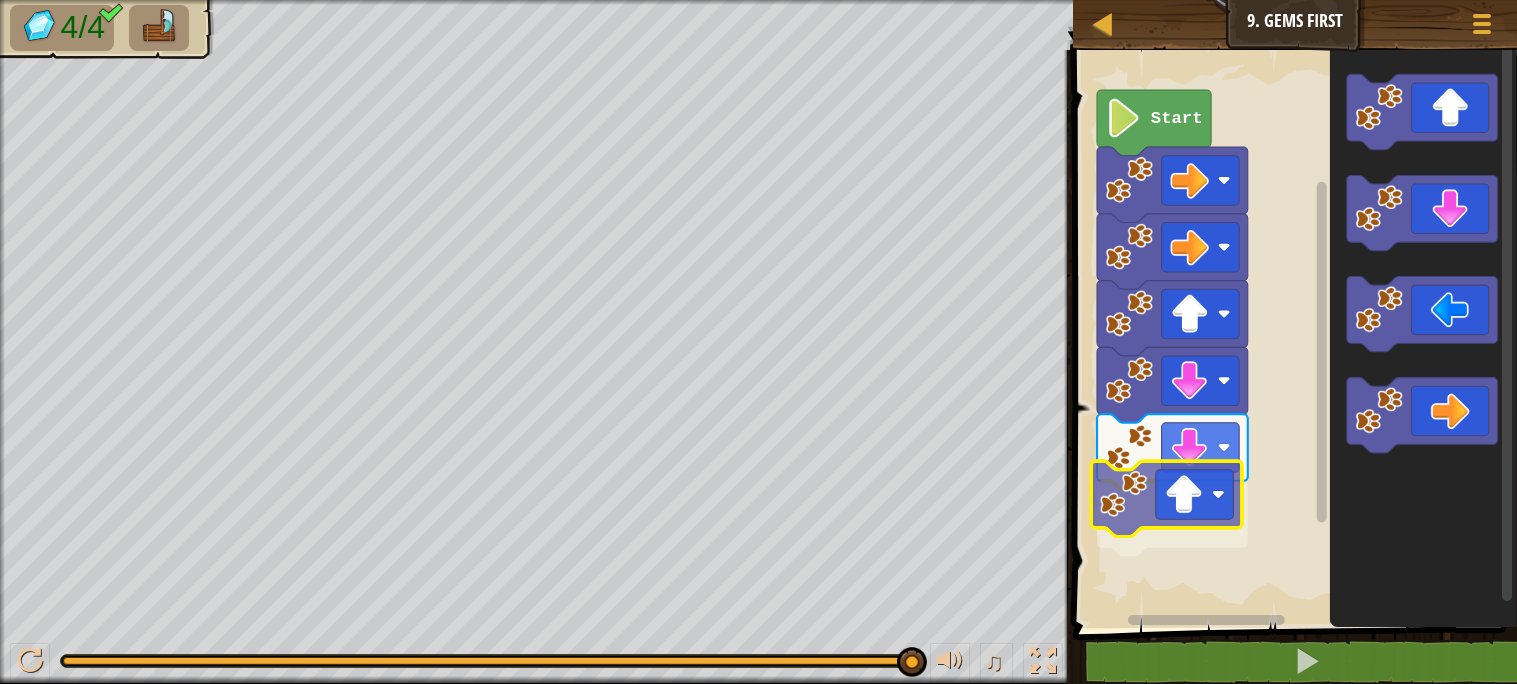click on "Start" at bounding box center [1292, 334] 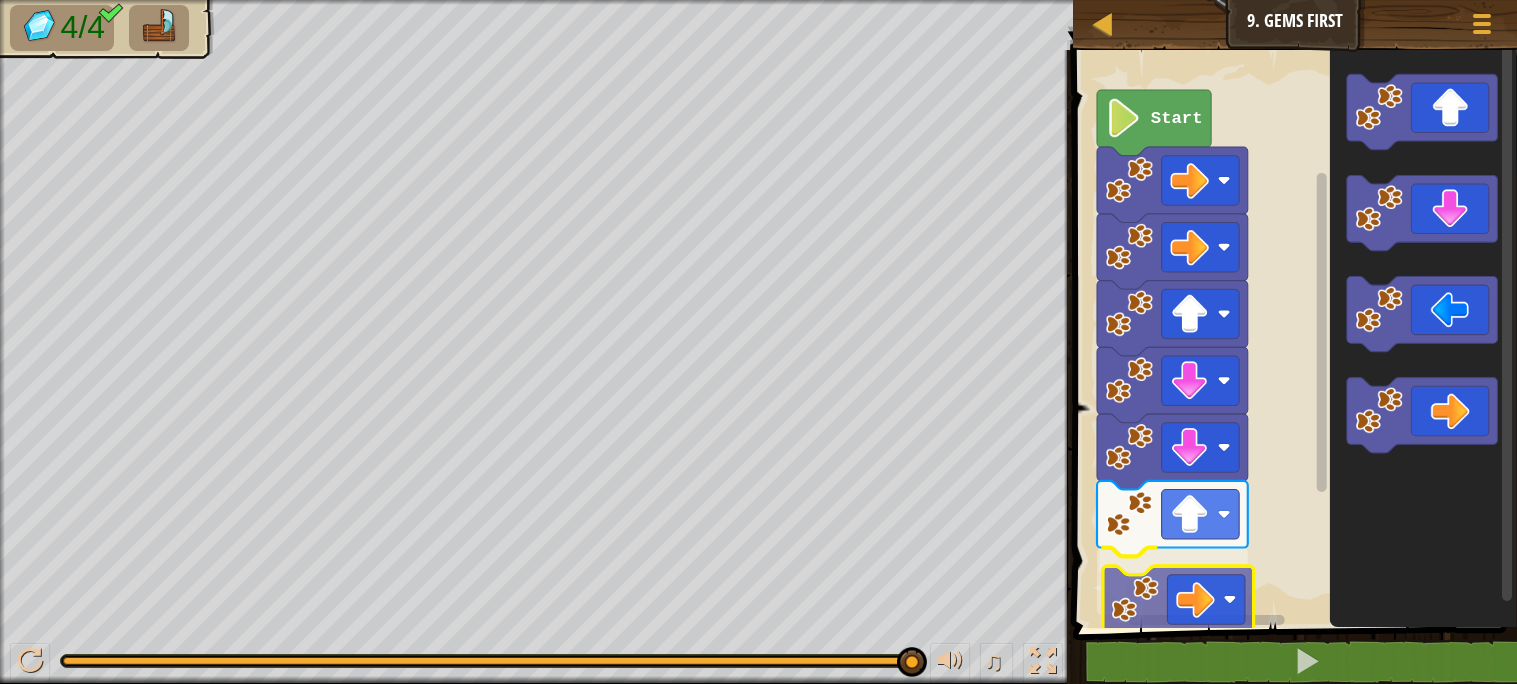 click on "Start" at bounding box center [1292, 334] 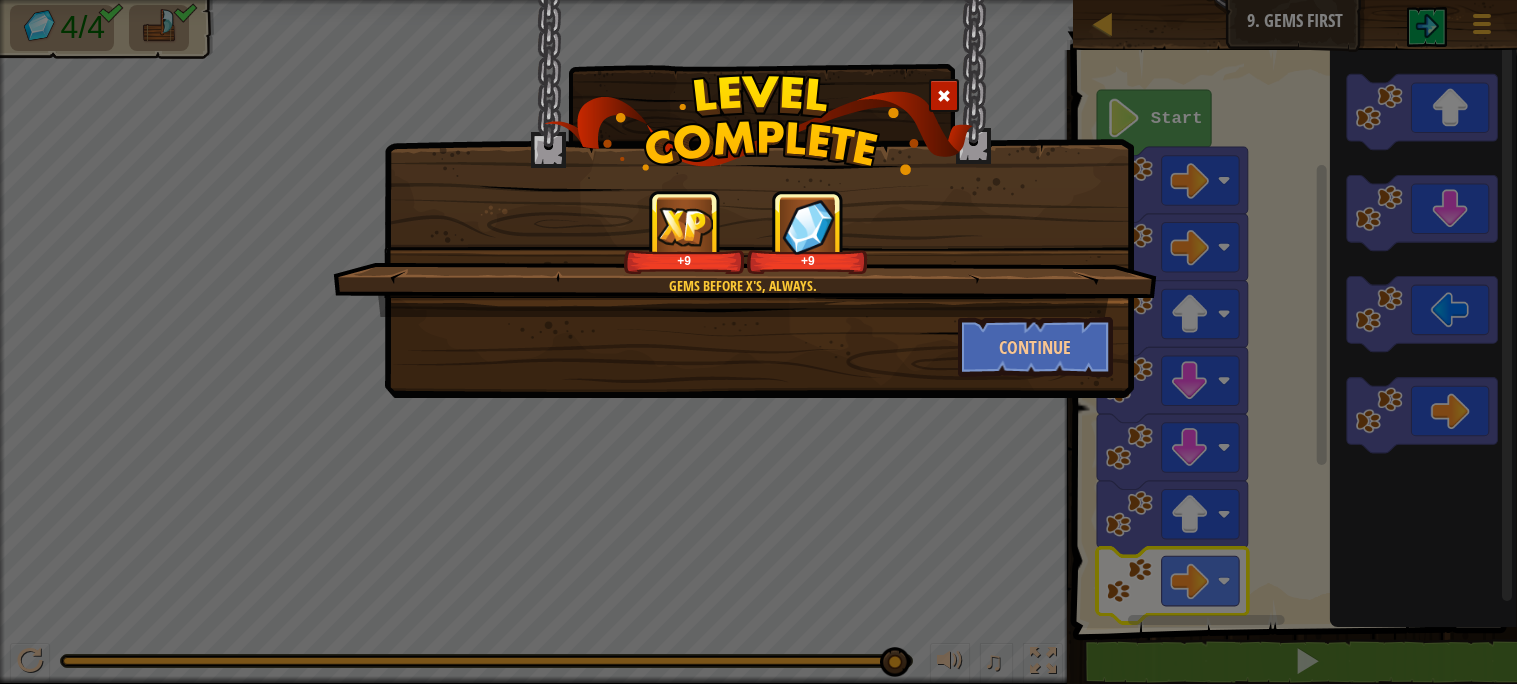 click on "Continue" at bounding box center (759, 347) 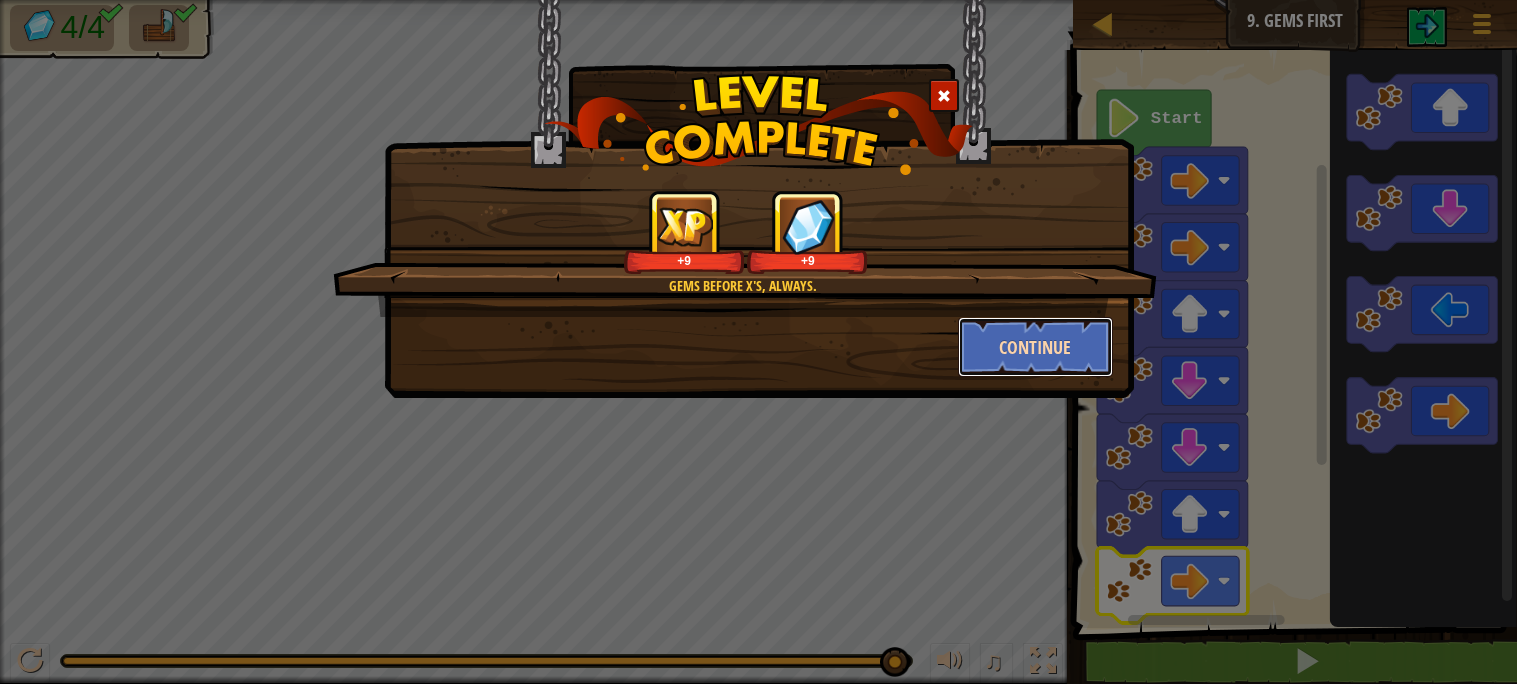 click on "Continue" at bounding box center [1035, 347] 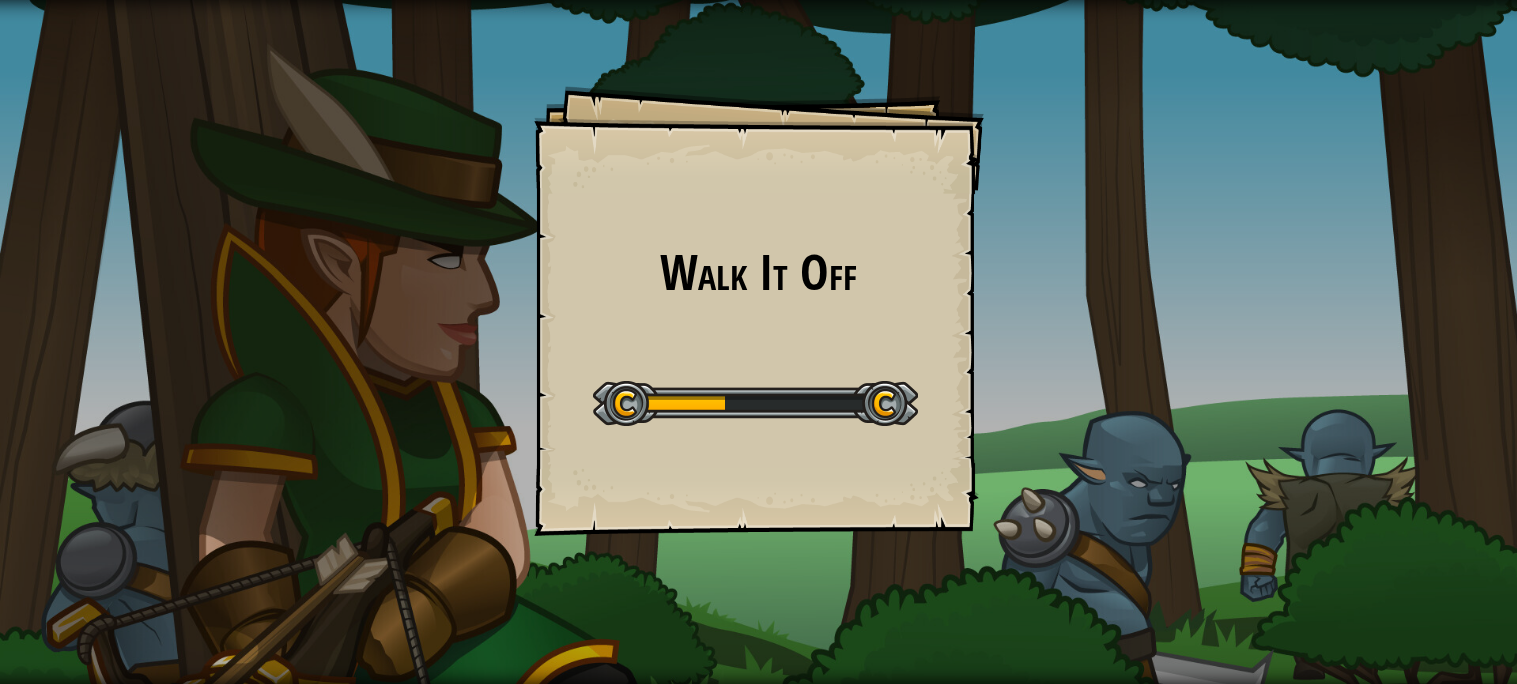 click on "Walk It Off Goals Start Level Error loading from server. Try refreshing the page. You'll need a subscription to play this level. Subscribe You'll need to join a course to play this level. Back to my courses Ask your teacher to assign a license to you so you can continue to play CodeCombat! Back to my courses This level is locked. Back to my courses That's the thing about people who think they hate computers. What they really hate is lousy programmers. - [NAME]" at bounding box center [759, 311] 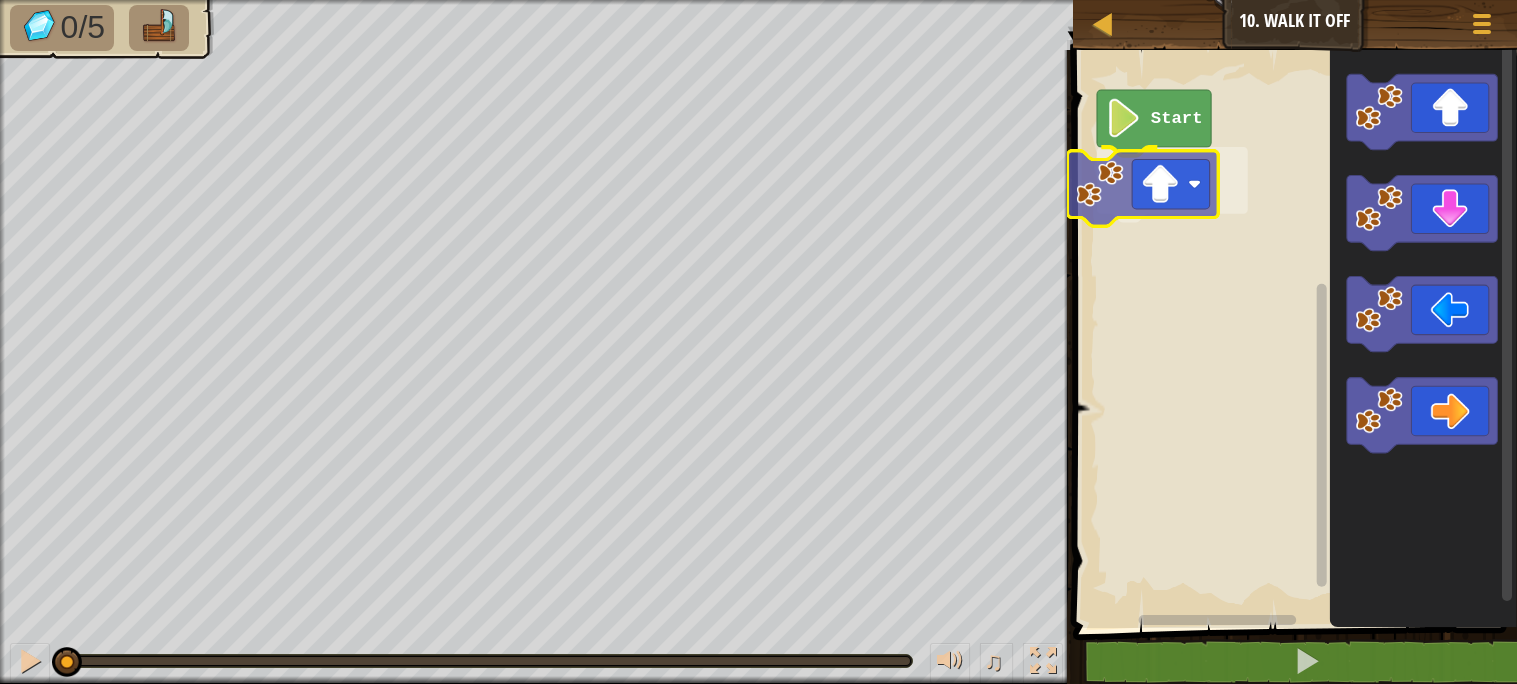 click on "Start" at bounding box center (1292, 334) 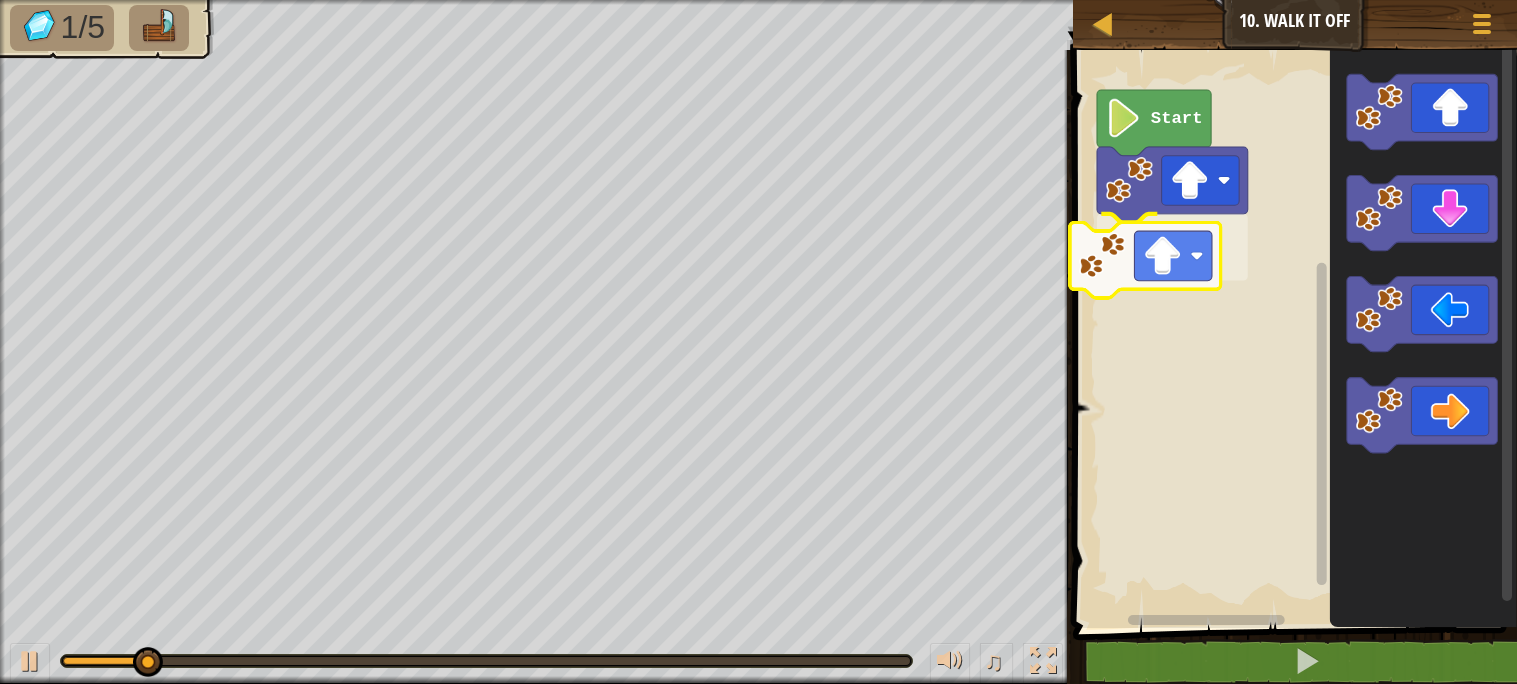 click on "Start" at bounding box center [1292, 334] 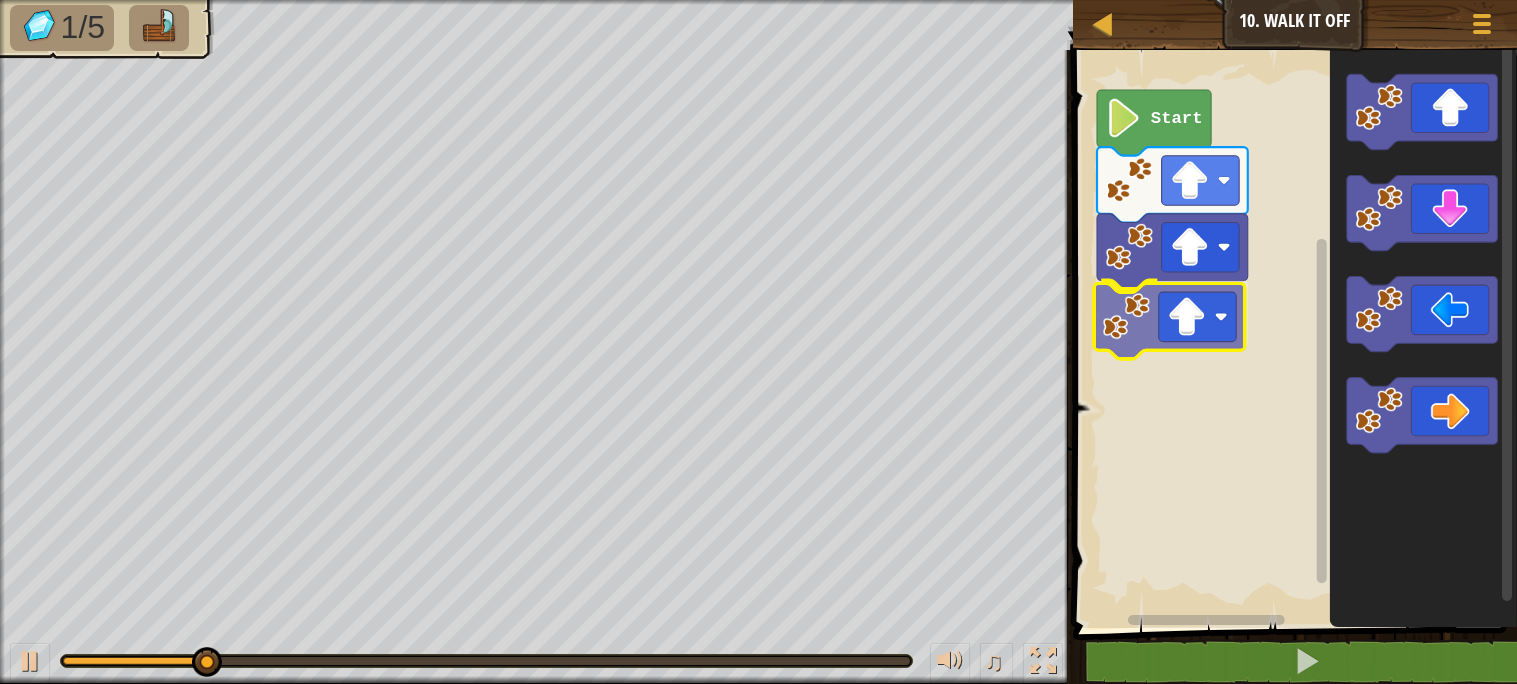 click on "Start" at bounding box center (1292, 334) 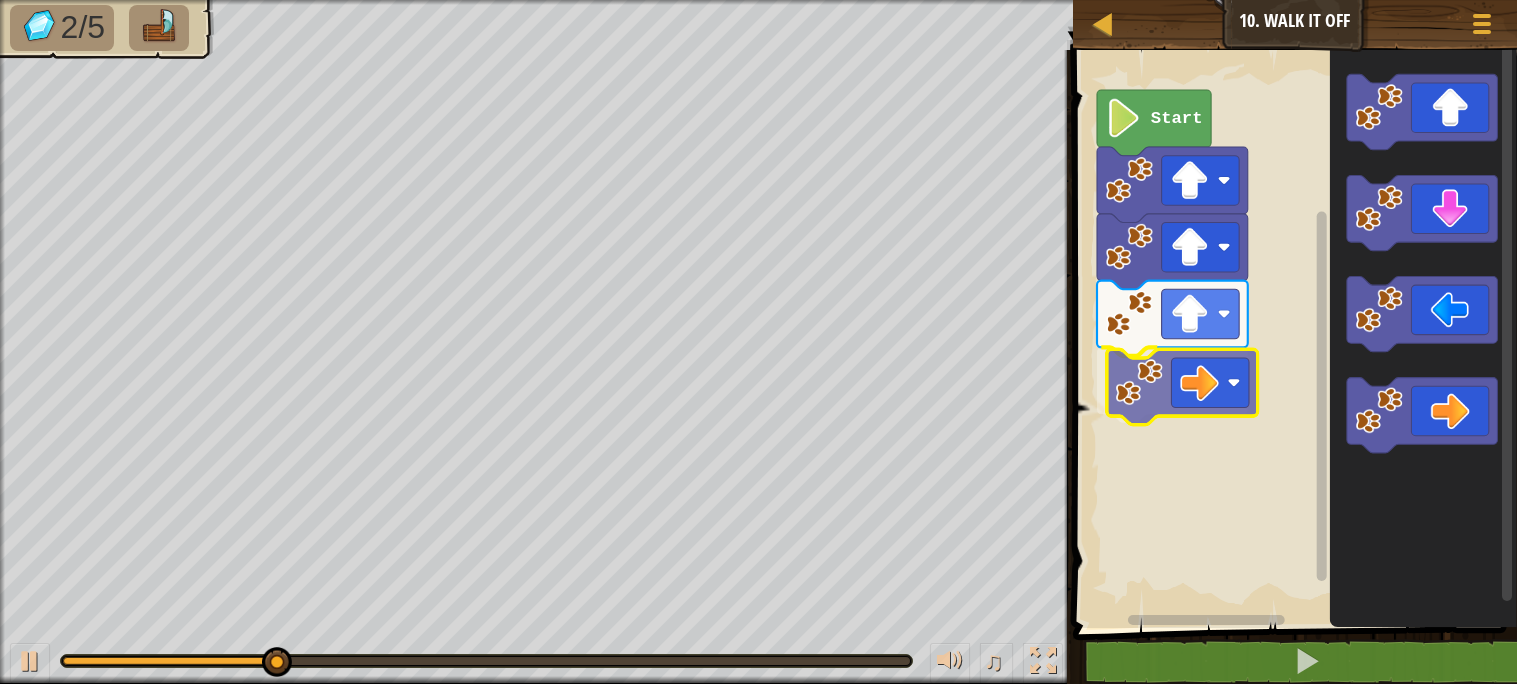 click on "Start" at bounding box center [1292, 334] 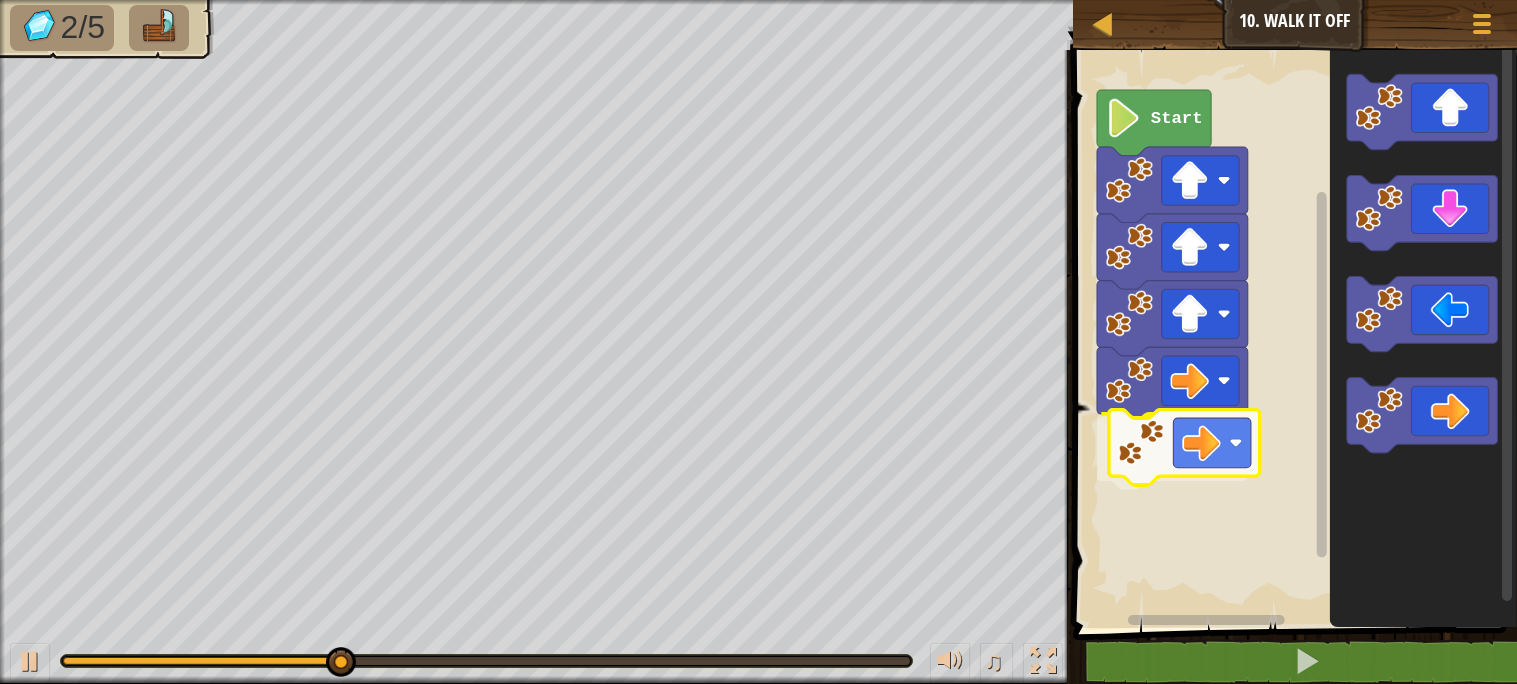 click on "Start" at bounding box center [1292, 334] 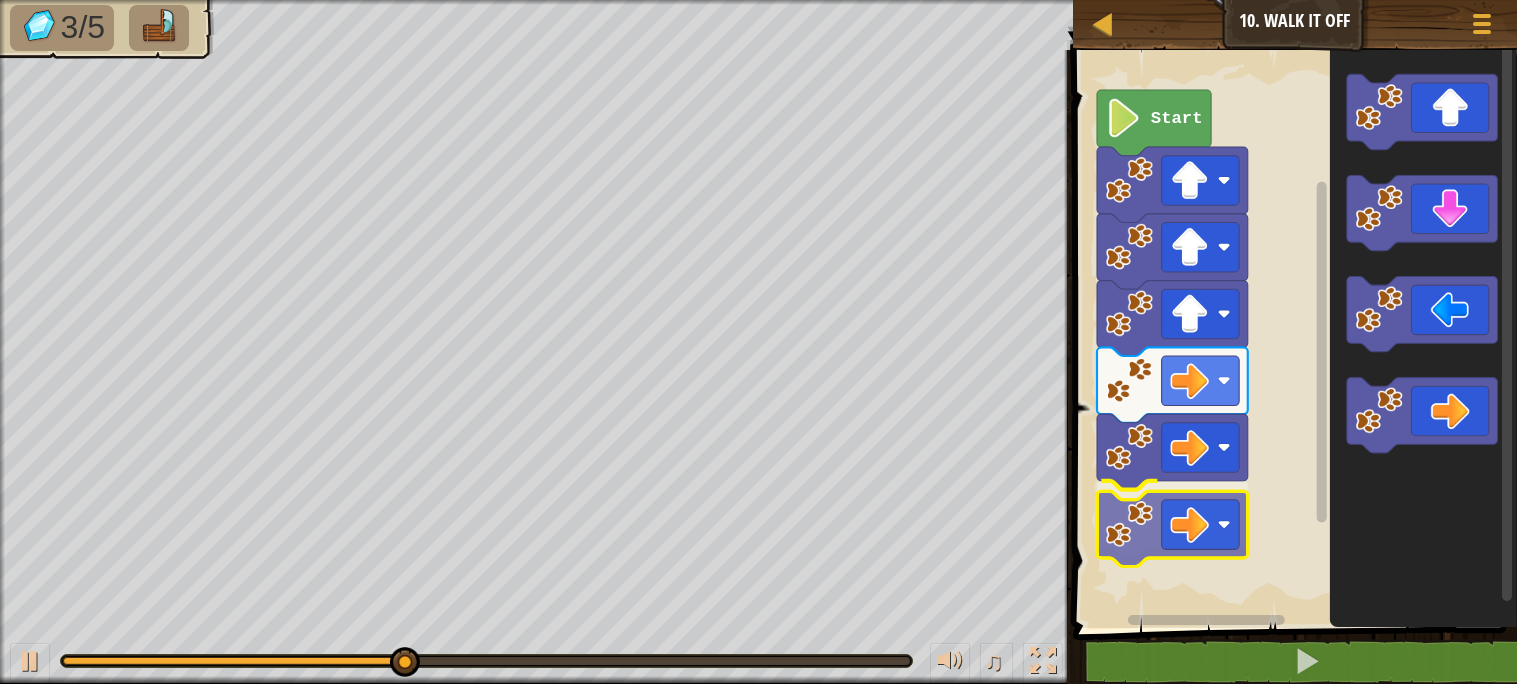 click on "Start" at bounding box center [1292, 334] 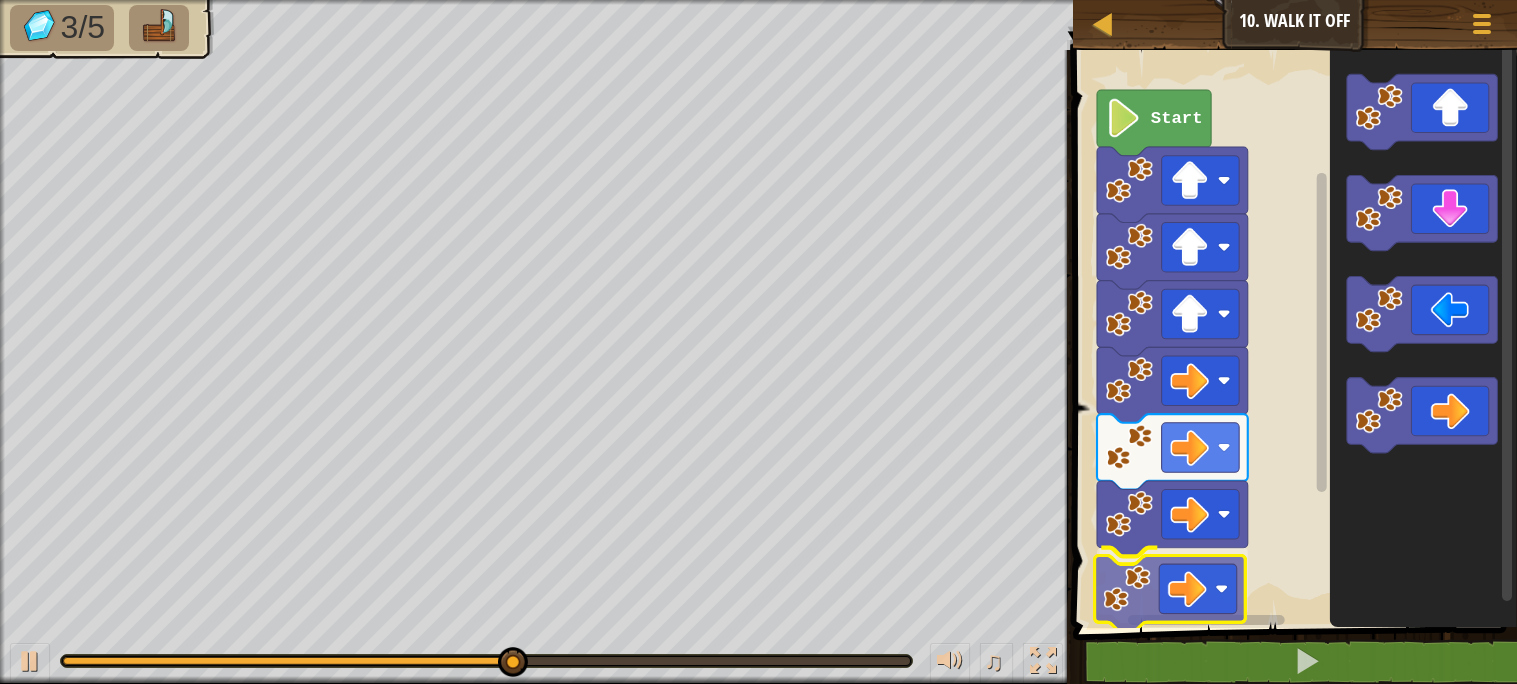 click on "Start" at bounding box center (1292, 334) 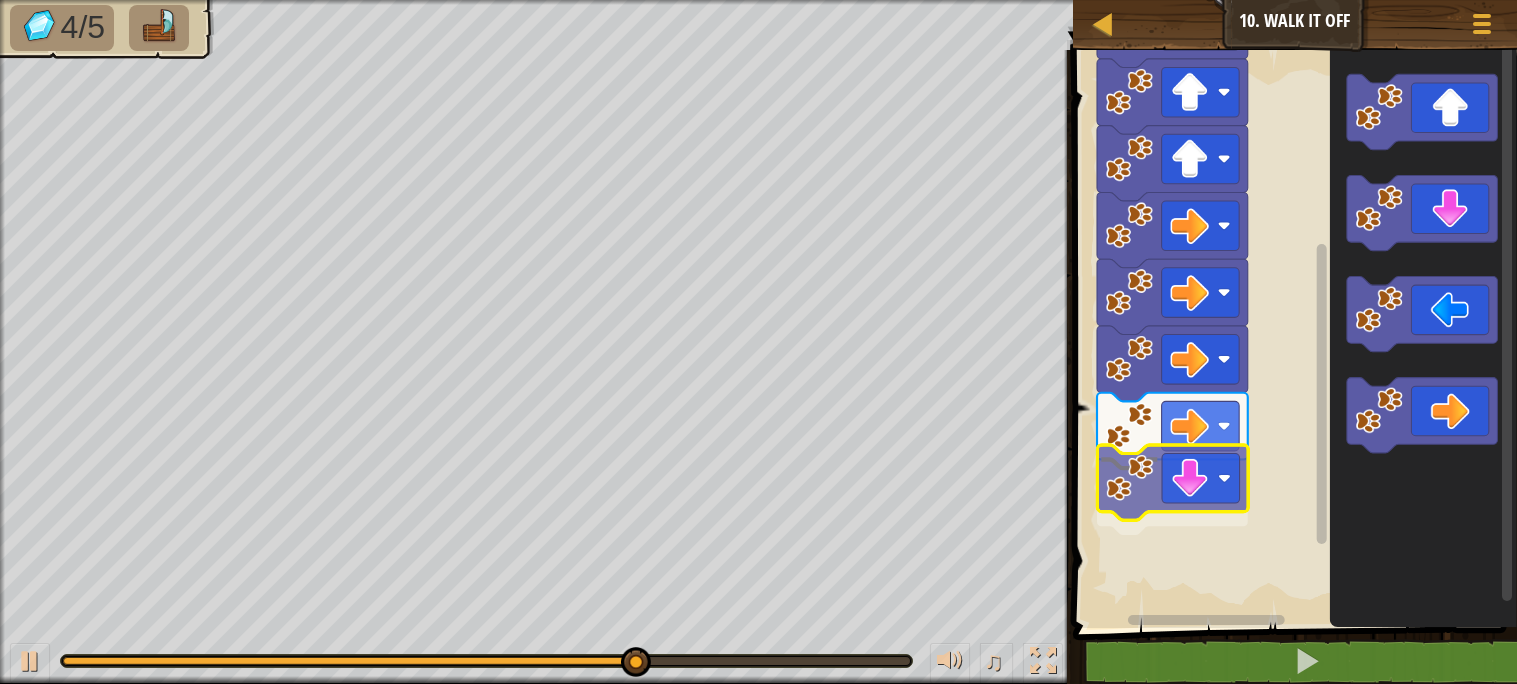 click on "Start" at bounding box center (1292, 334) 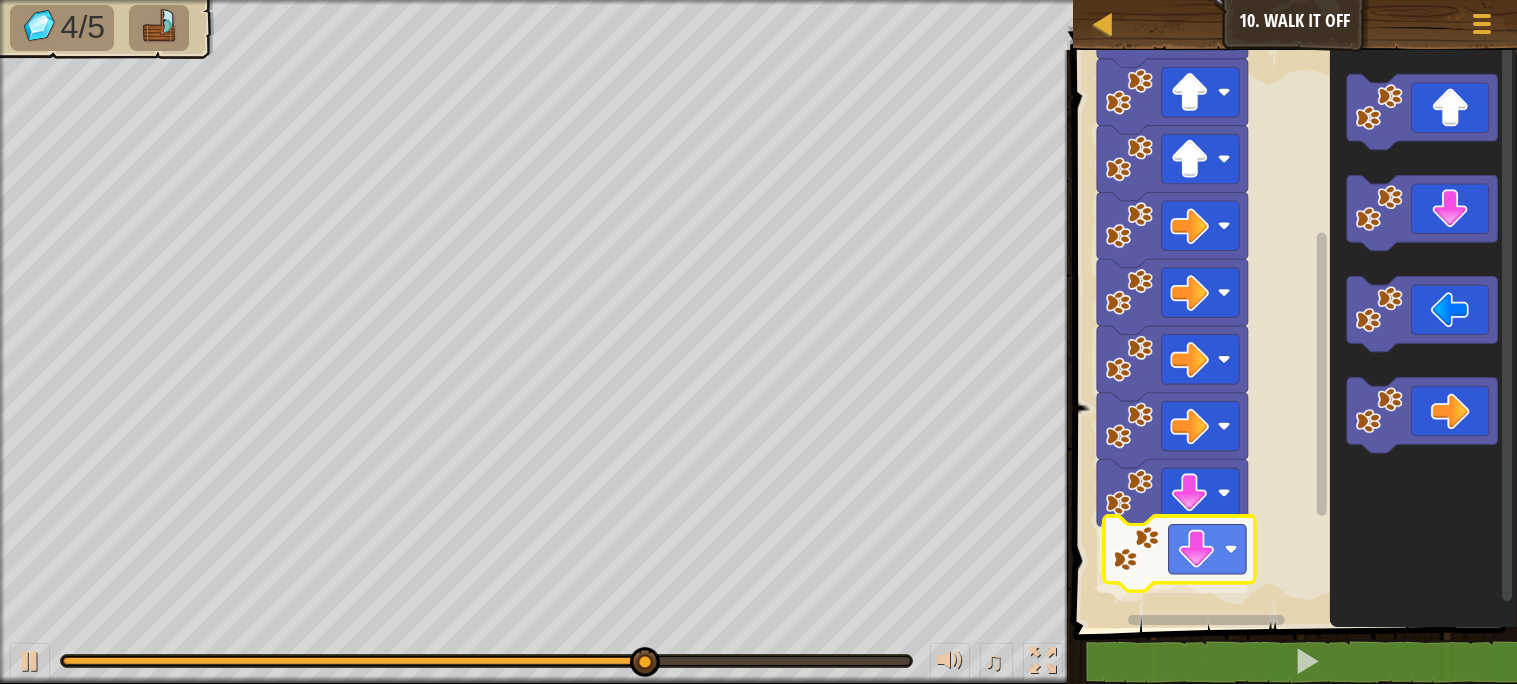 click on "Start" at bounding box center [1292, 334] 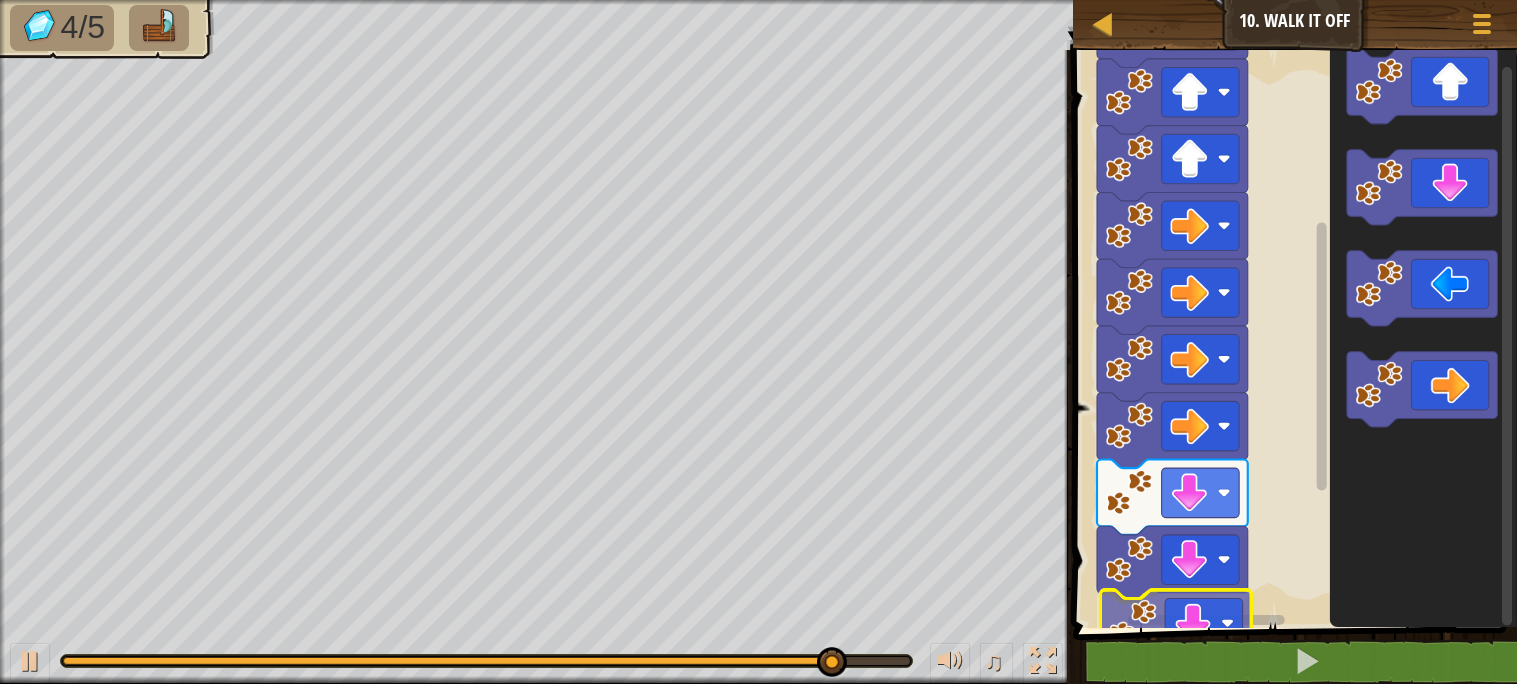 click on "1     הההההההההההההההההההההההההההההההההההההההההההההההההההההההההההההההההההההההההההההההההההההההההההההההההההההההההההההההההההההההההההההההההההההההההההההההההההההההההההההההההההההההההההההההההההההההההההההההההההההההההההההההההההההההההההההההההההההההההההההההההההההההההההההההה XXXXXXXXXXXXXXXXXXXXXXXXXXXXXXXXXXXXXXXXXXXXXXXXXXXXXXXXXXXXXXXXXXXXXXXXXXXXXXXXXXXXXXXXXXXXXXXXXXXXXXXXXXXXXXXXXXXXXXXXXXXXXXXXXXXXXXXXXXXXXXXXXXXXXXXXXXXXXXXXXXXXXXXXXXXXXXXXXXXXXXXXXXXXXXXXXXXXXXXXXXXXXXXXXXXXXXXXXXXXXXXXXXXXXXXXXXXXXXXXXXXXXXXXXXXXXXXX Start Code Saved Programming language : Python Statement   /  Call   /" at bounding box center [1292, 402] 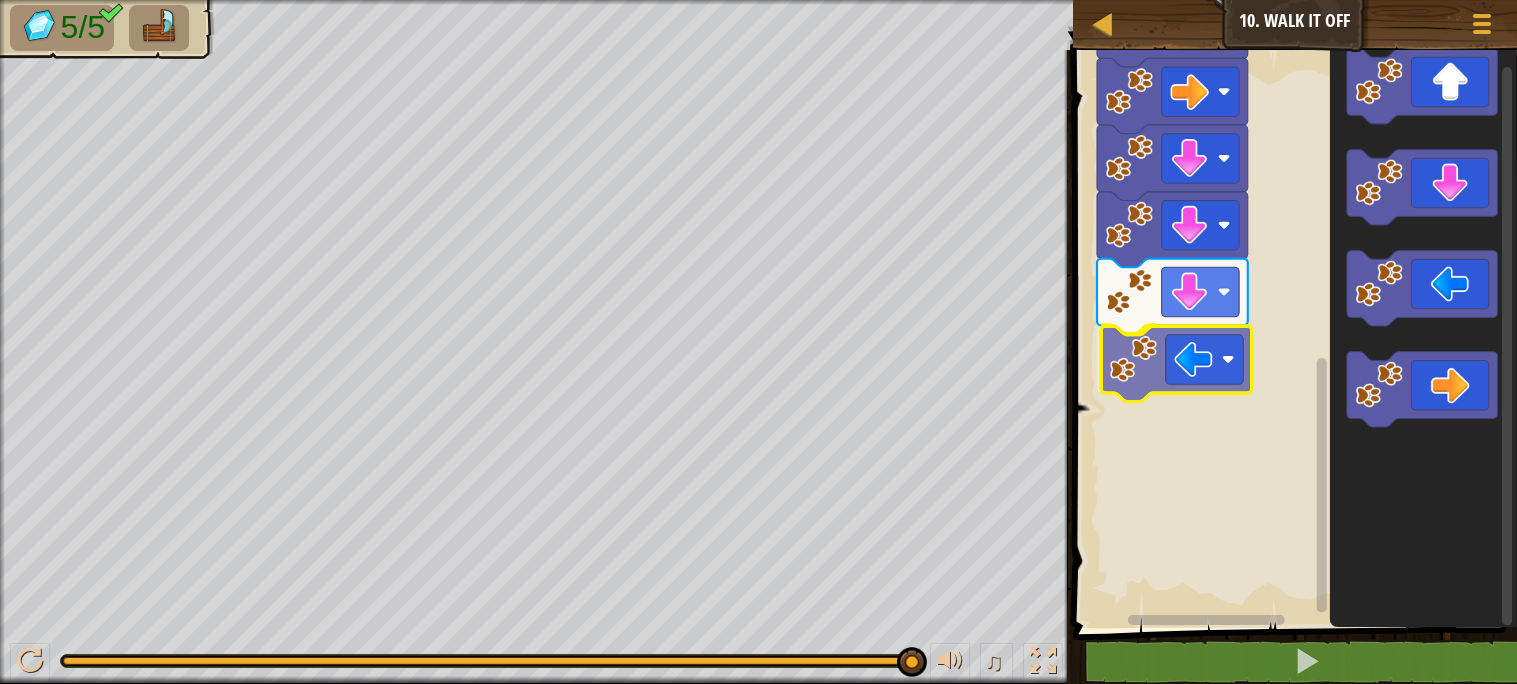 click on "Start" at bounding box center (1292, 334) 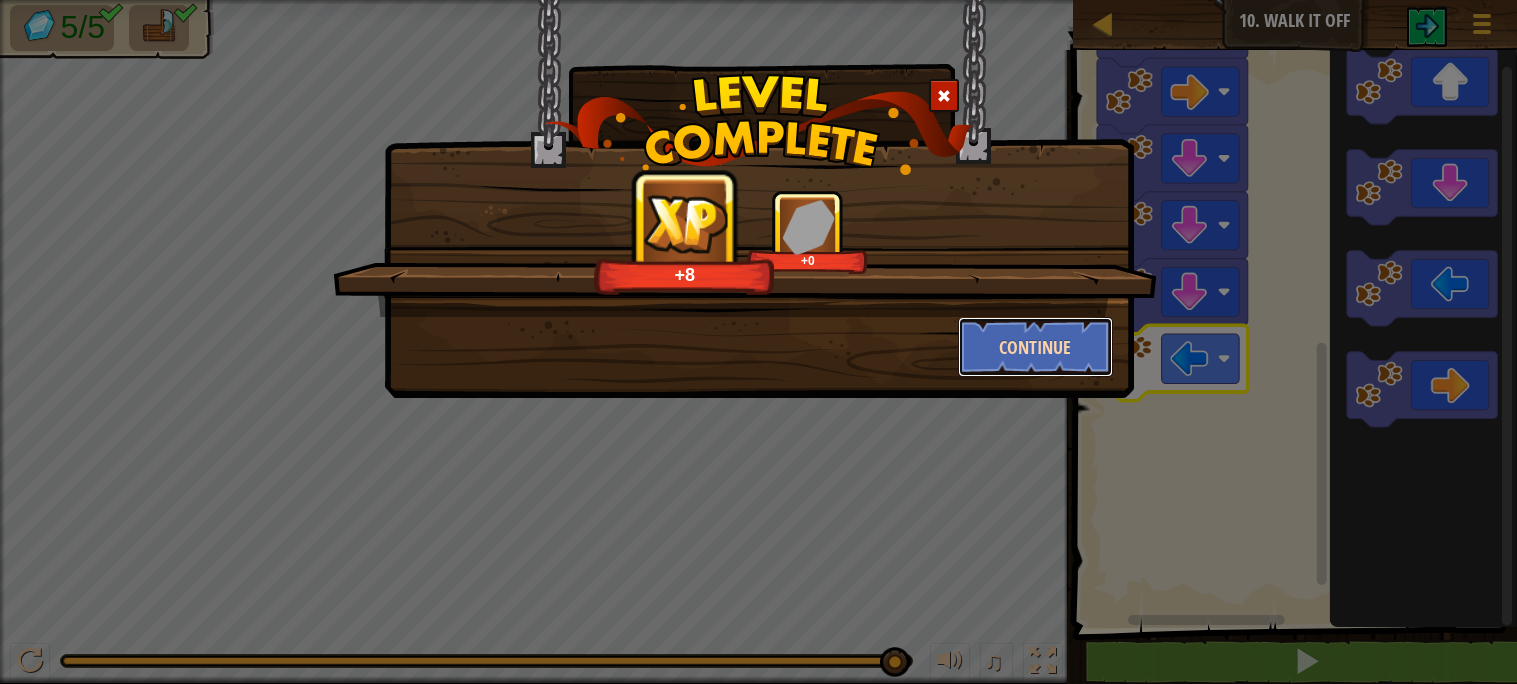 click on "Continue" at bounding box center [1035, 347] 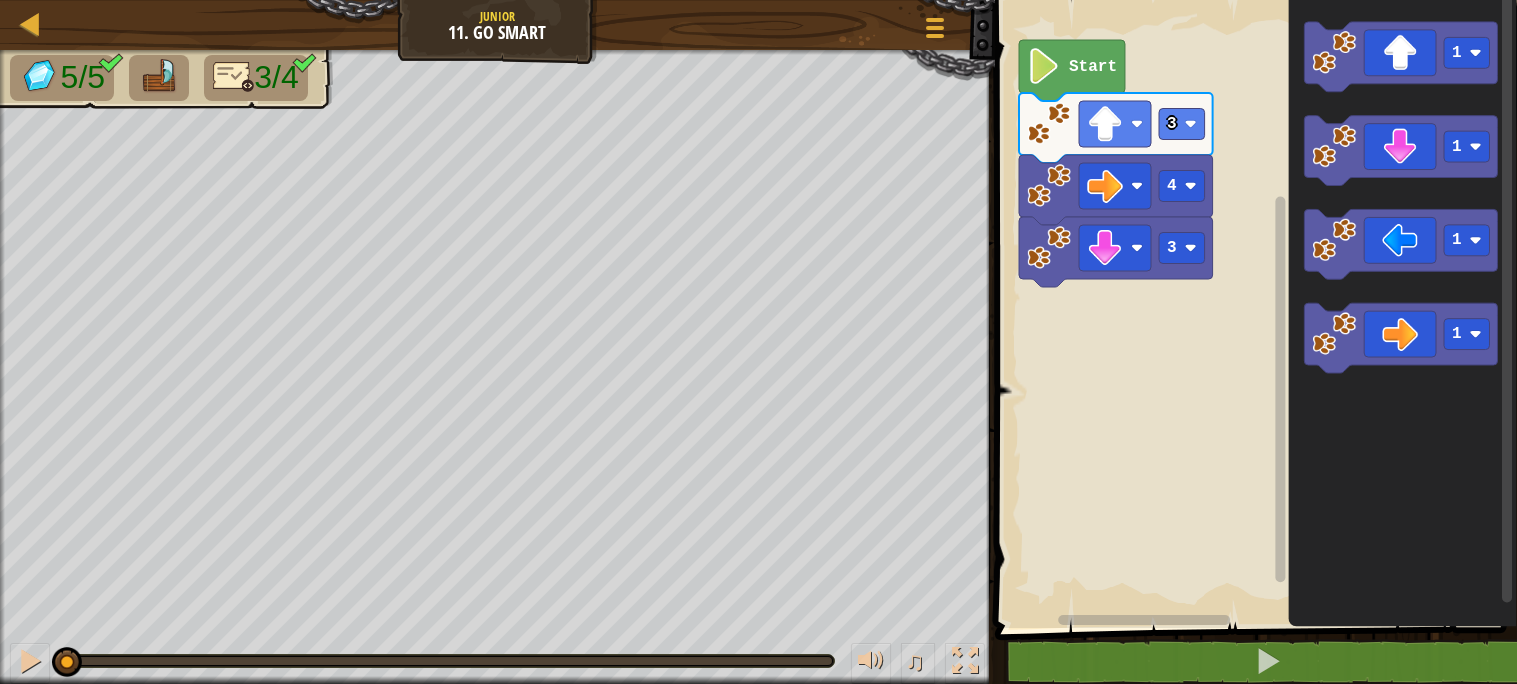 click 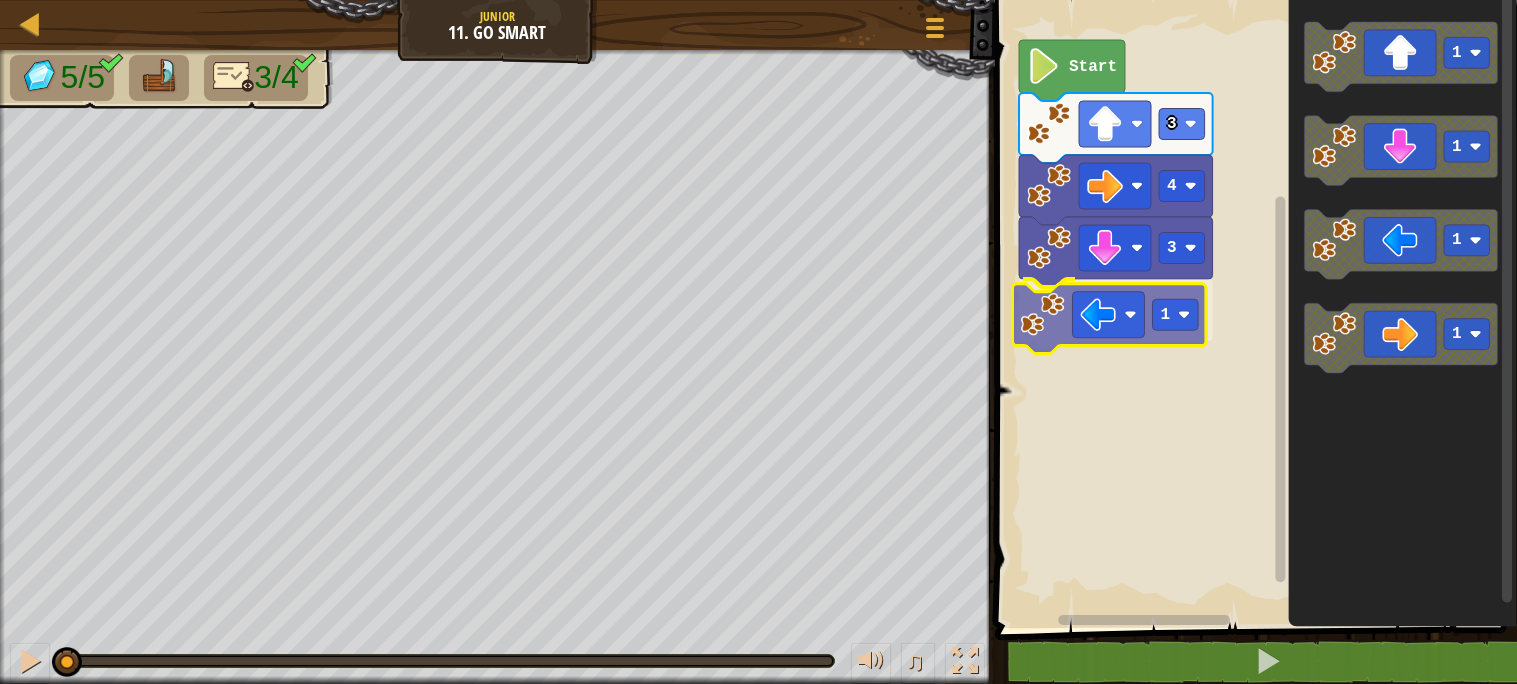 click on "3 1 4 3 Start 1 1 1 1 1" at bounding box center (1253, 309) 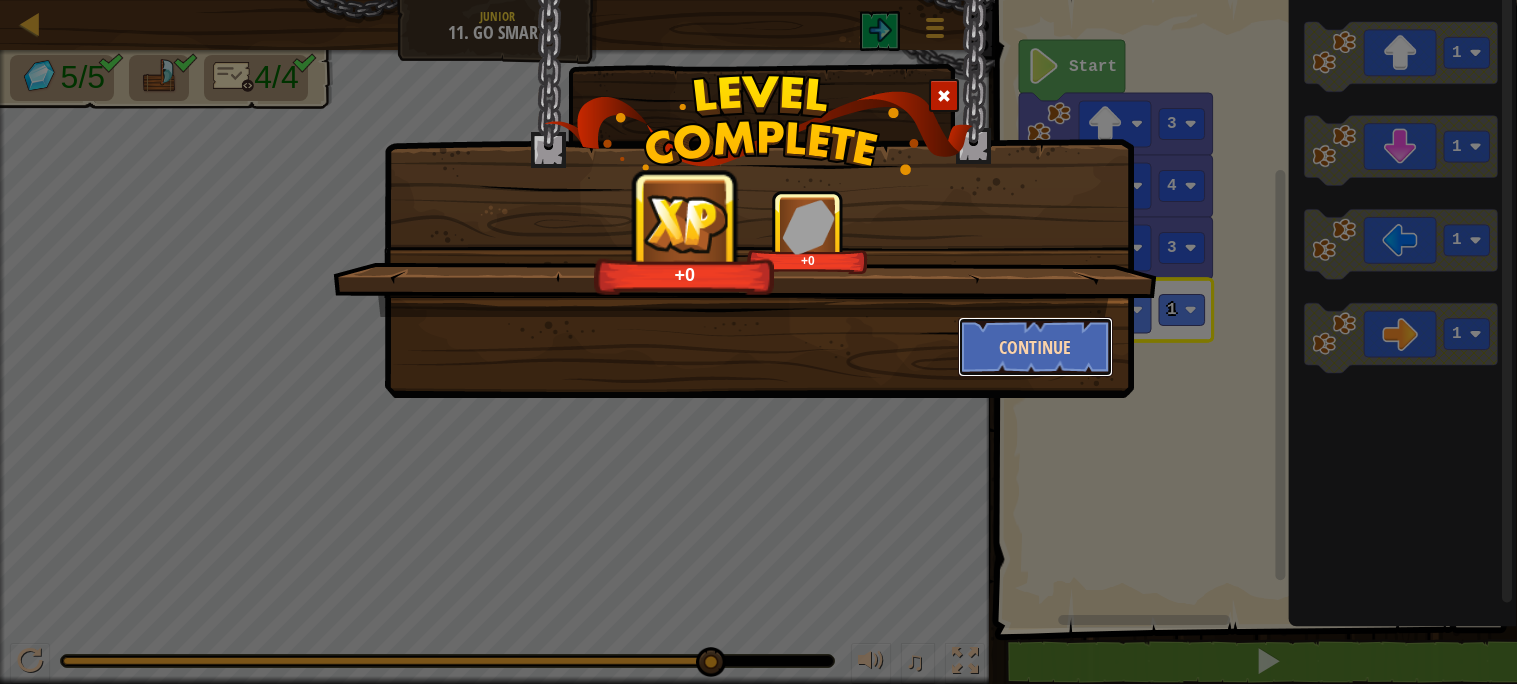 click on "Continue" at bounding box center [1035, 347] 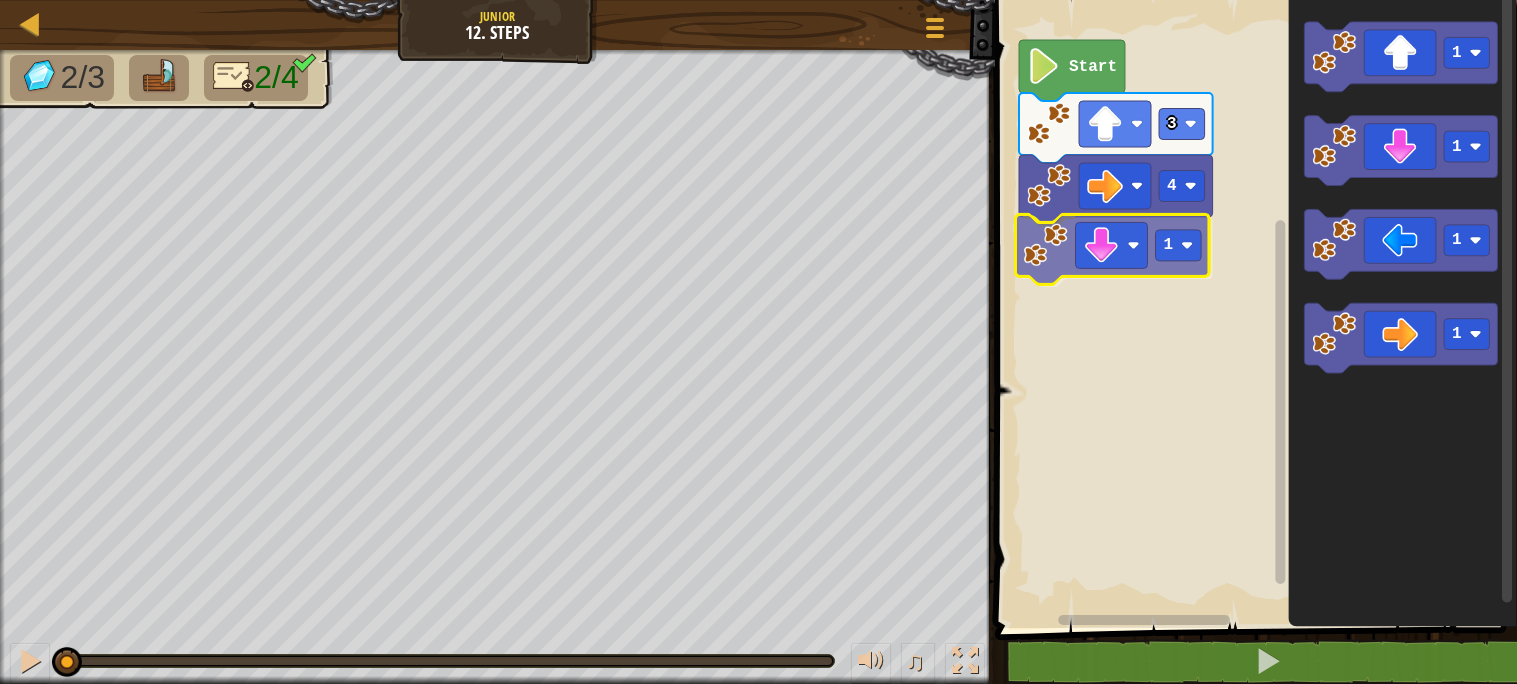 click on "4 1 3 Start 1 1 1 1 1" at bounding box center [1253, 309] 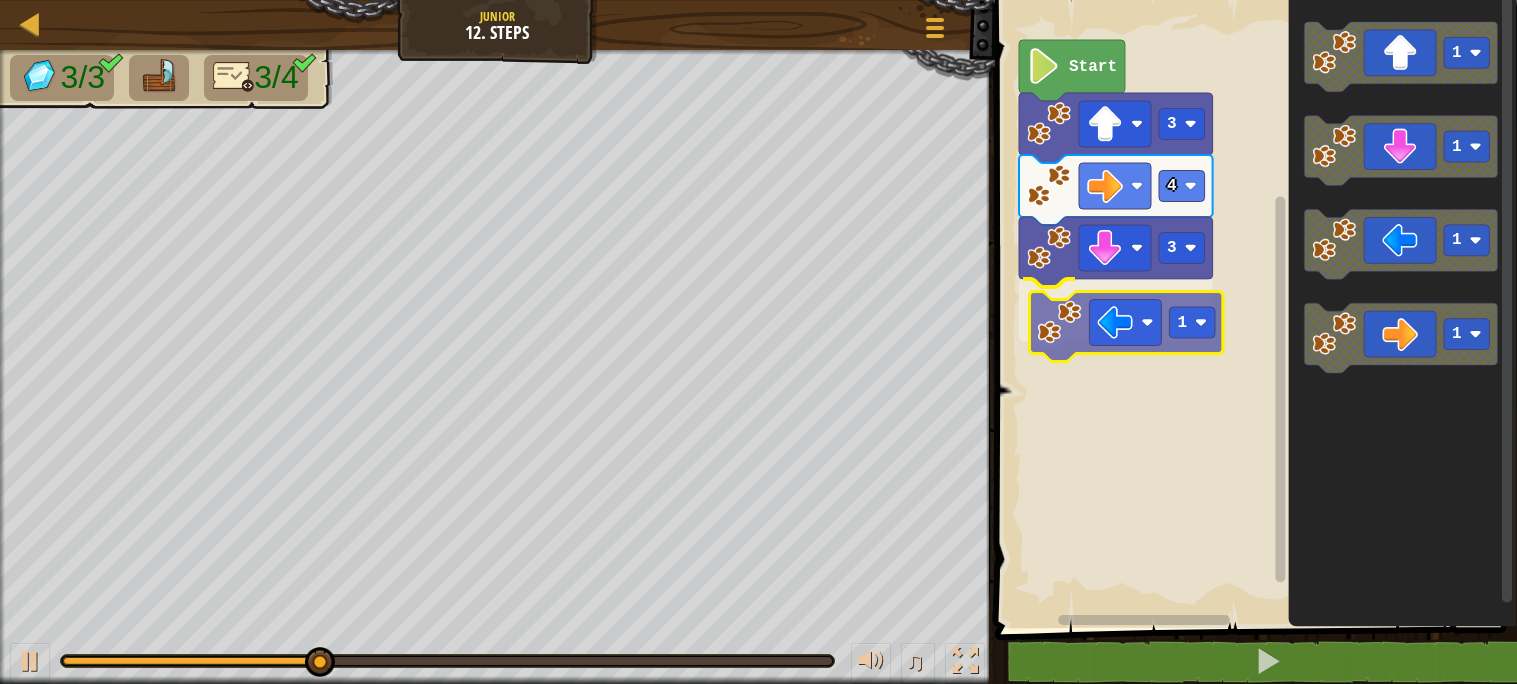 click on "Start 3 4 3 1 1 1 1 1 1" at bounding box center (1253, 309) 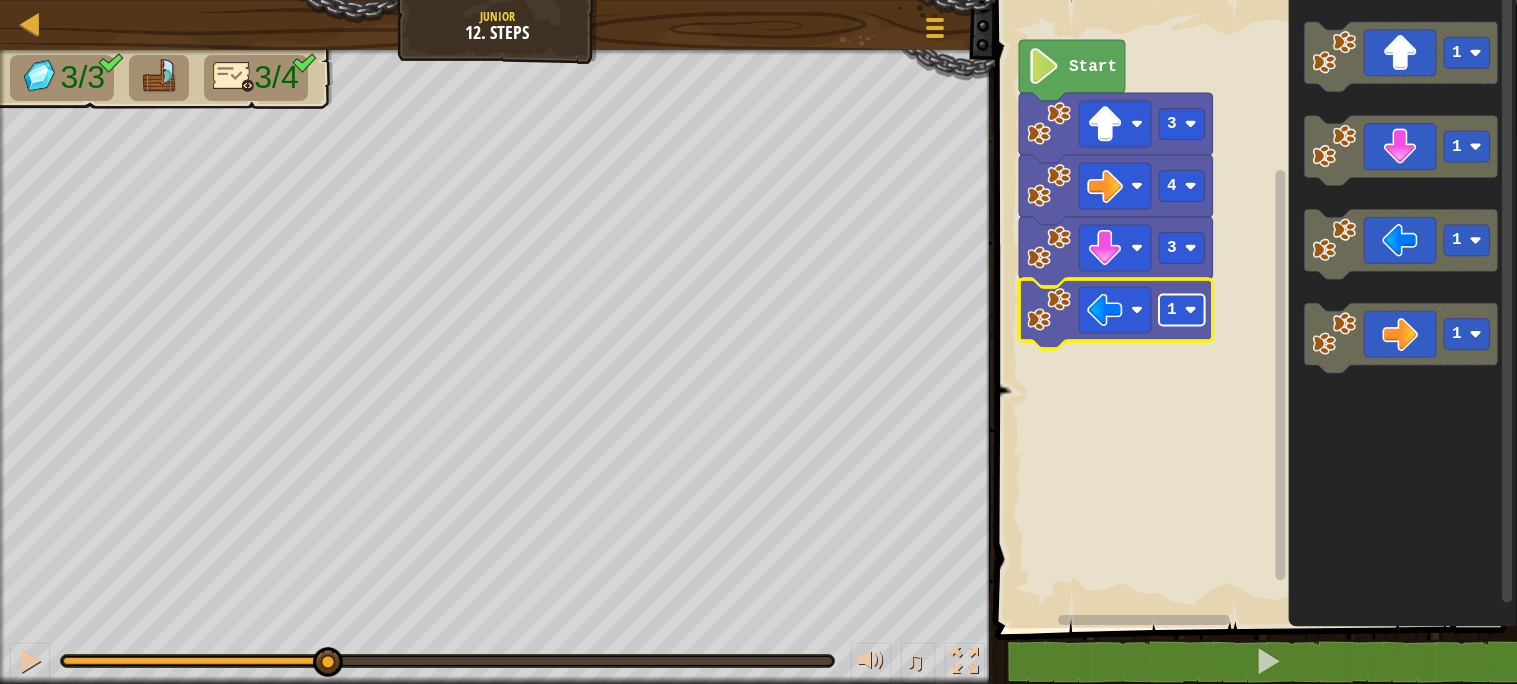 click 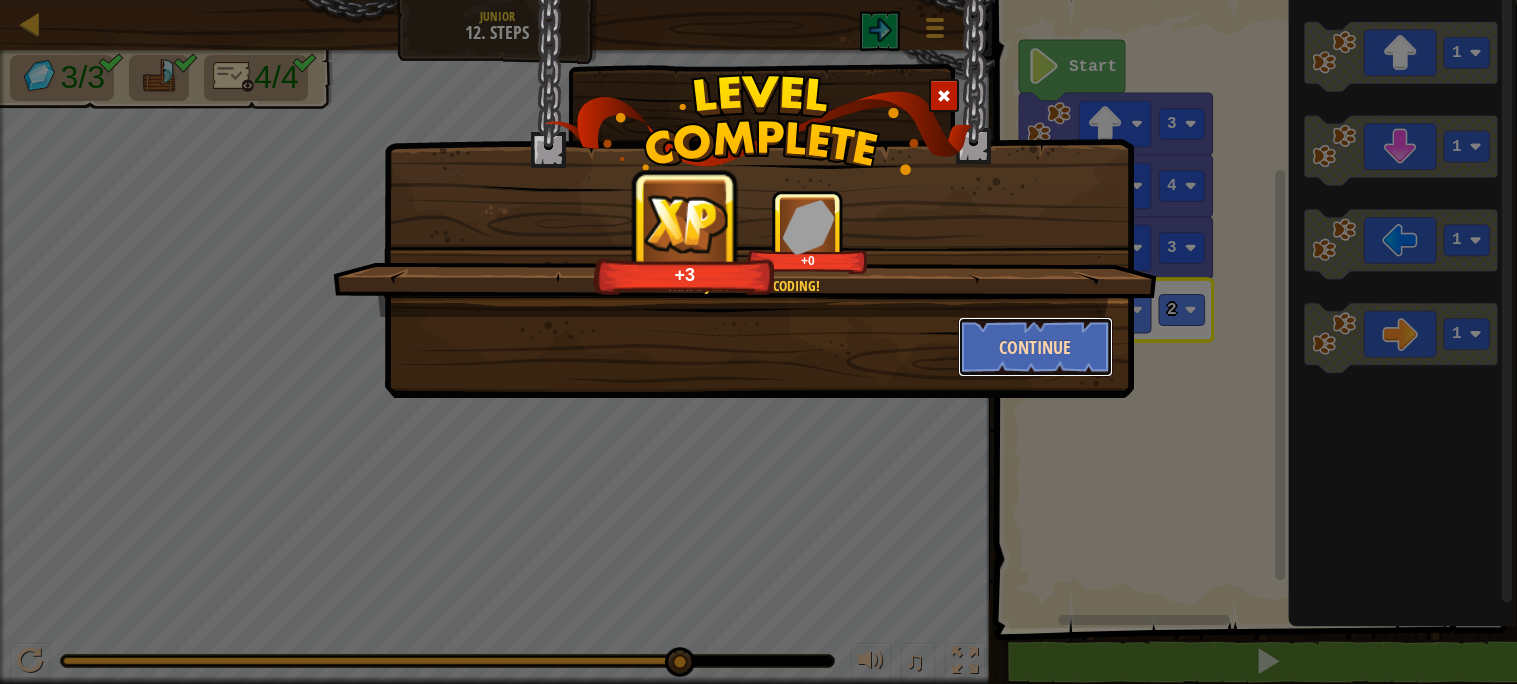 click on "Continue" at bounding box center [1035, 347] 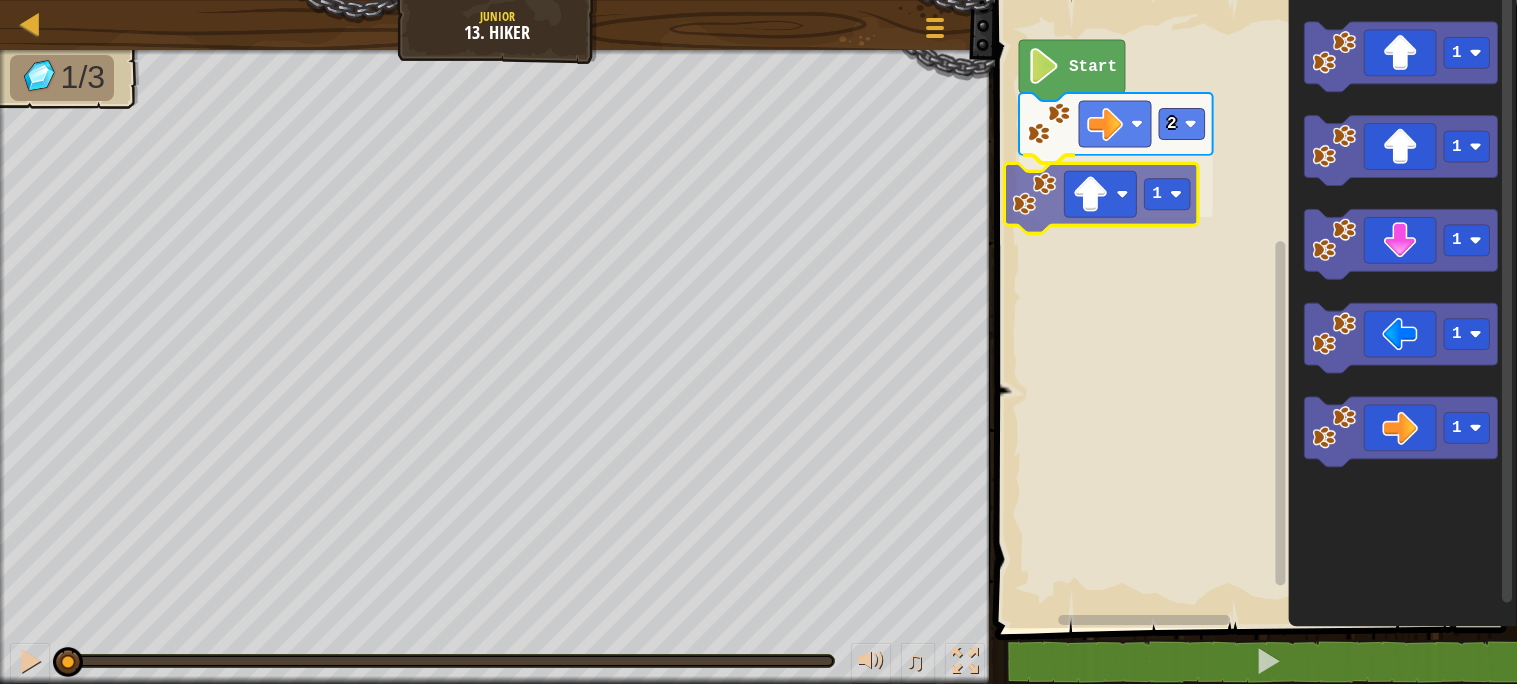 click on "2 1 Start 1 1 1 1 1 1" at bounding box center [1253, 309] 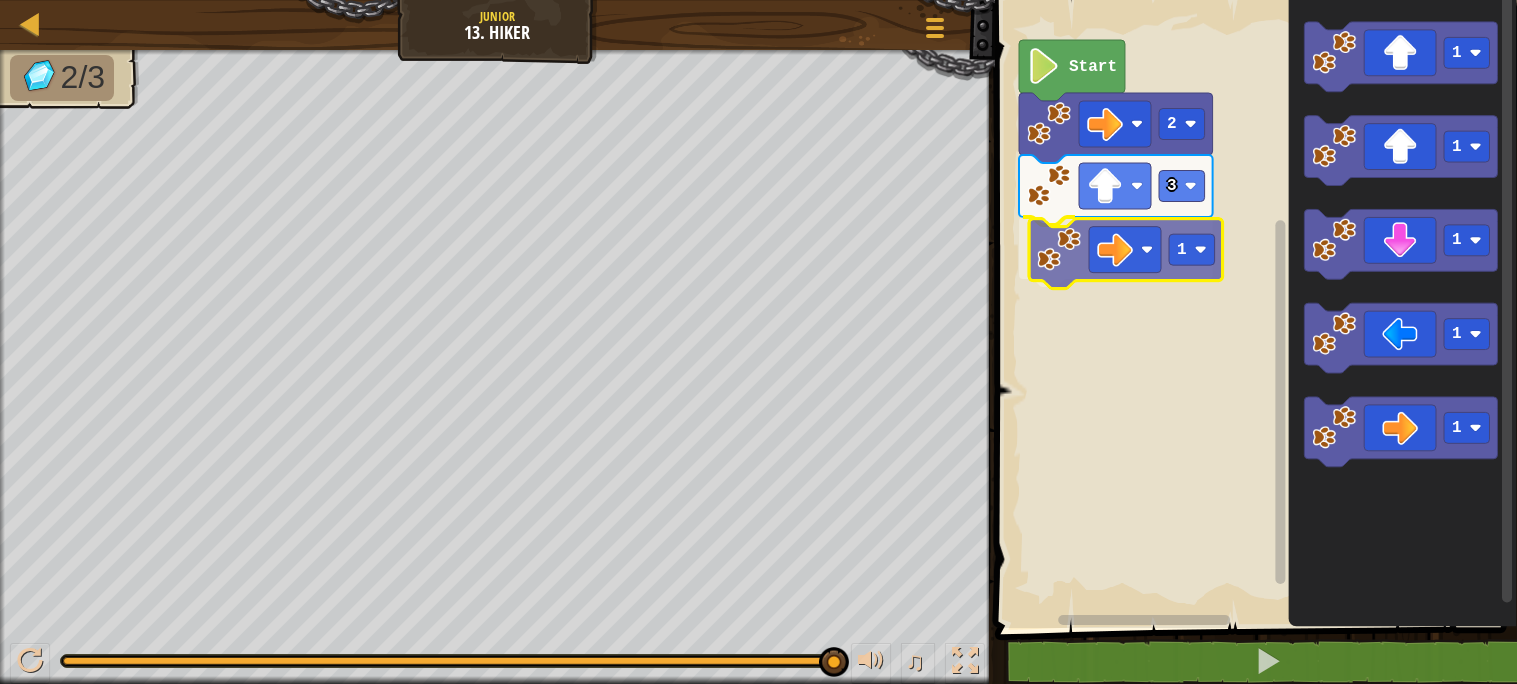 click on "Start 2 3 1 1 1 1 1 1 1" at bounding box center (1253, 309) 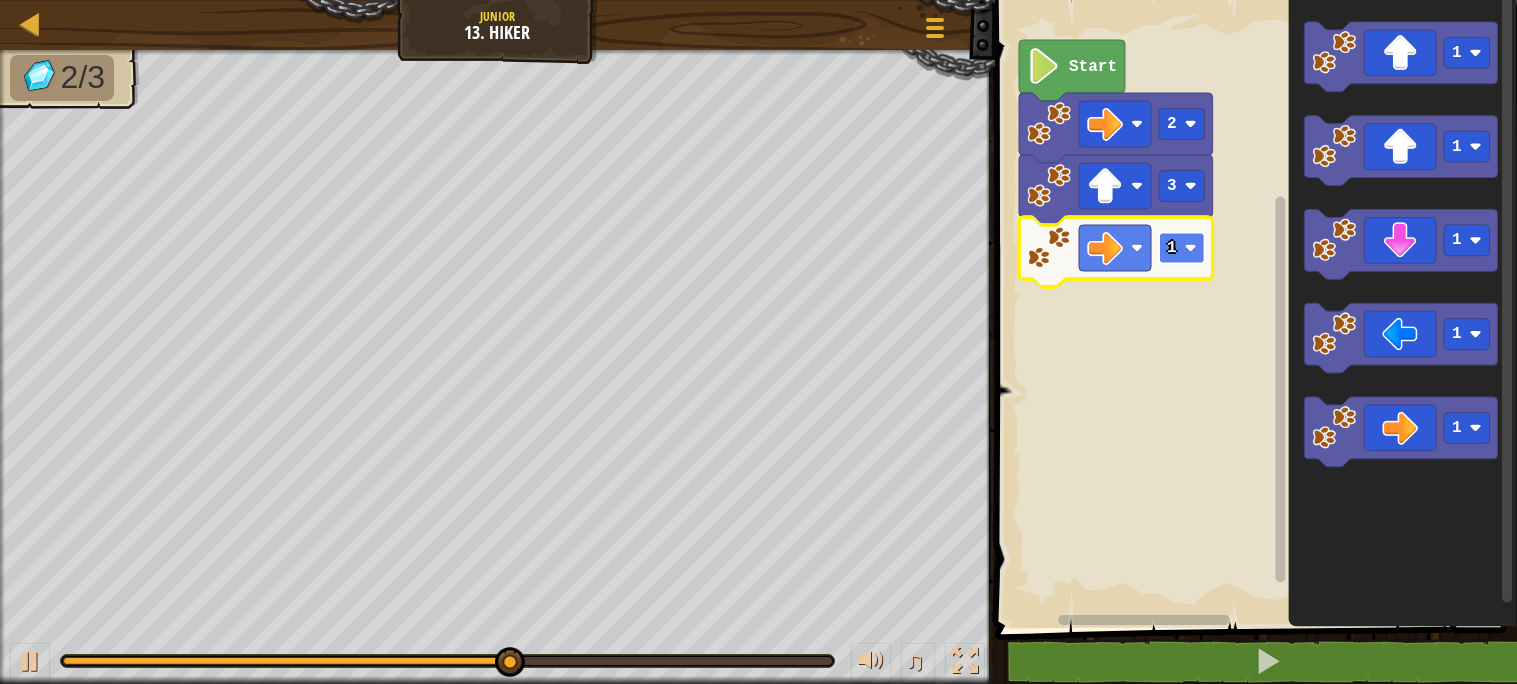 click 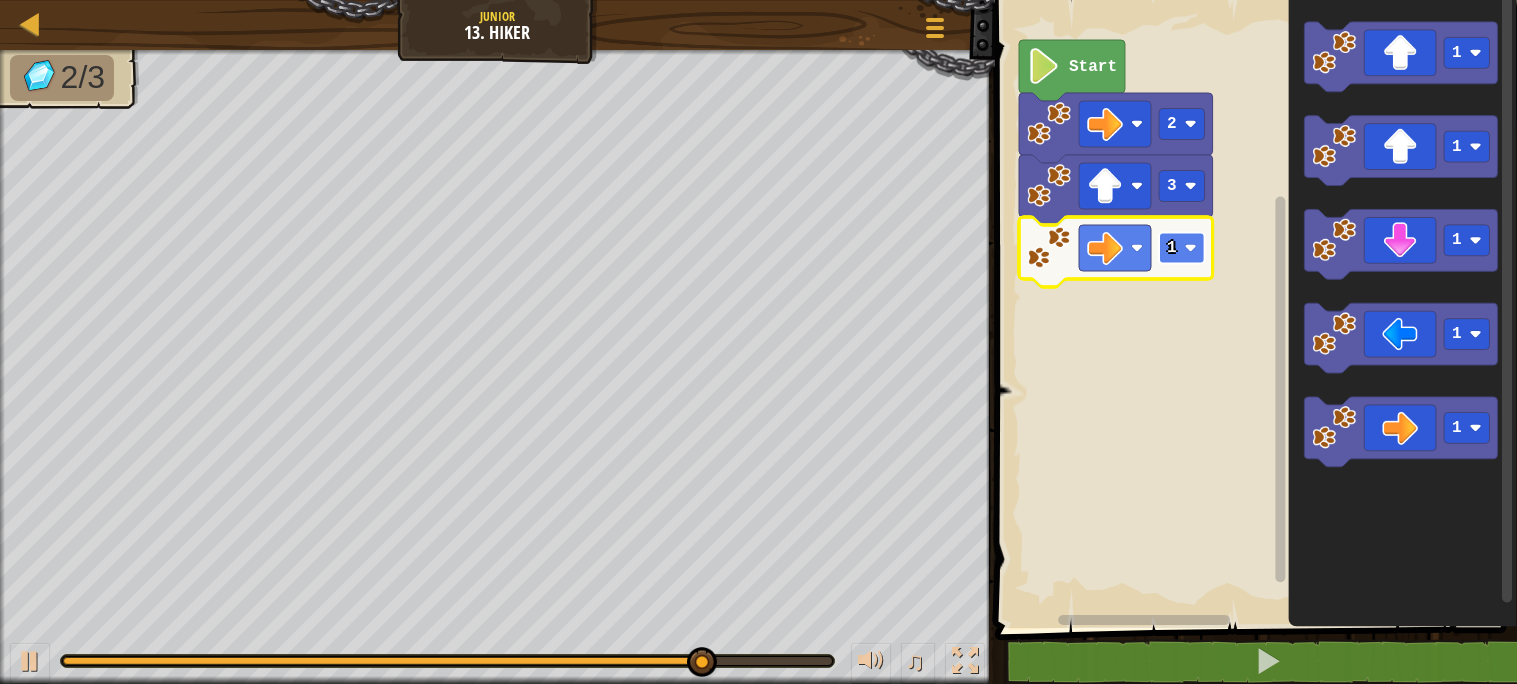 click 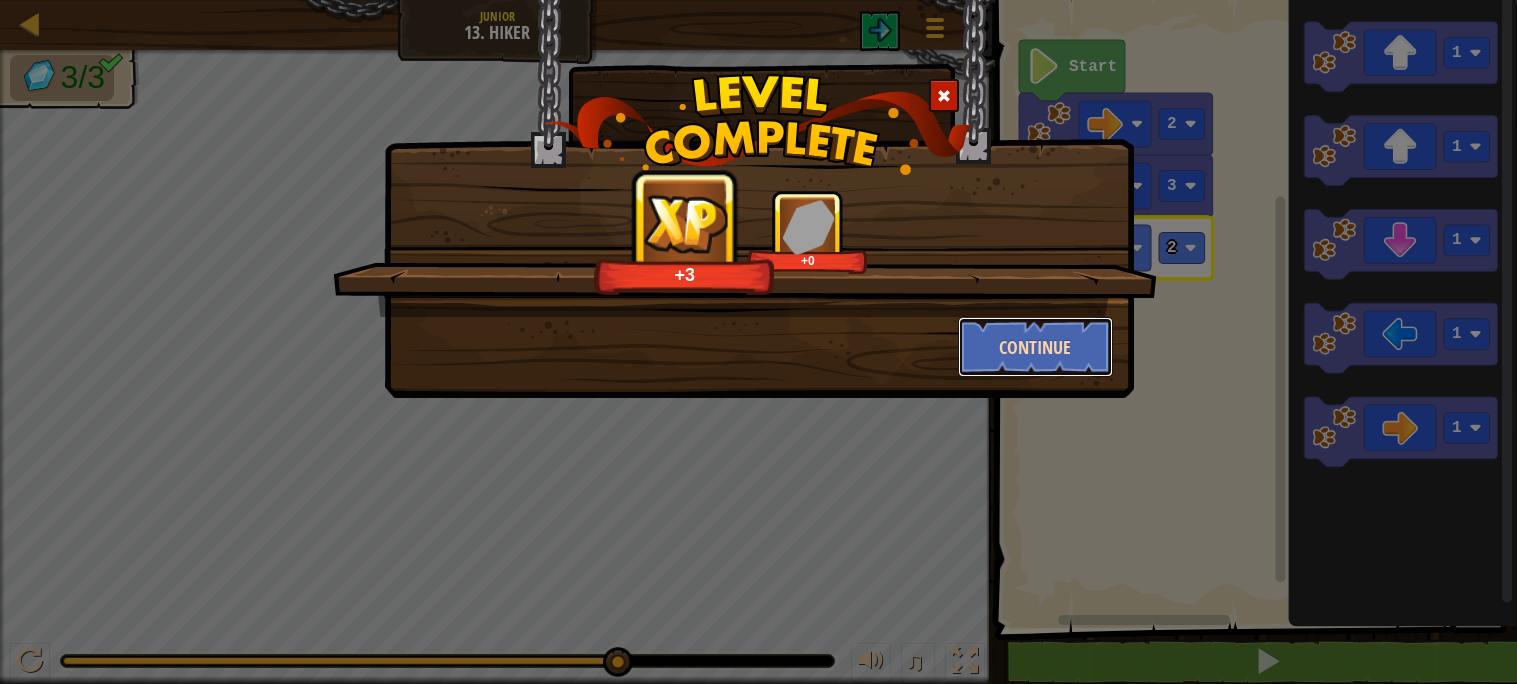 click on "Continue" at bounding box center (1035, 347) 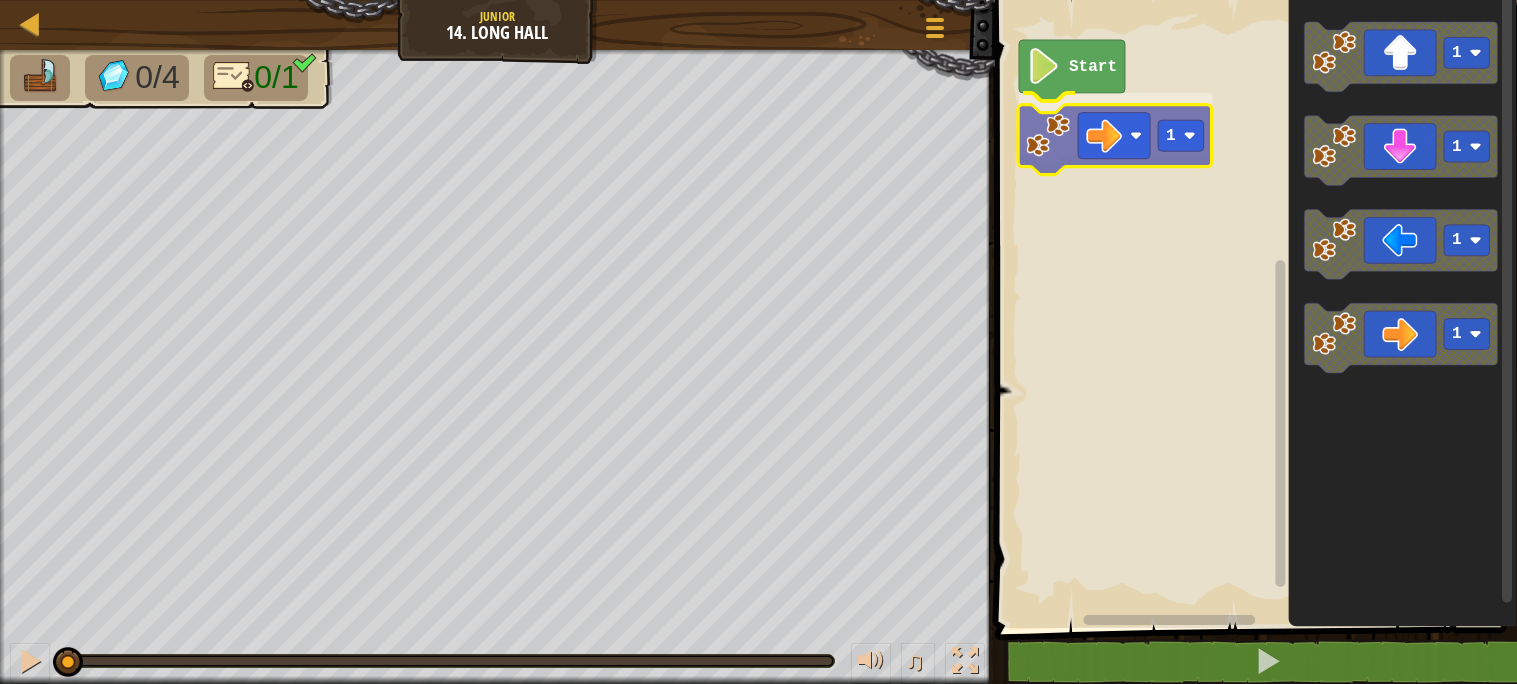 click on "Start 1 1 1 1 1 1" at bounding box center (1253, 309) 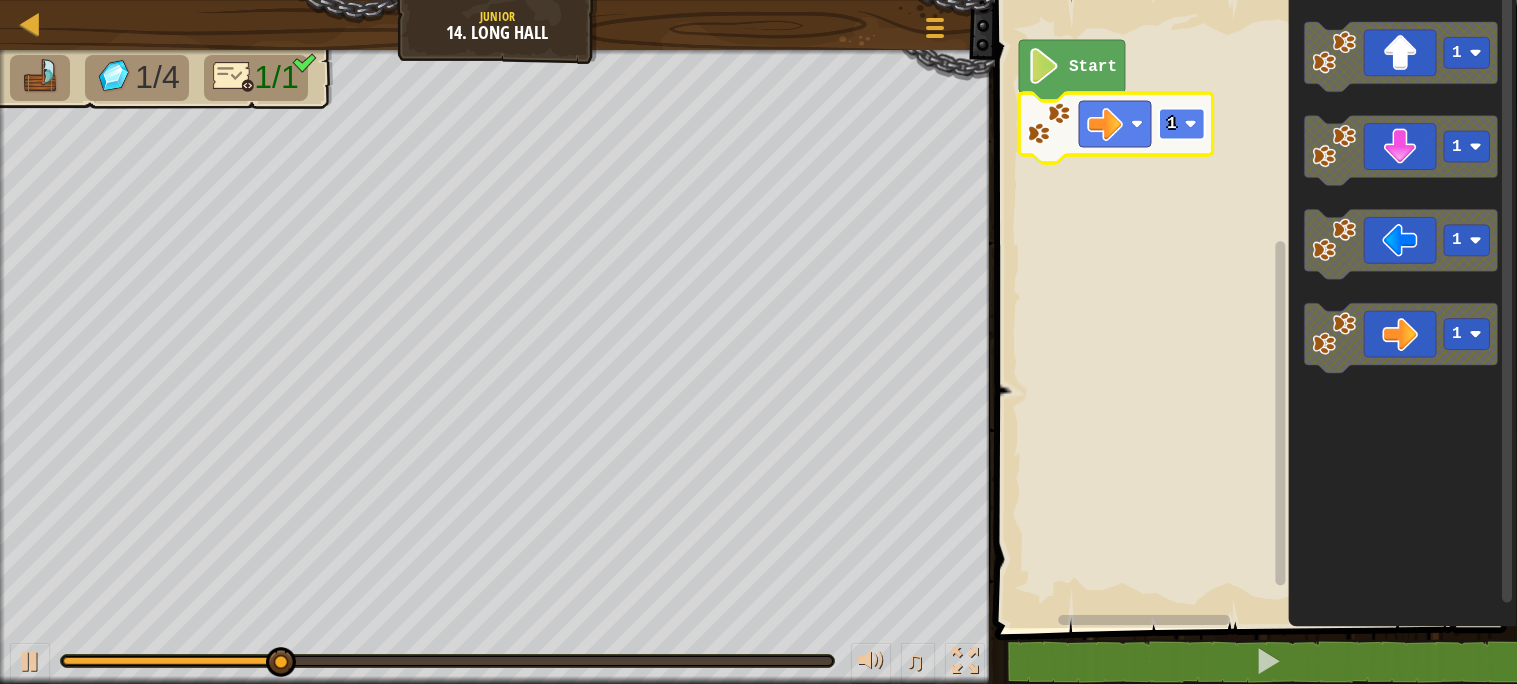 click on "1" 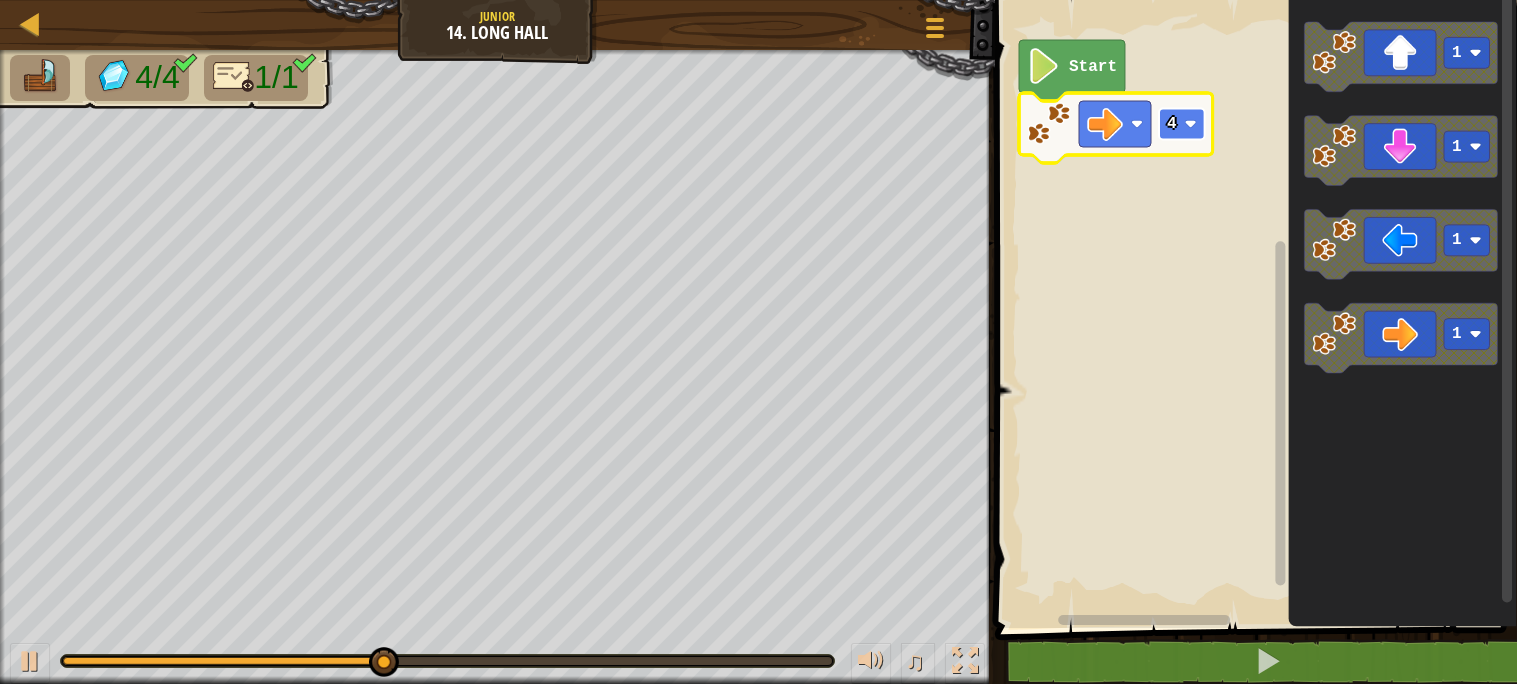 click 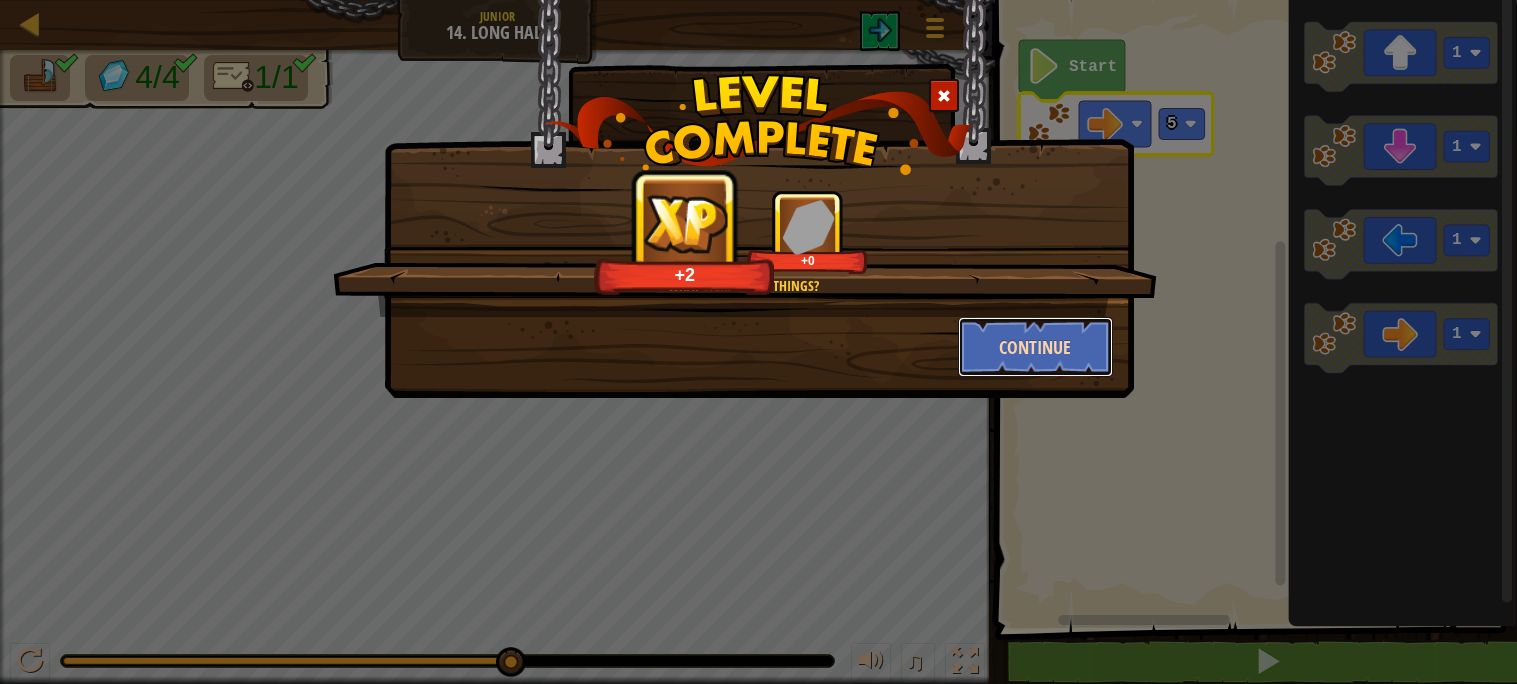 click on "Continue" at bounding box center (1035, 347) 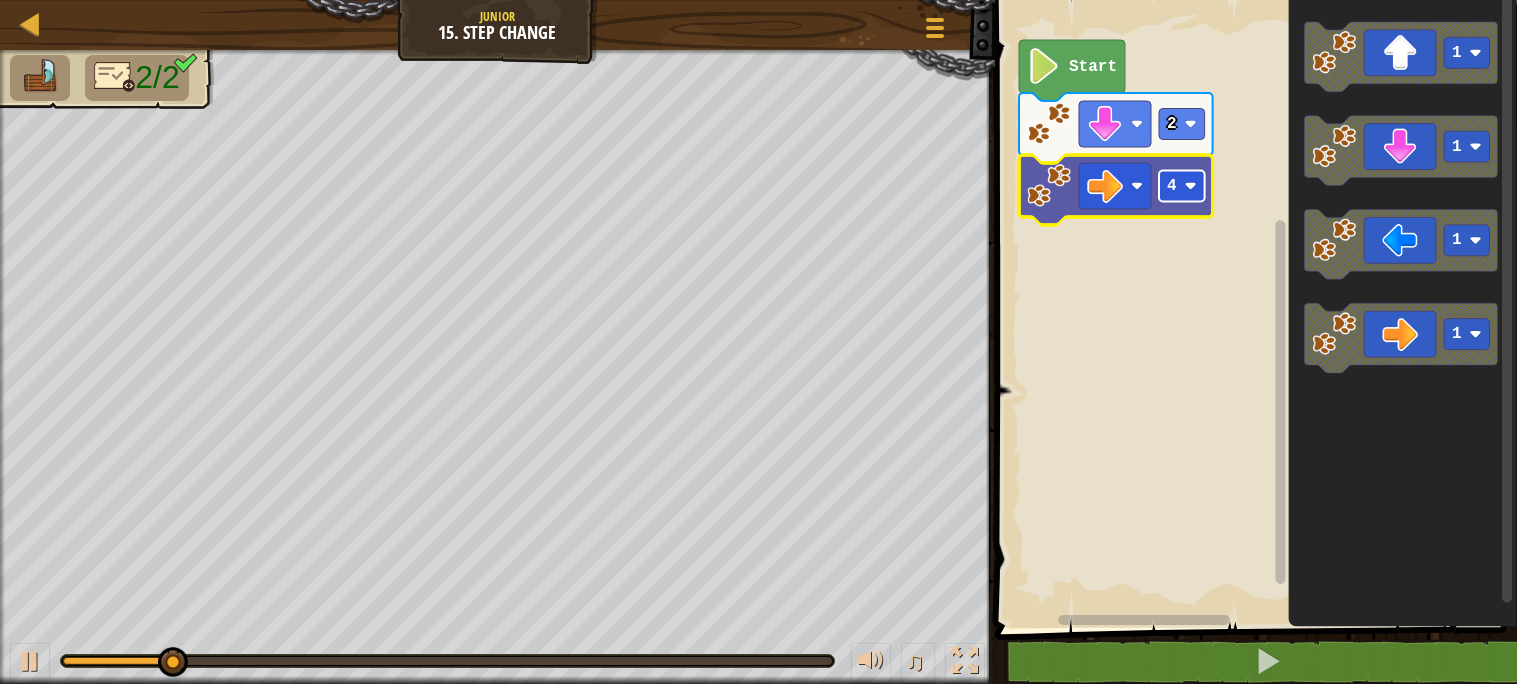 click 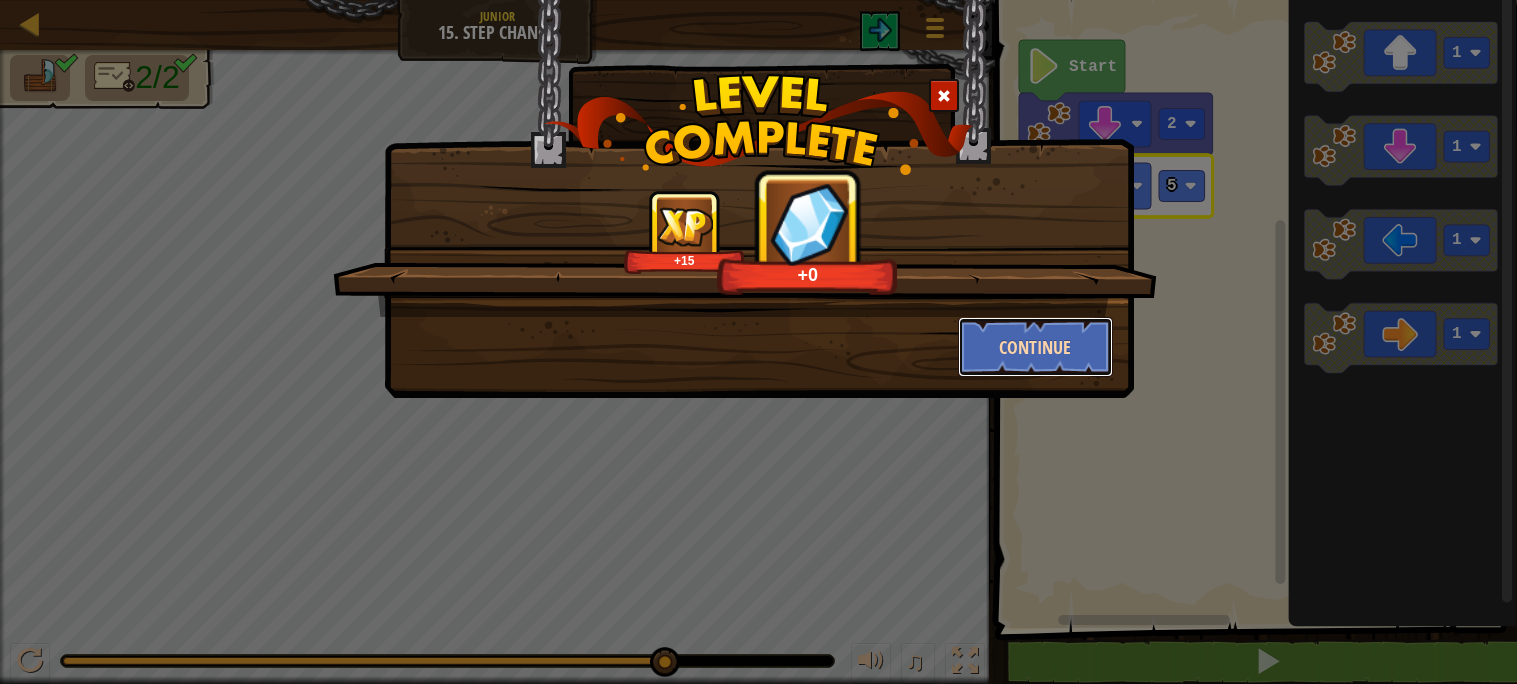 click on "Continue" at bounding box center [1035, 347] 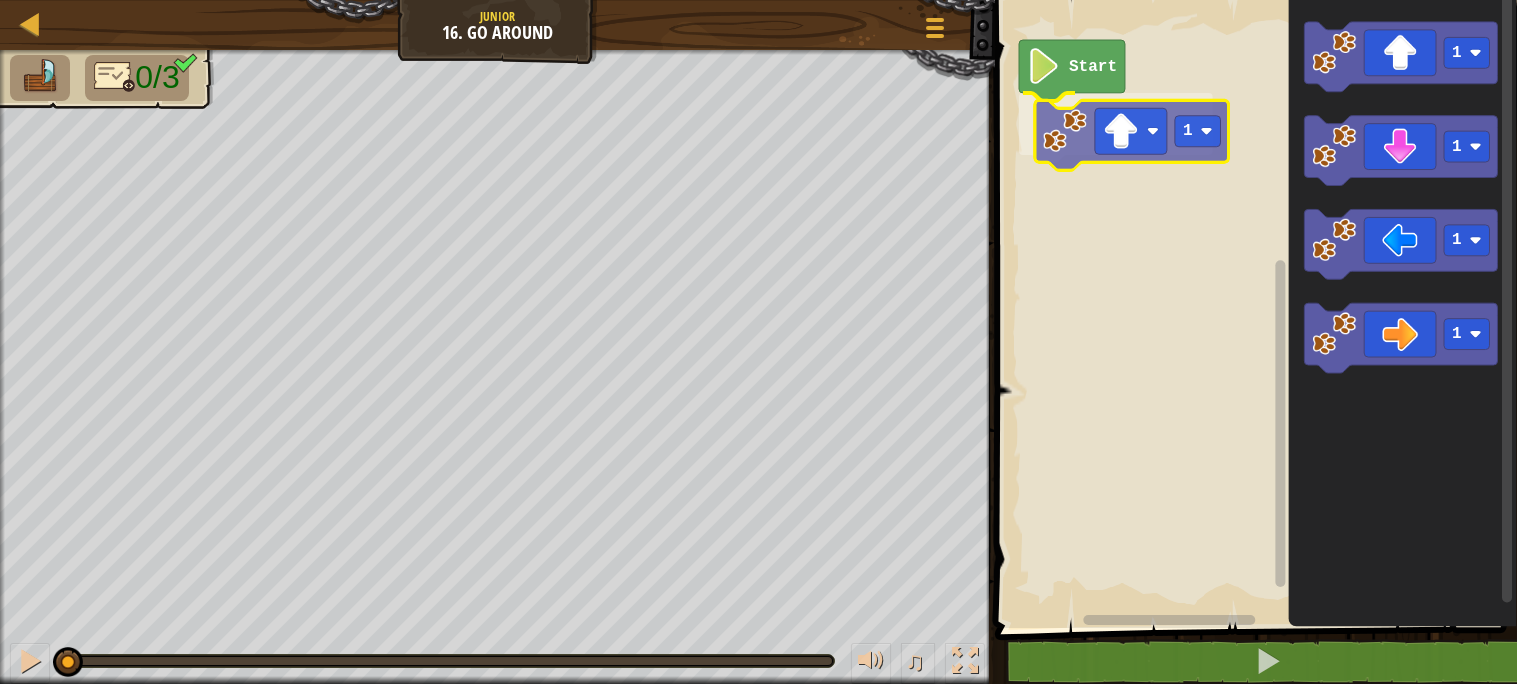 click on "Start 1 1 1 1 1 1" at bounding box center (1253, 309) 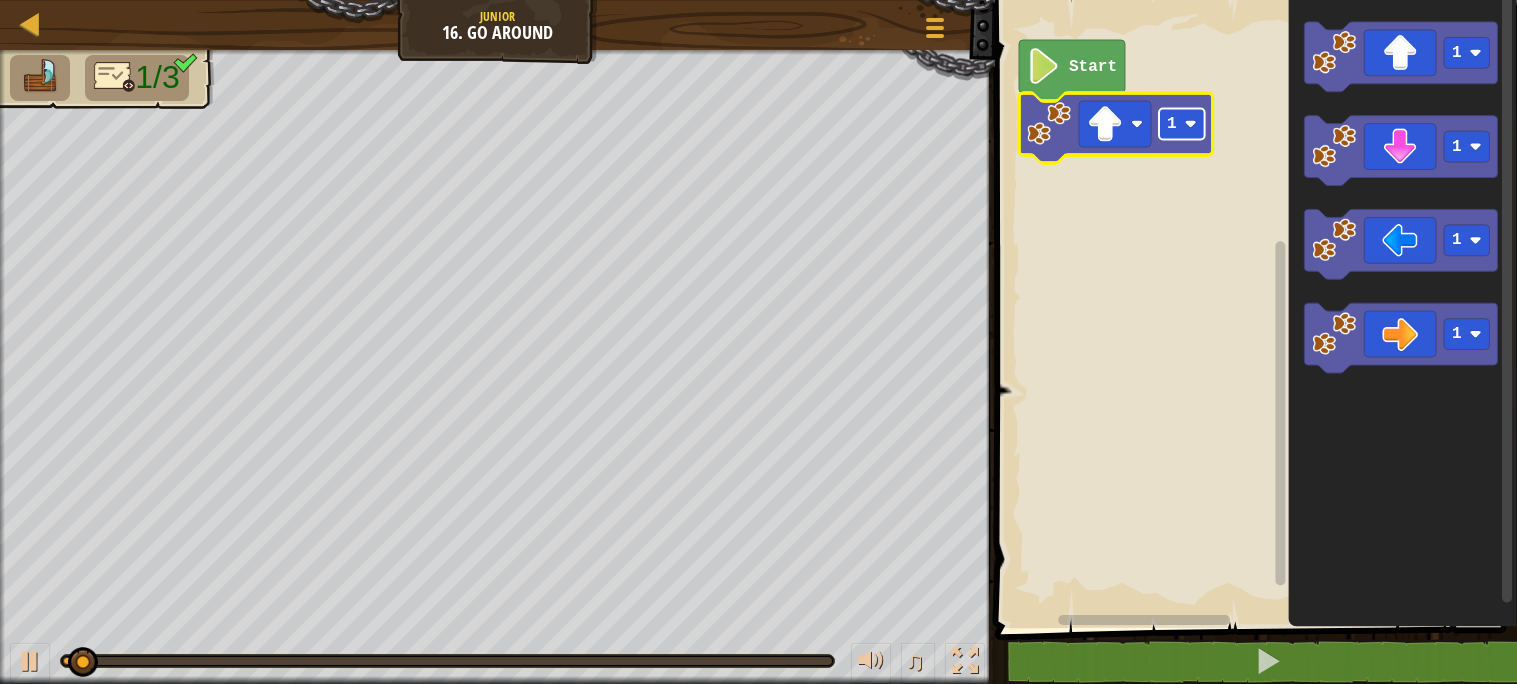 click on "1" 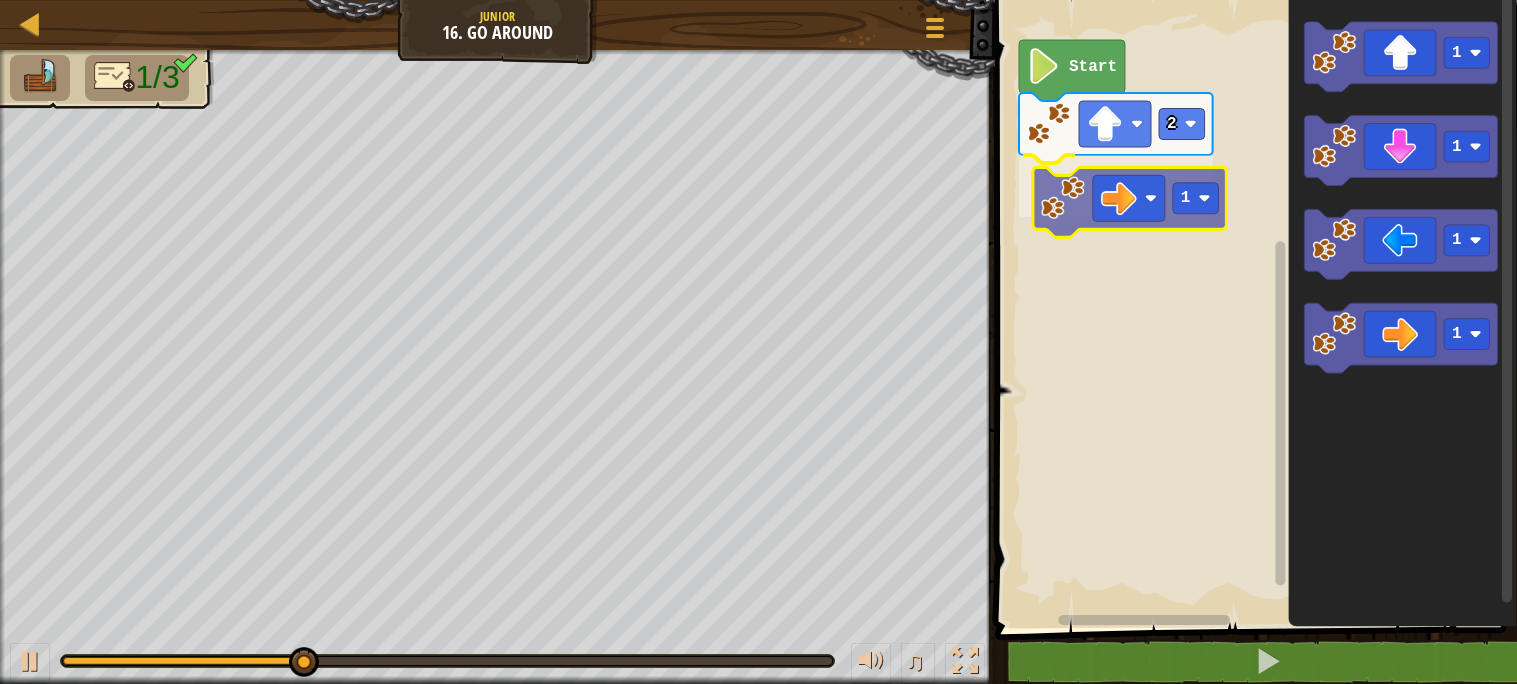 click on "Start 2 1 1 1 1 1 1" at bounding box center [1253, 309] 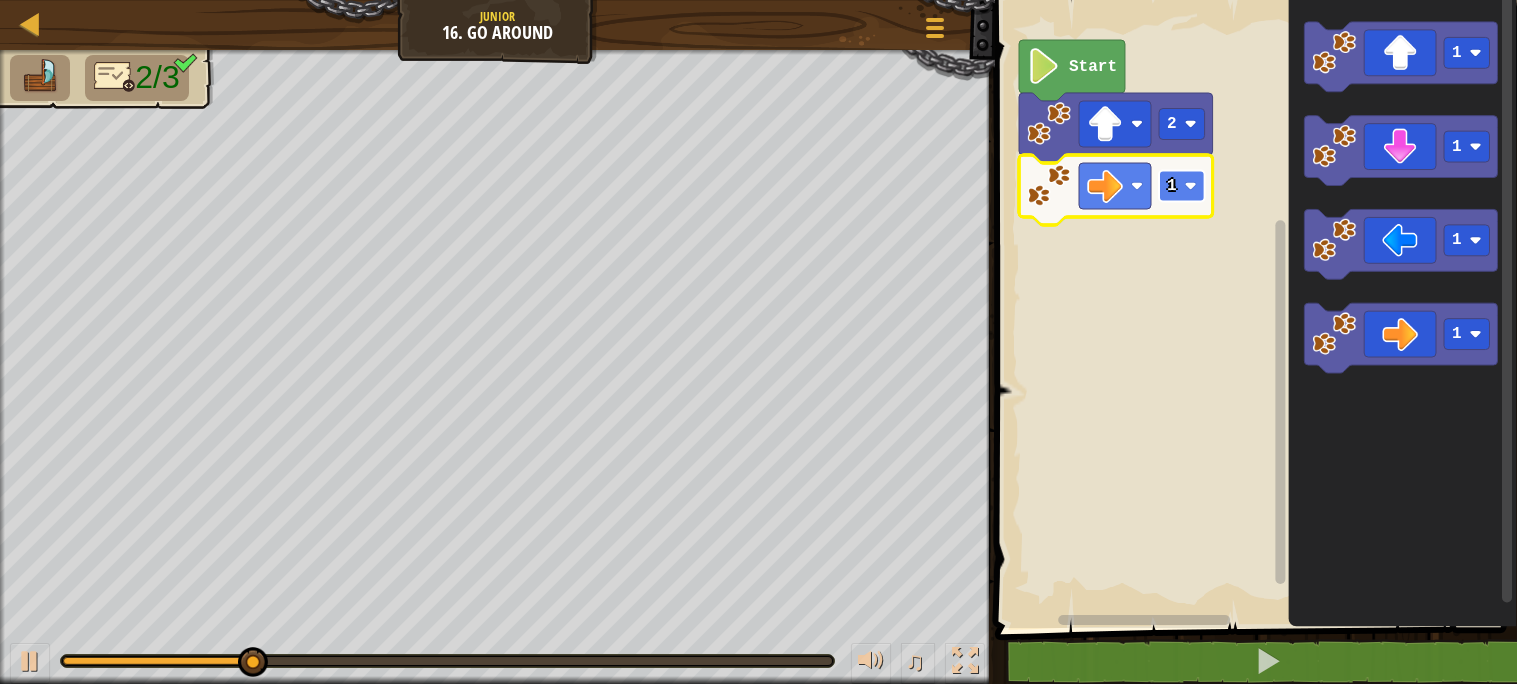 click 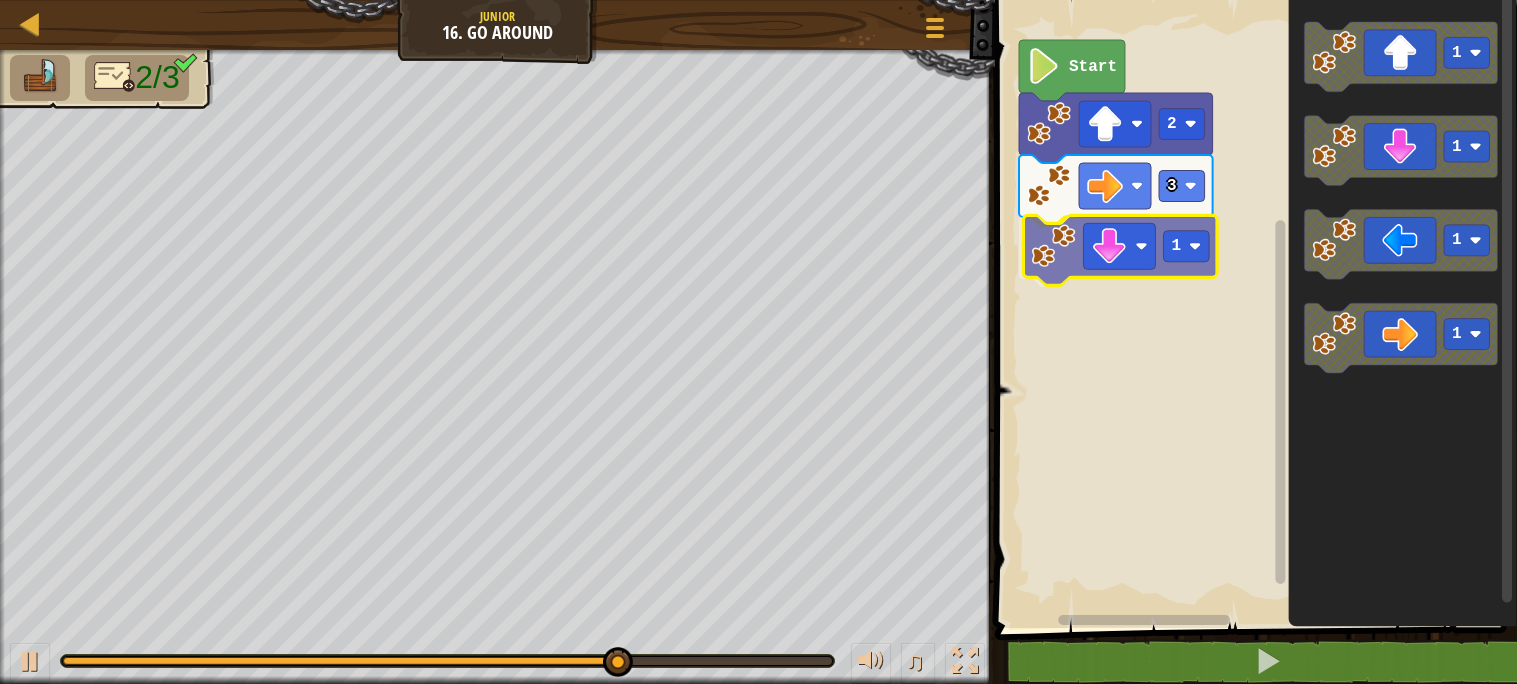 click on "Start 2 3 1 1 1 1 1 1" at bounding box center (1253, 309) 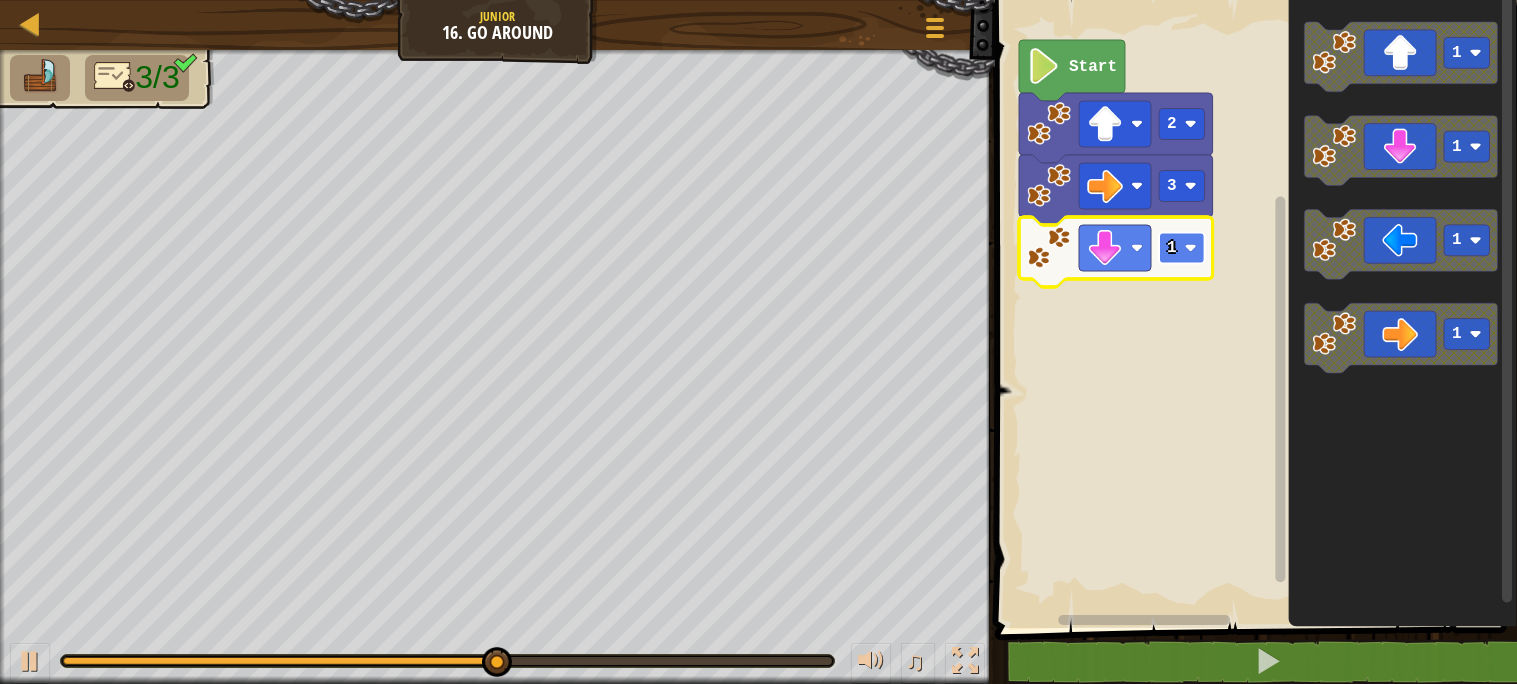 click 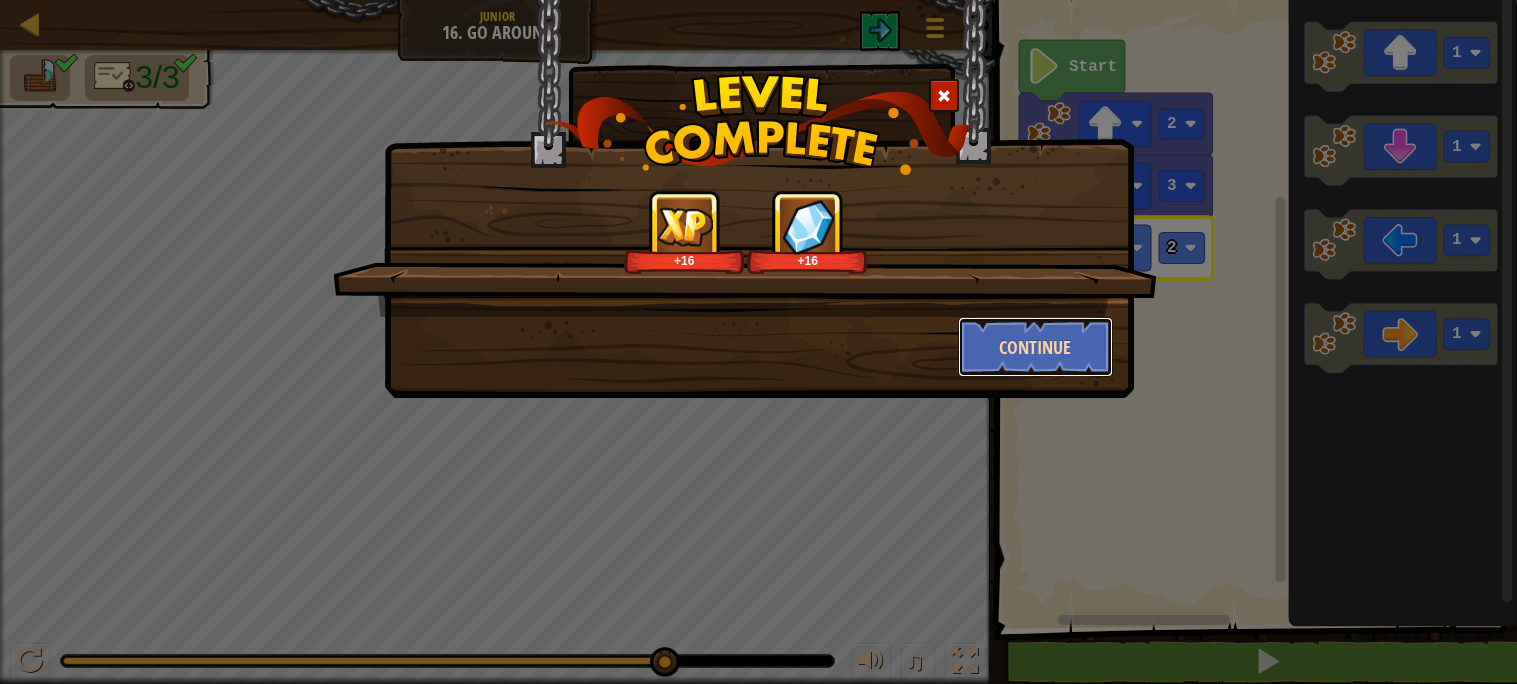 click on "Continue" at bounding box center (1035, 347) 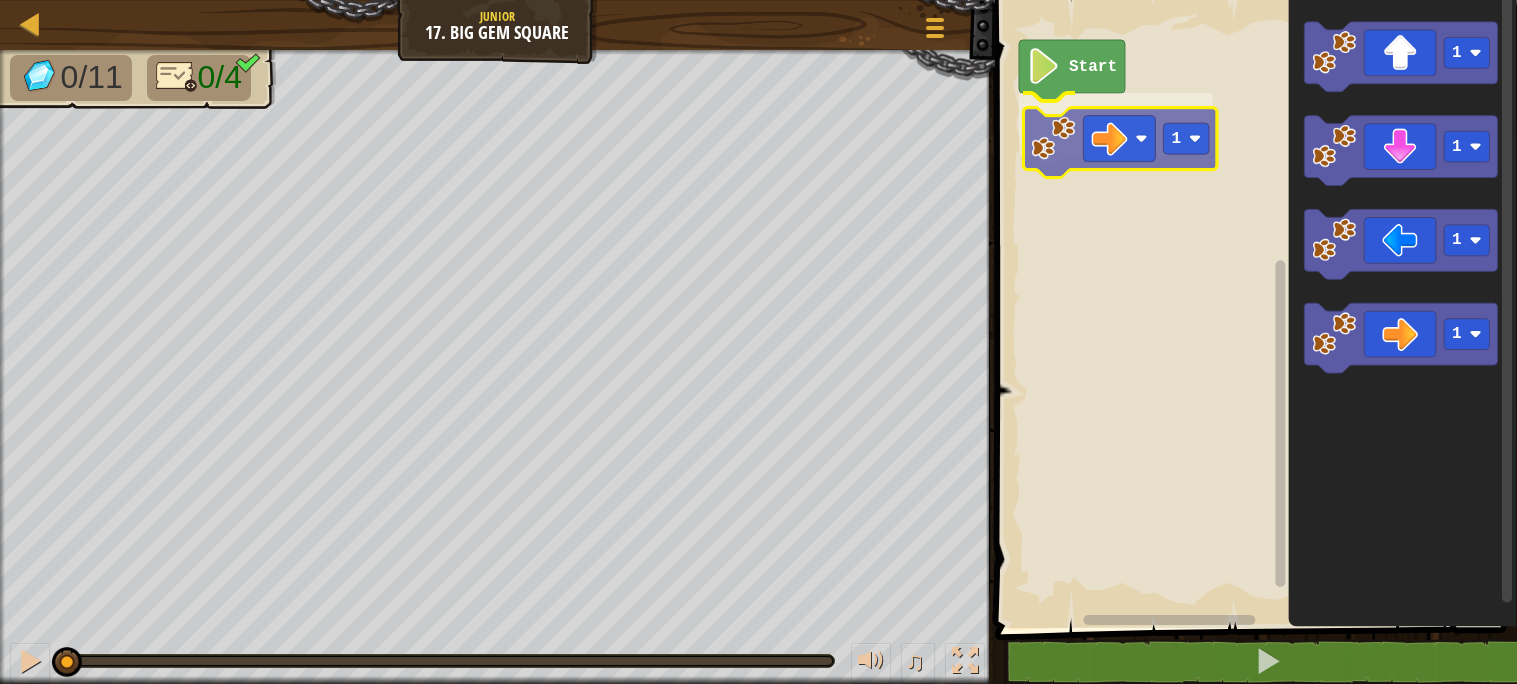 click on "Start 1 1 1 1 1 1" at bounding box center [1253, 309] 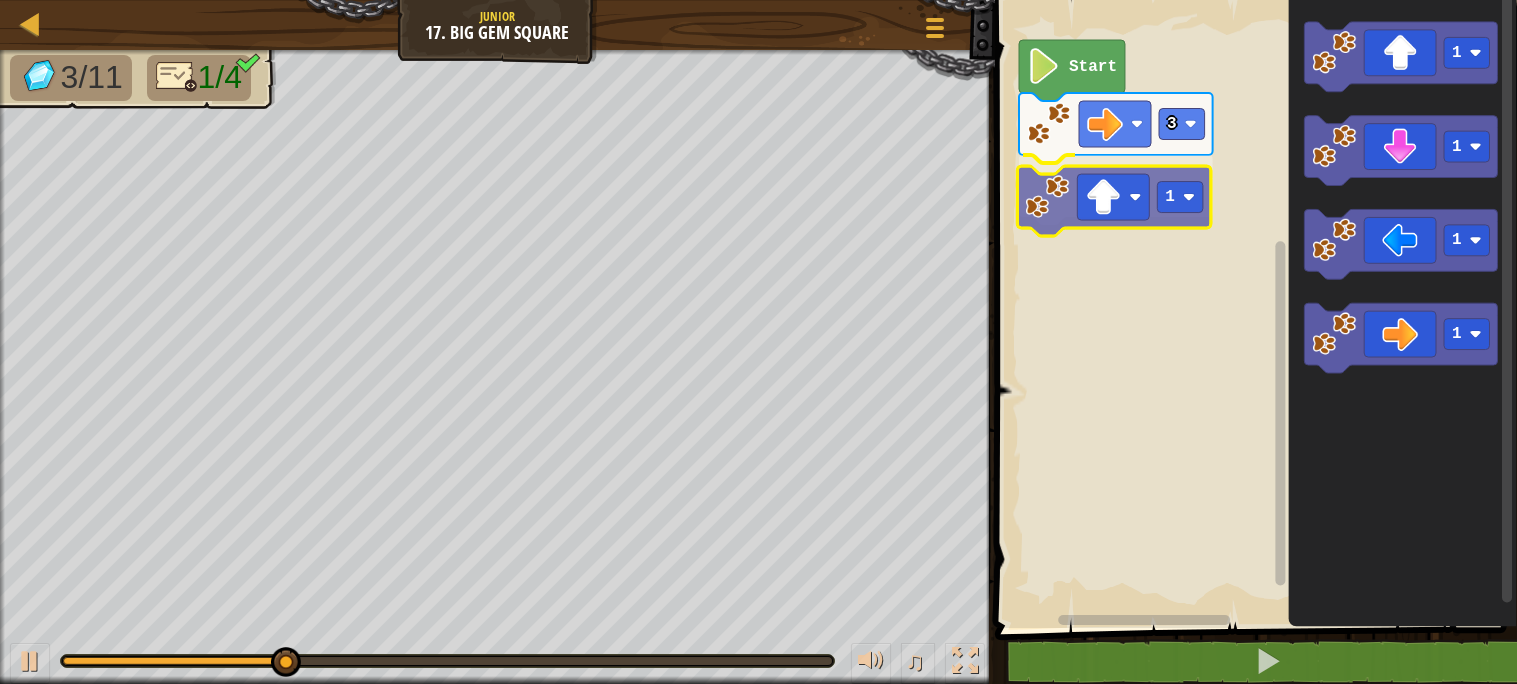 click on "Start 3 1 1 1 1 1 1" at bounding box center (1253, 309) 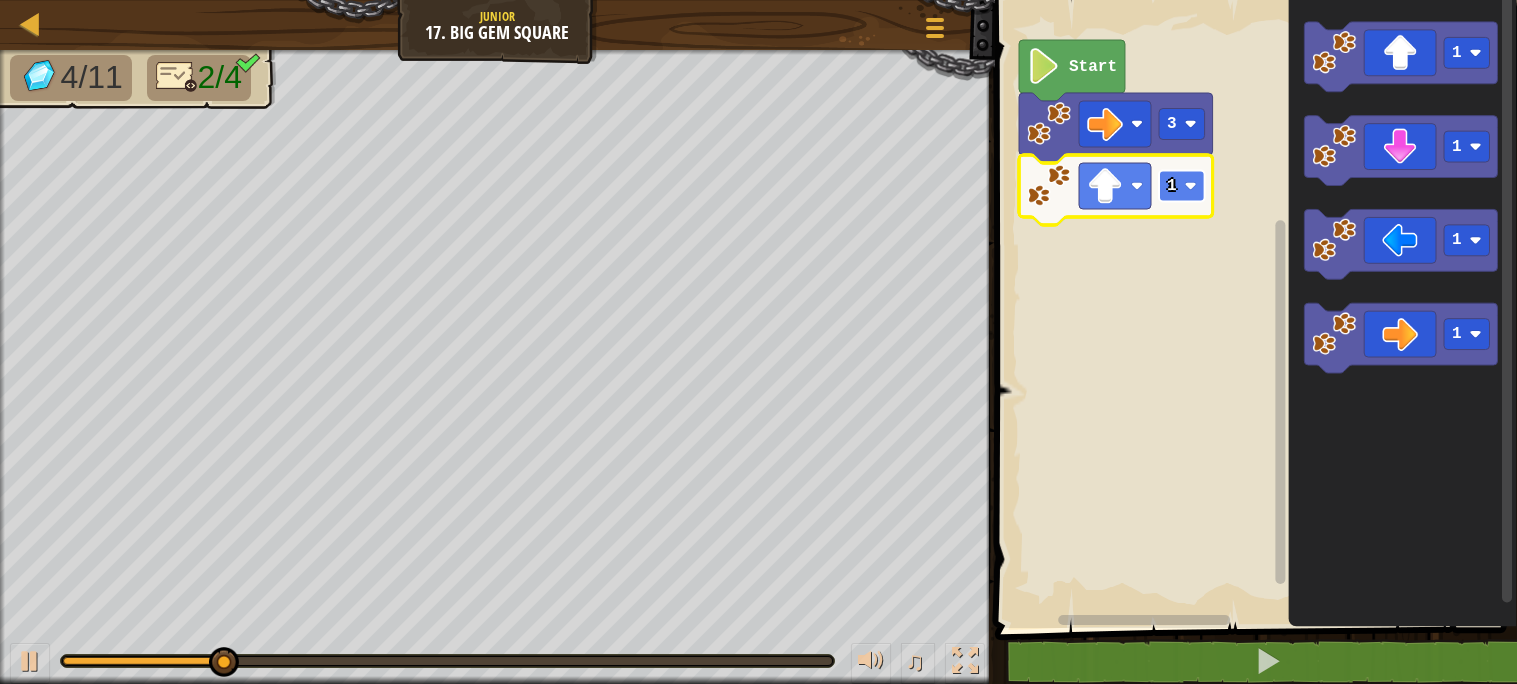 click on "1" 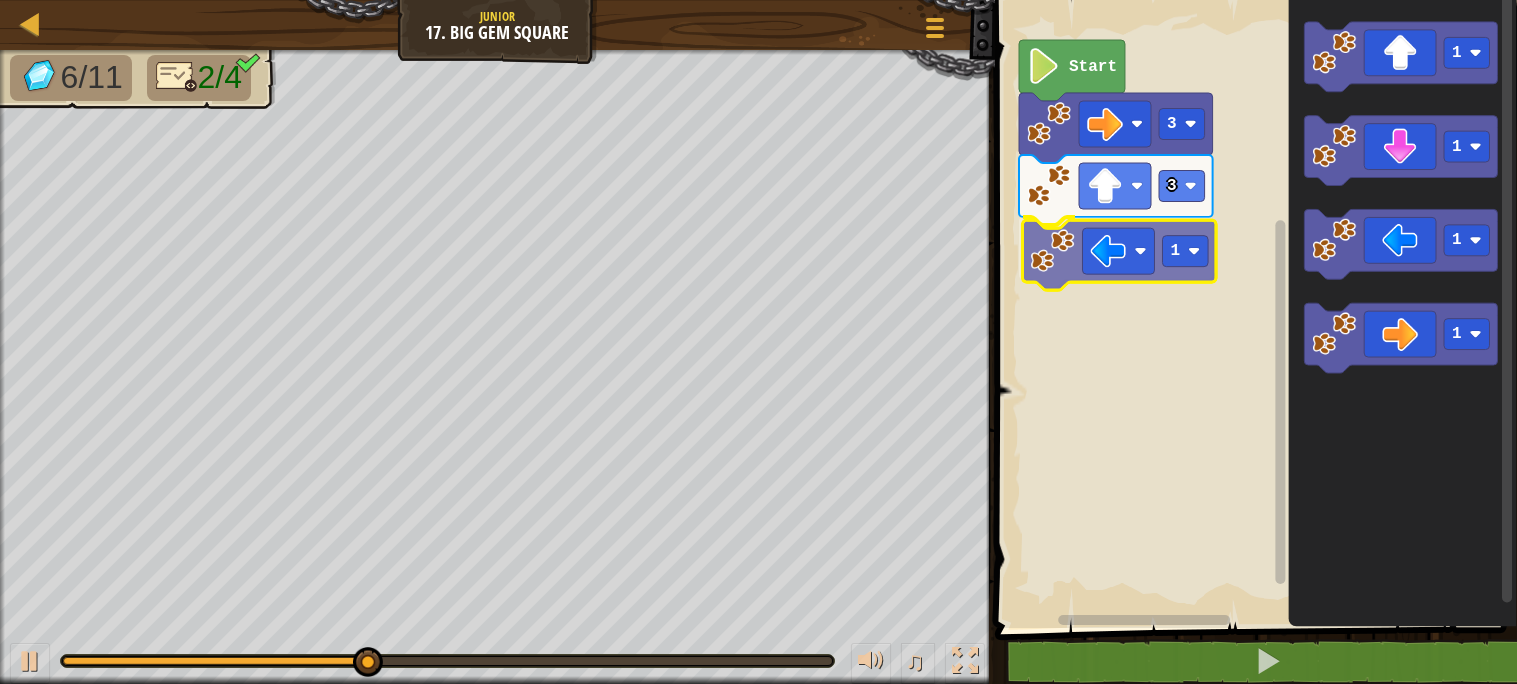 click on "Start 3 3 1 1 1 1 1 1" at bounding box center (1253, 309) 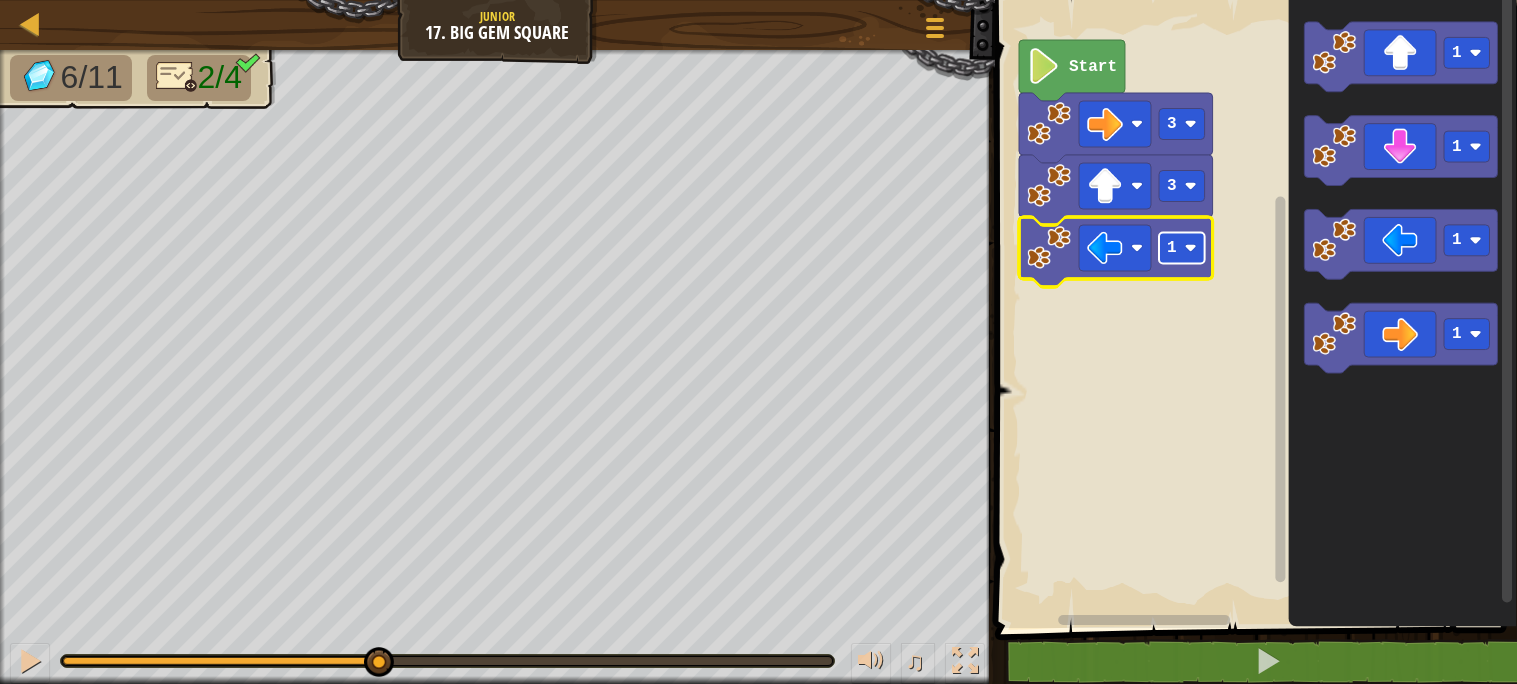 click on "1" 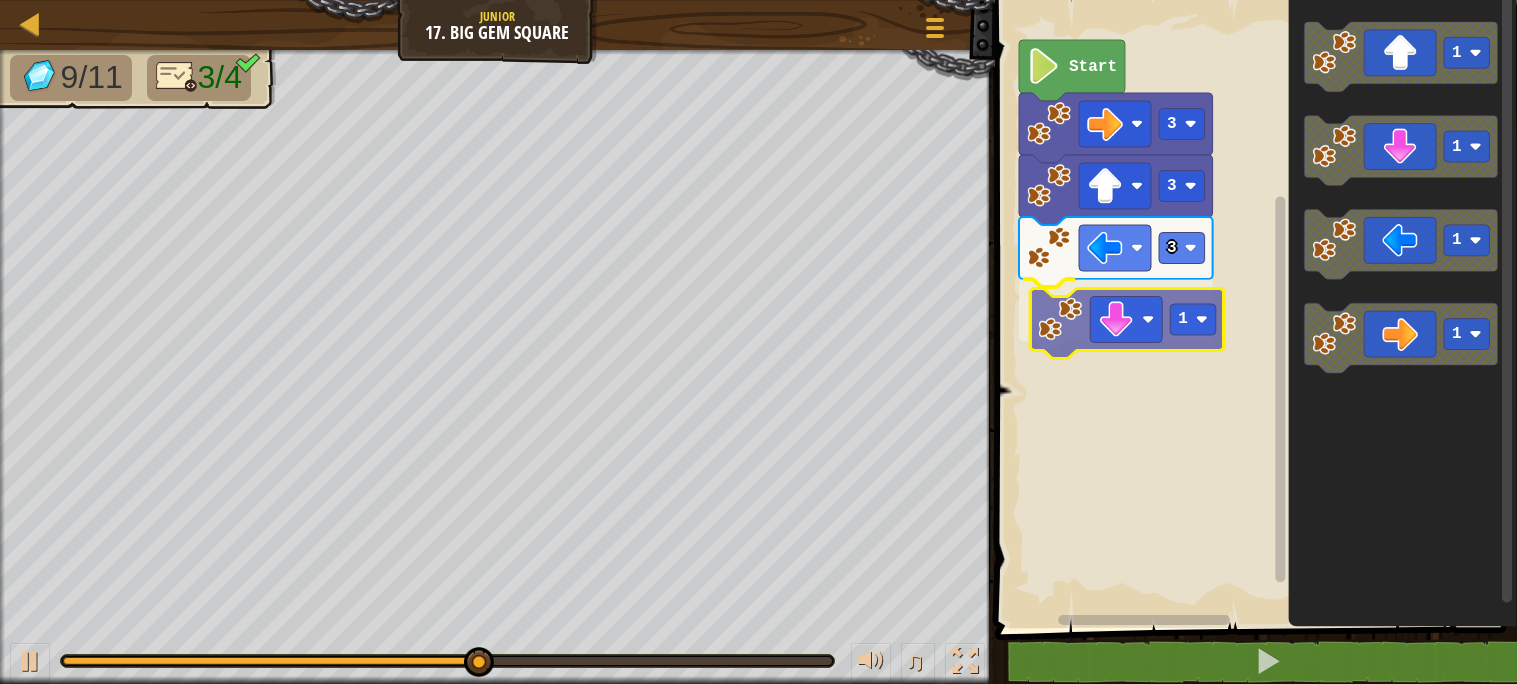 click on "Start 3 3 3 1 1 1 1 1 1" at bounding box center (1253, 309) 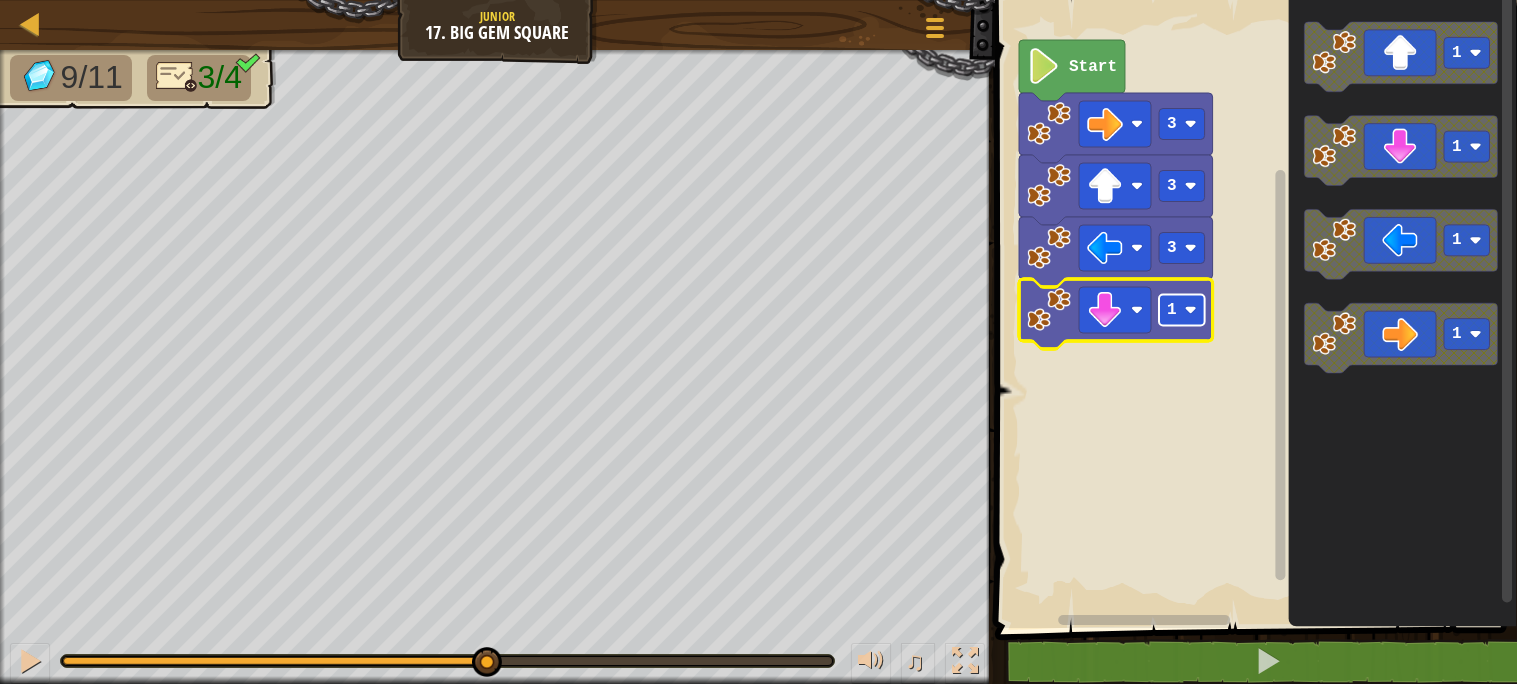 click 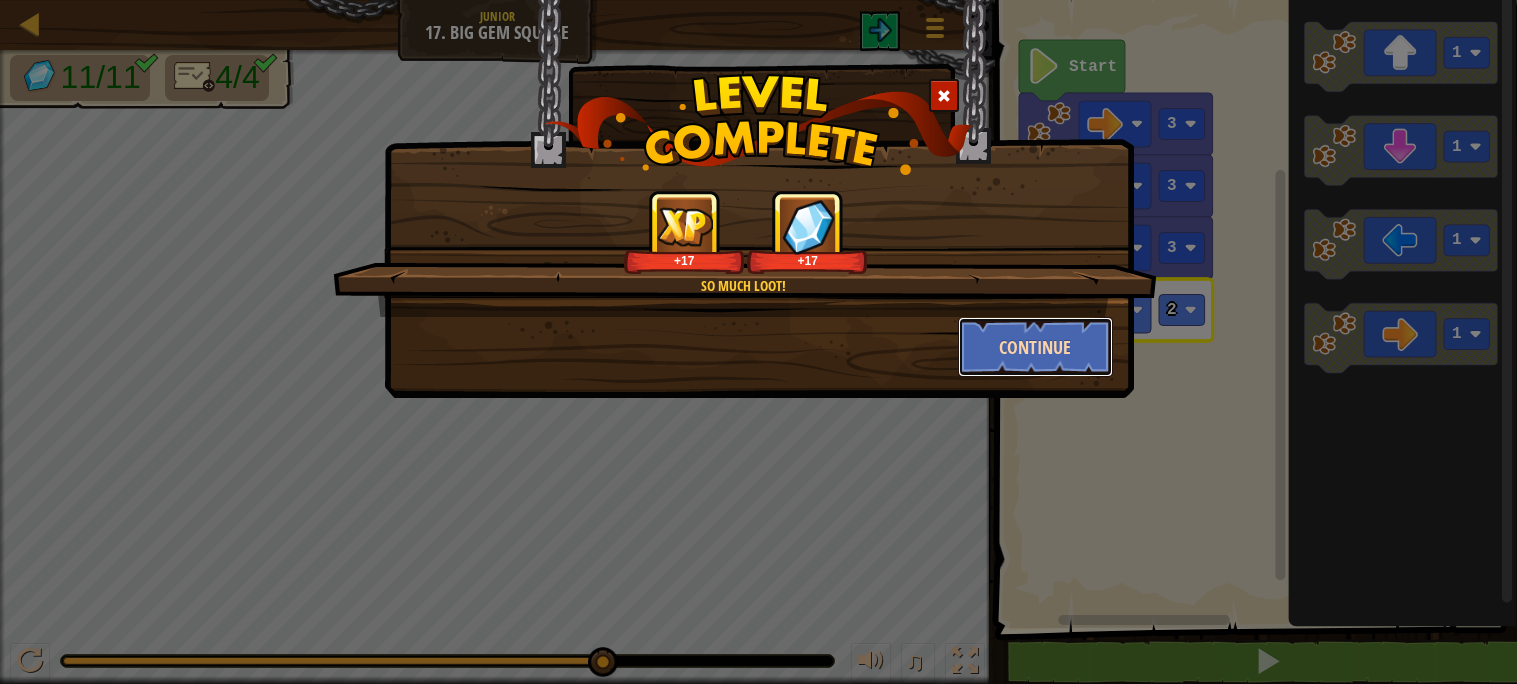click on "Continue" at bounding box center (1035, 347) 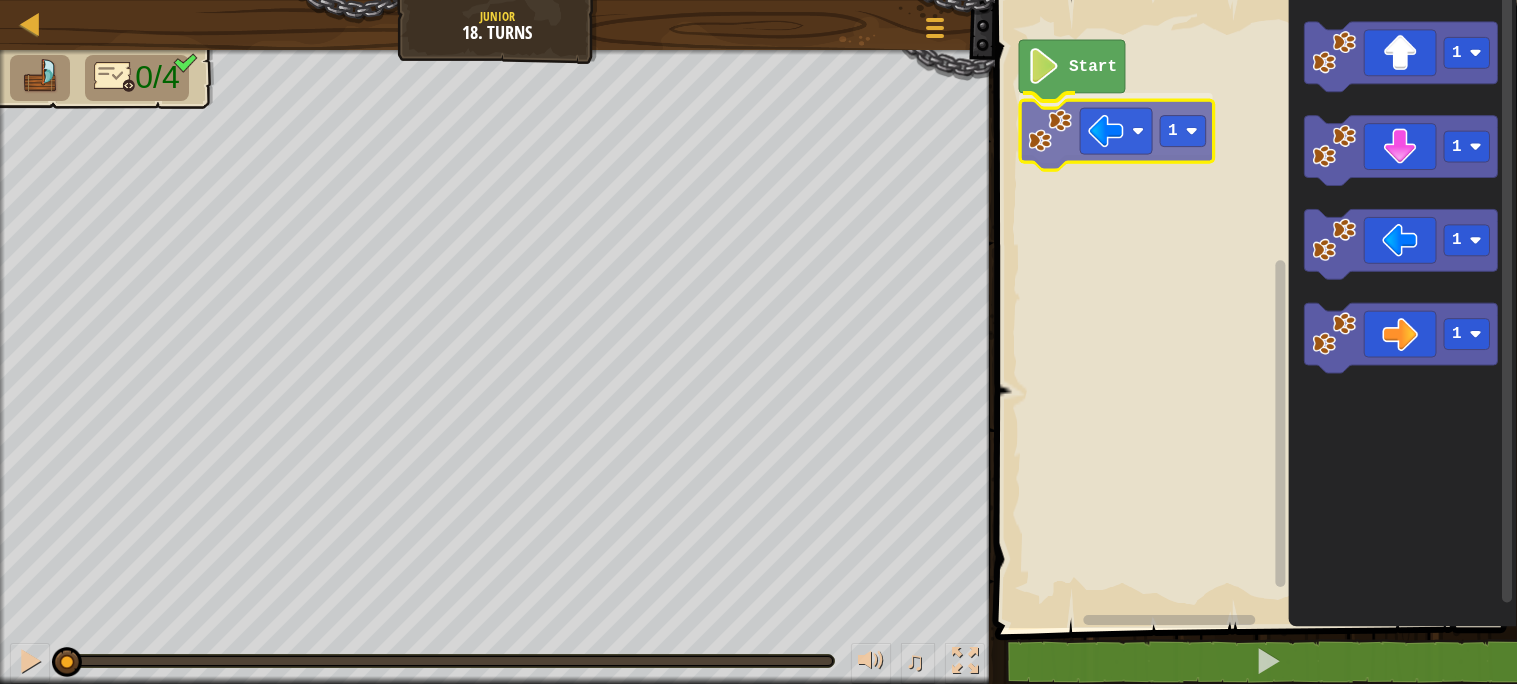 click on "Start 1 1 1 1 1 1" at bounding box center [1253, 309] 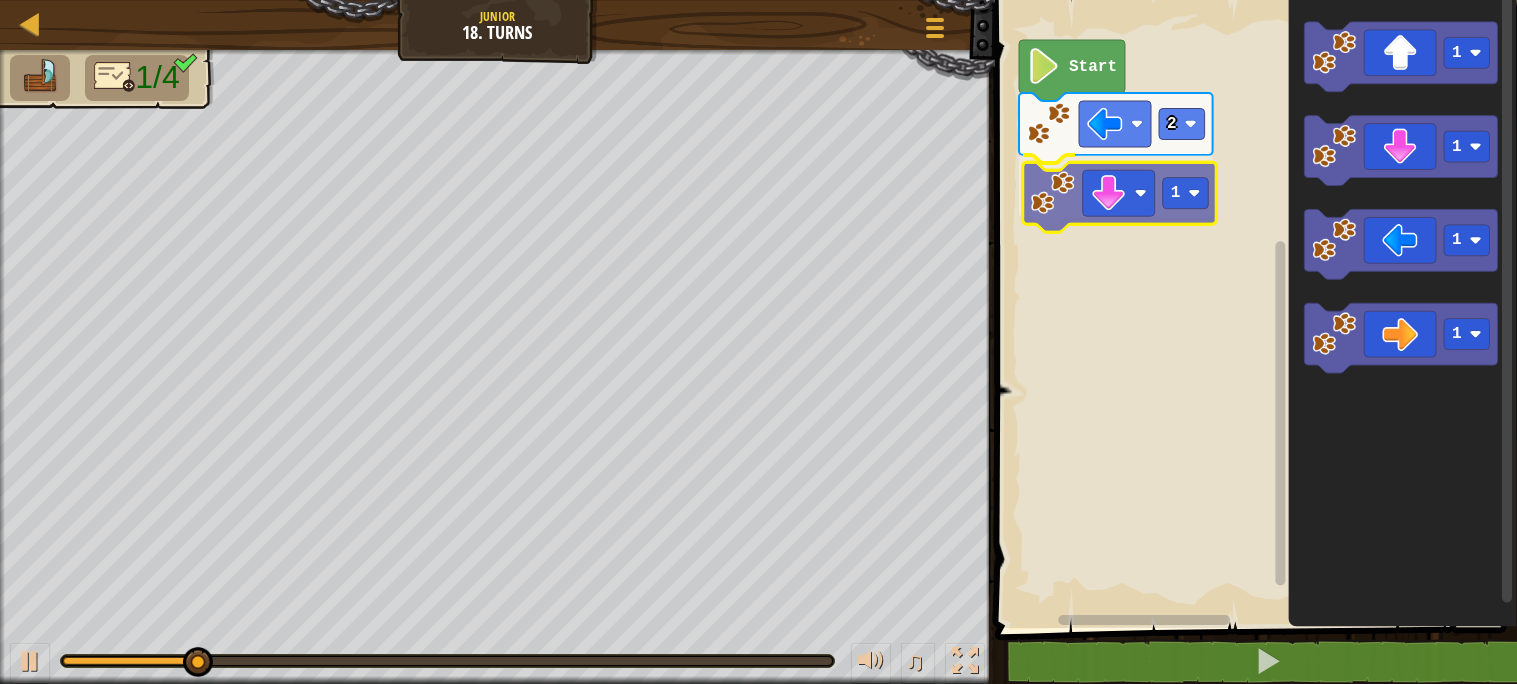 click on "Start 2 1 1 1 1 1 1" at bounding box center (1253, 309) 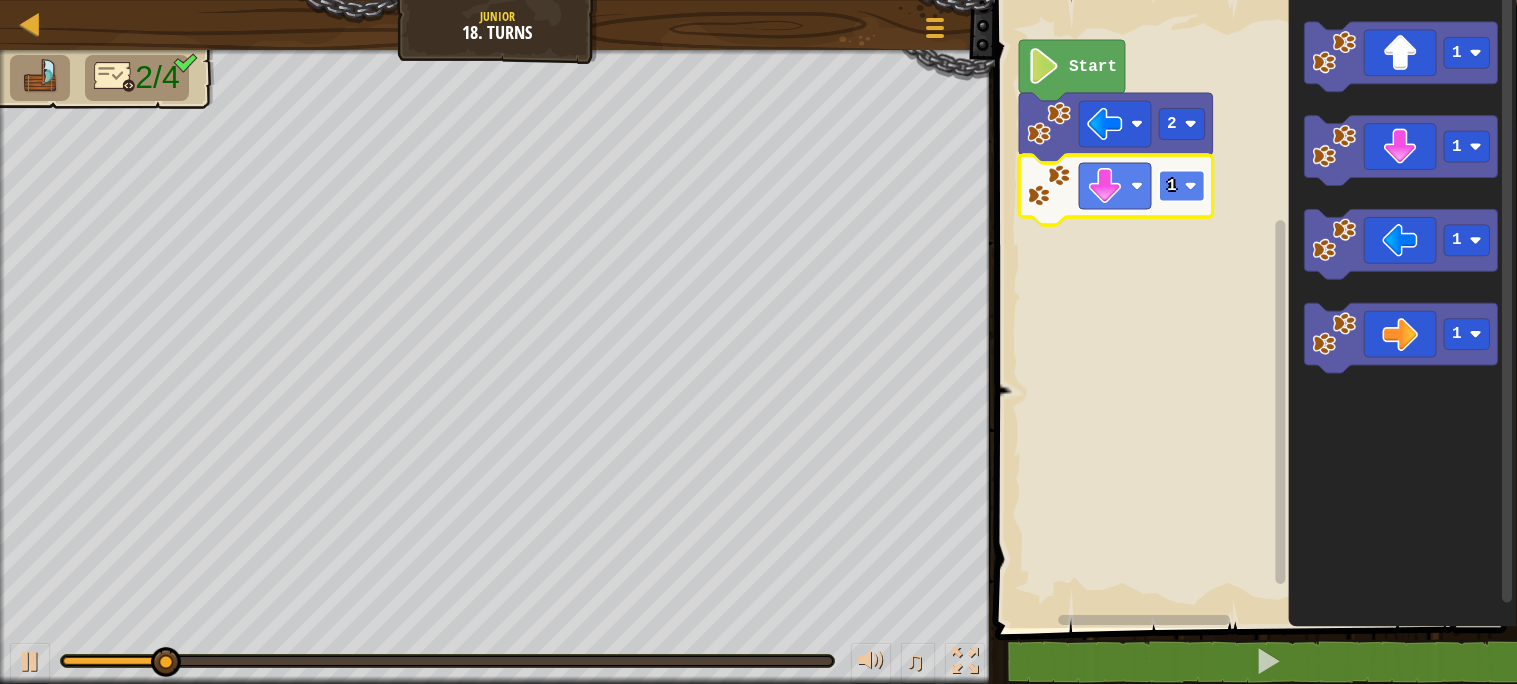 click 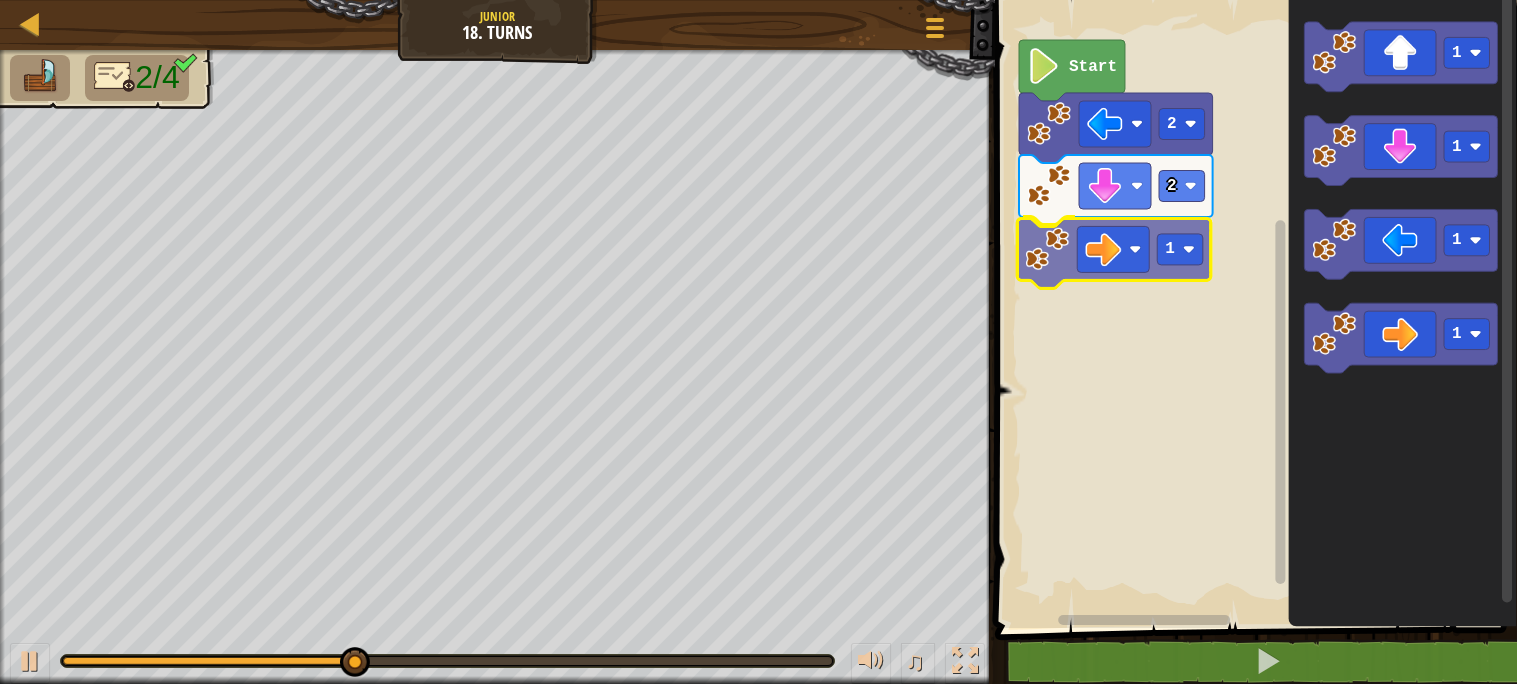 click on "Start 2 2 1 1 1 1 1 1" at bounding box center (1253, 309) 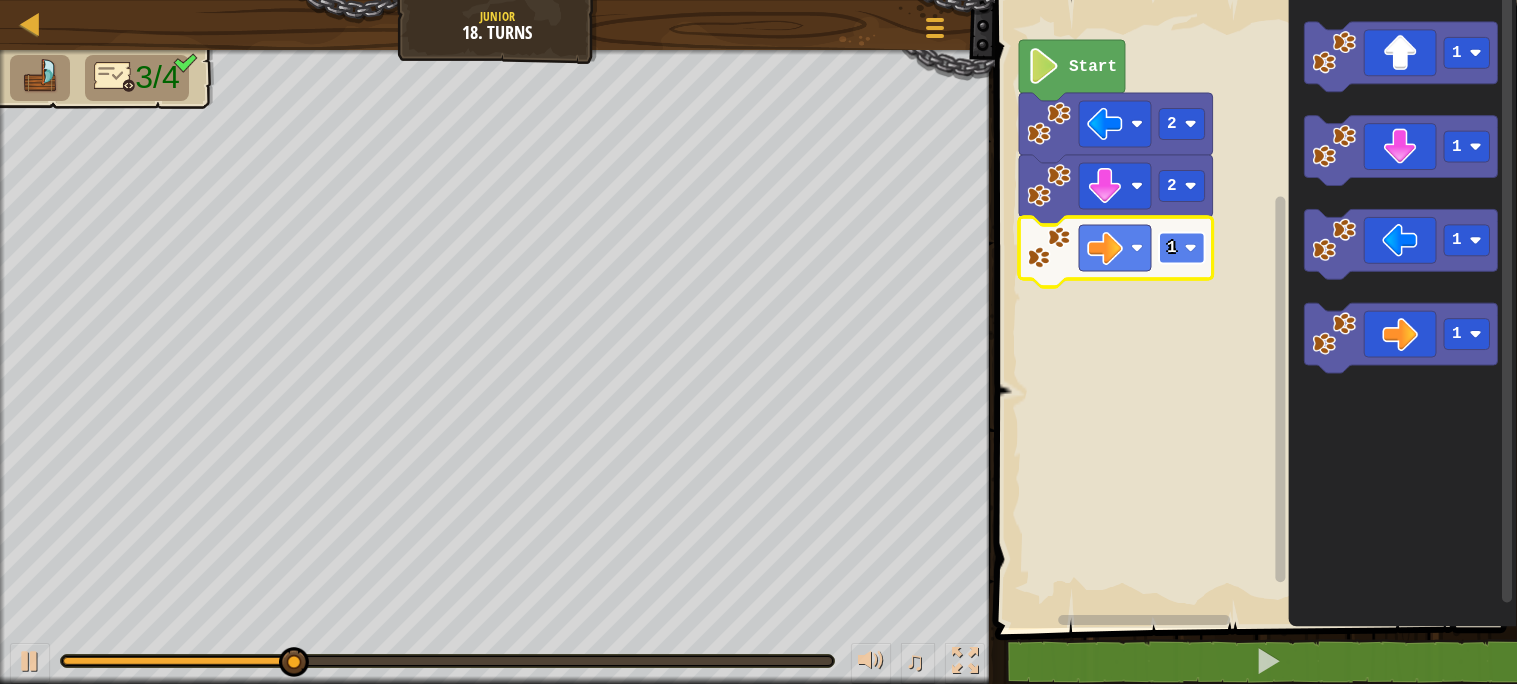 click 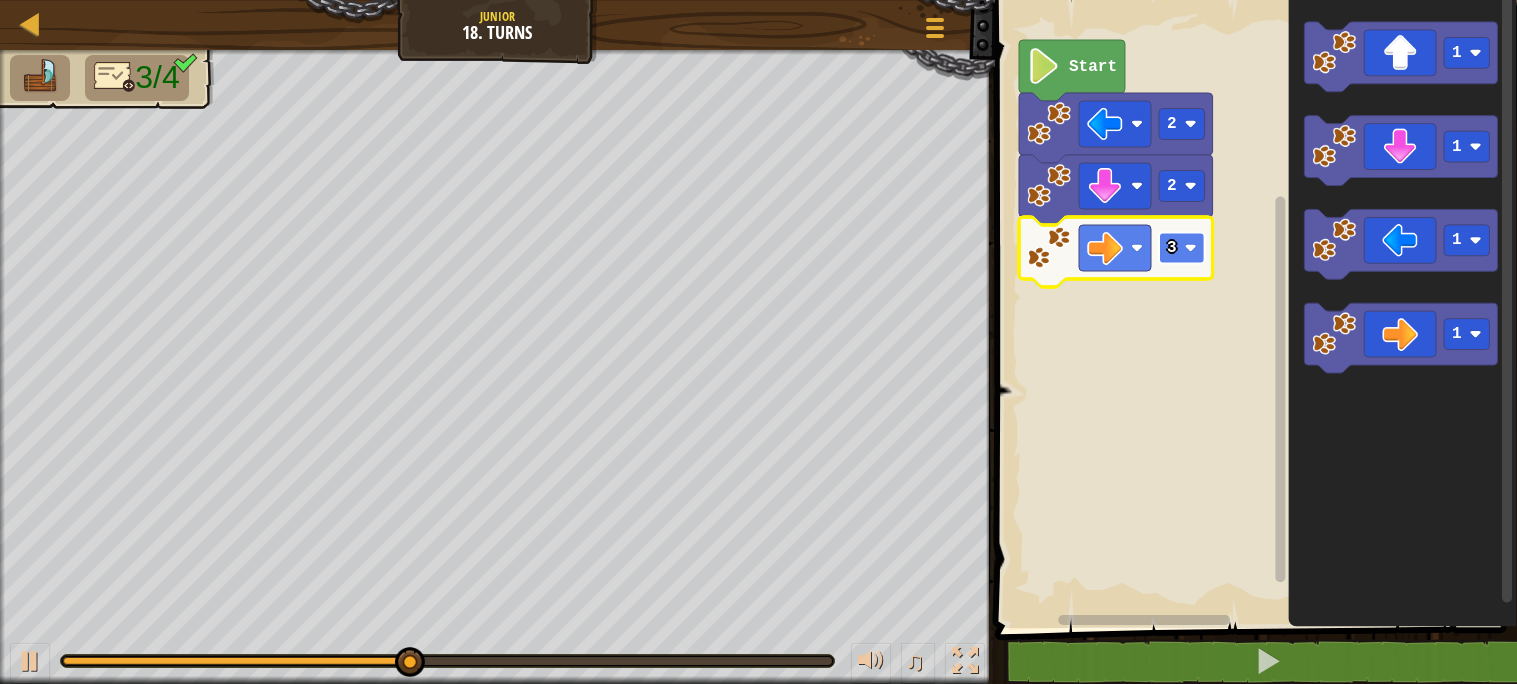 click 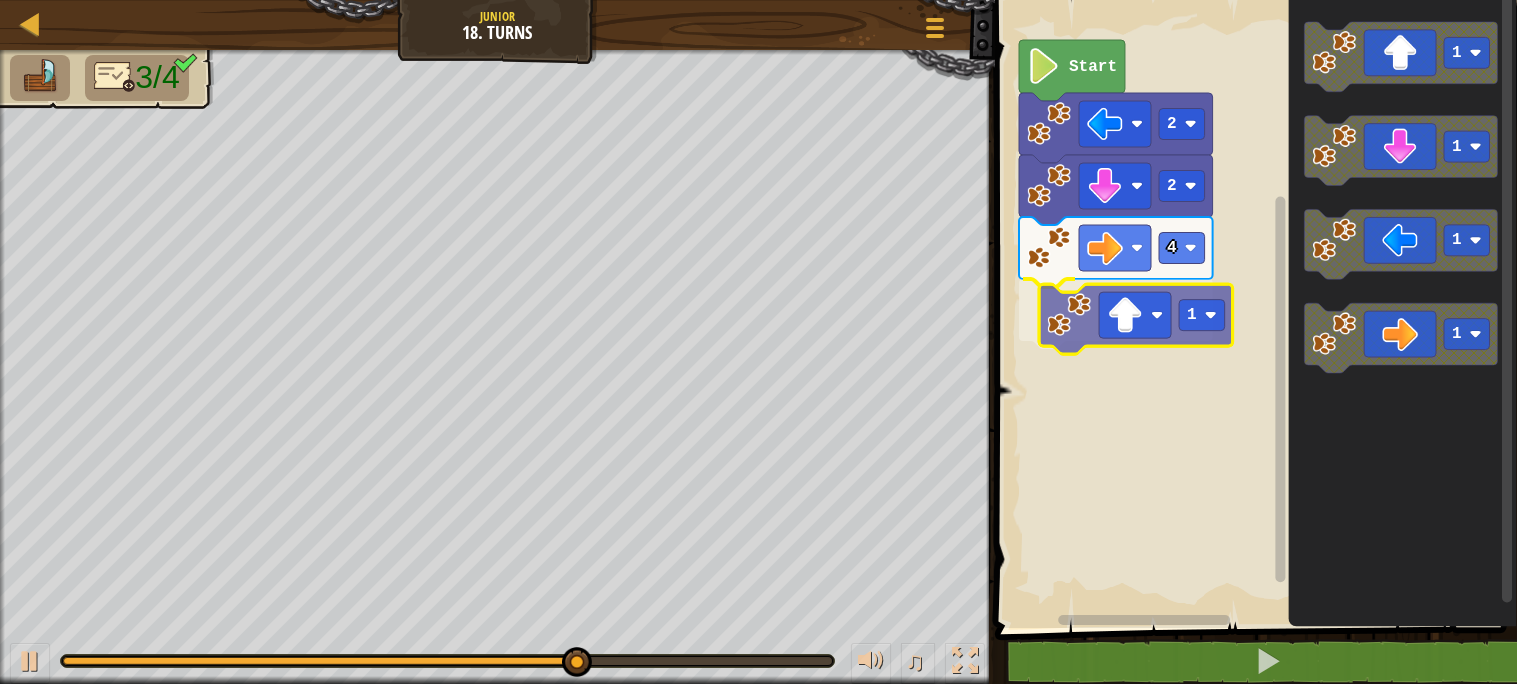 click on "Start 2 2 4 1 1 1 1 1 1" at bounding box center (1253, 309) 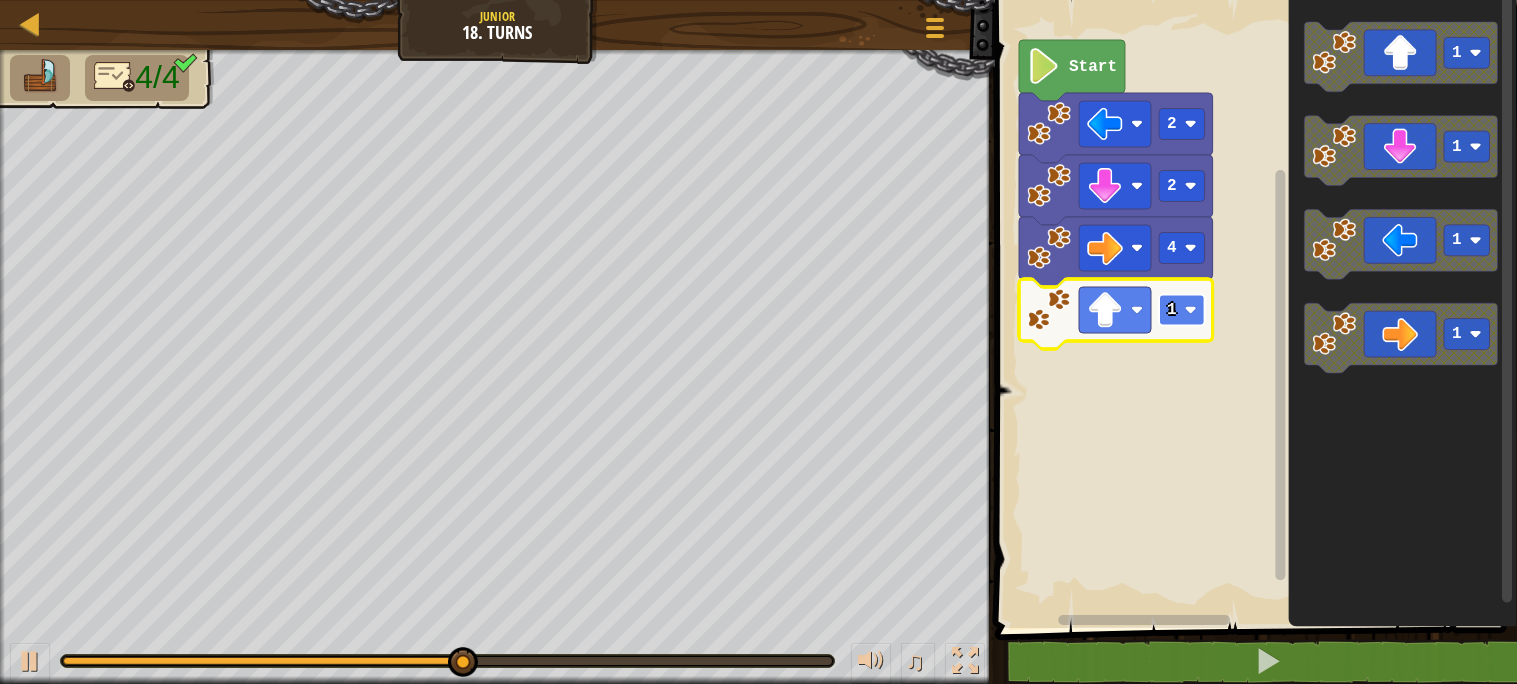 click 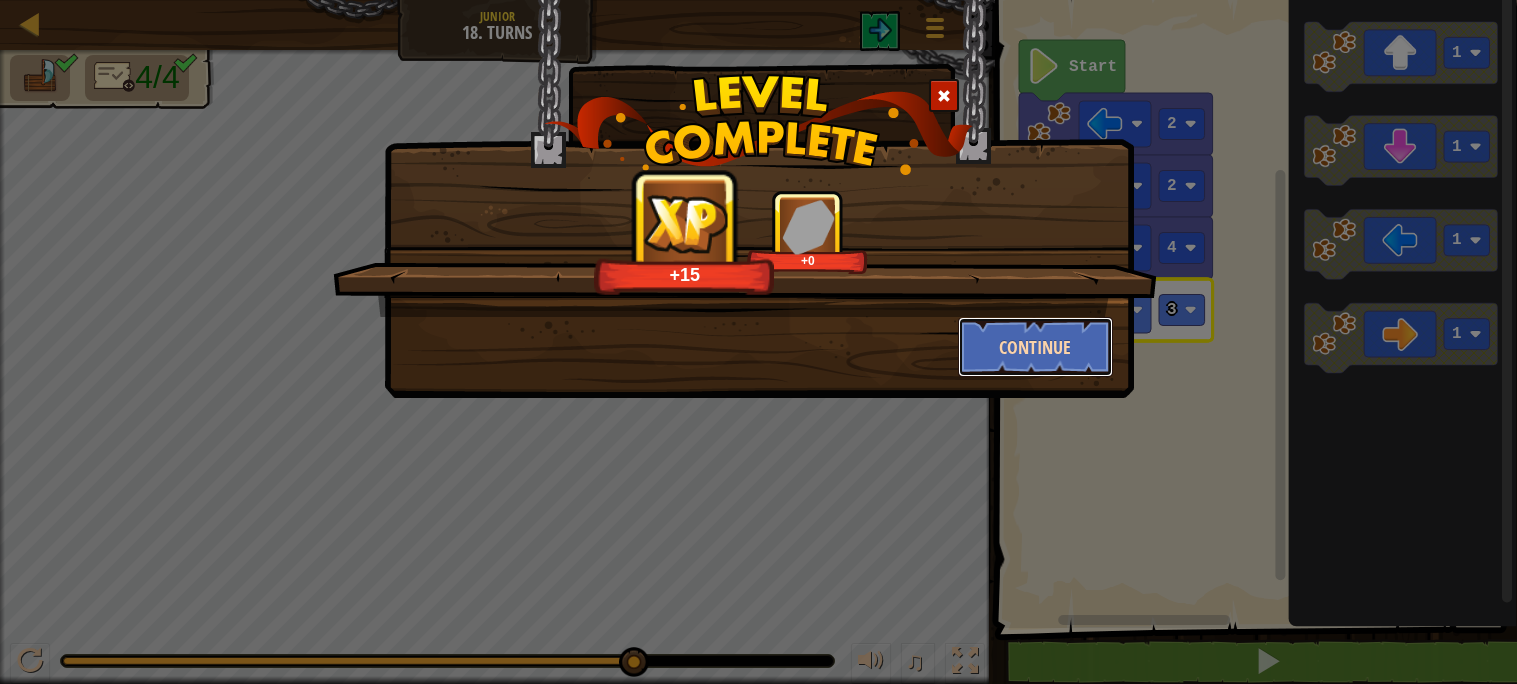click on "Continue" at bounding box center (1035, 347) 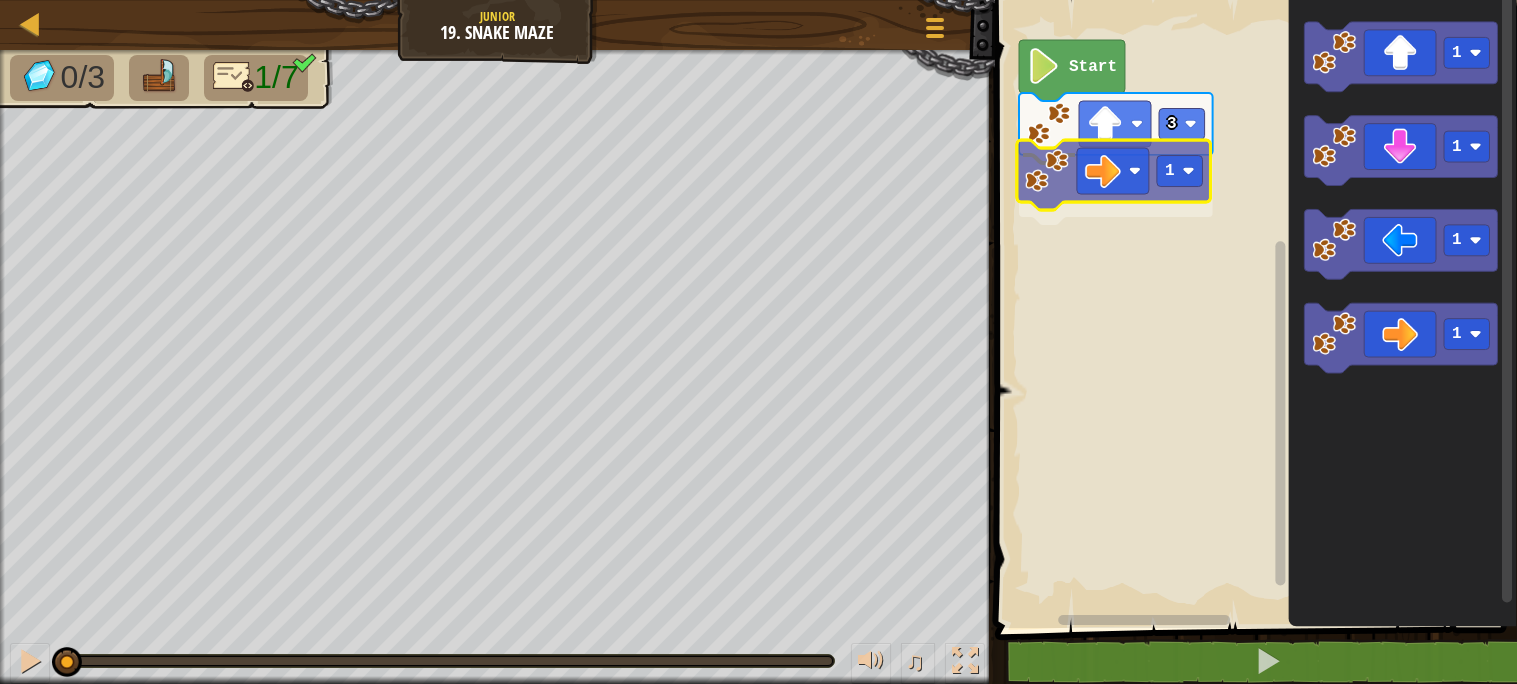 click on "3 1 Start 1 1 1 1 1" at bounding box center (1253, 309) 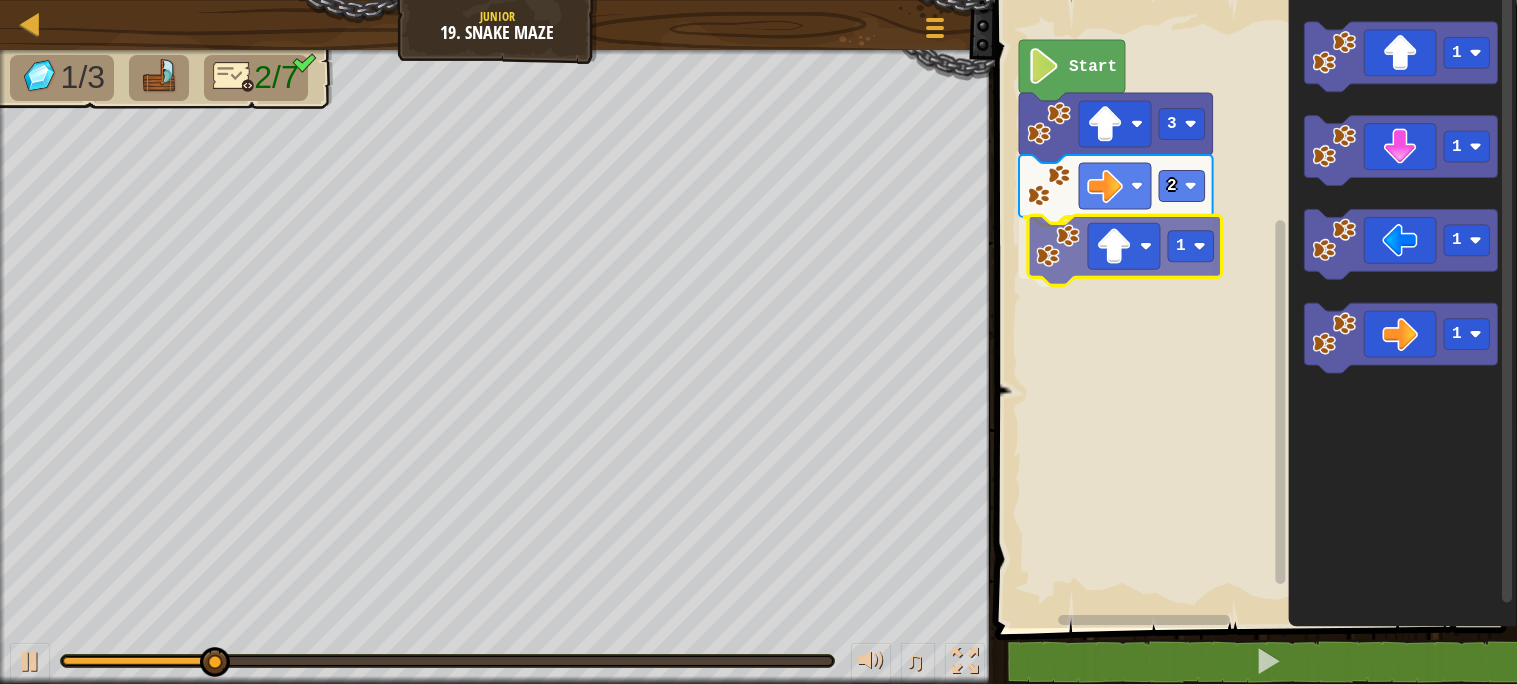click on "Start 3 2 1 1 1 1 1 1" at bounding box center (1253, 309) 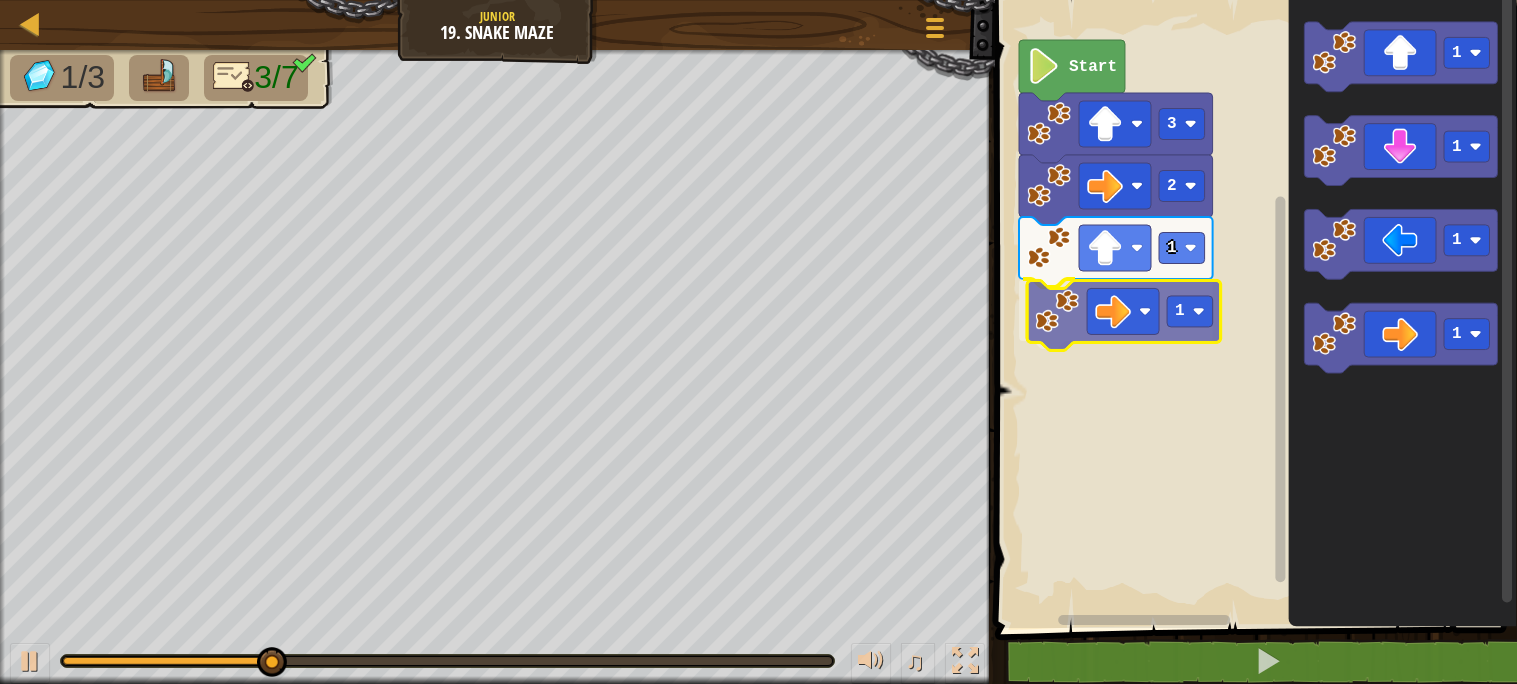 click on "Start 3 2 1 1 1 1 1 1 1" at bounding box center (1253, 309) 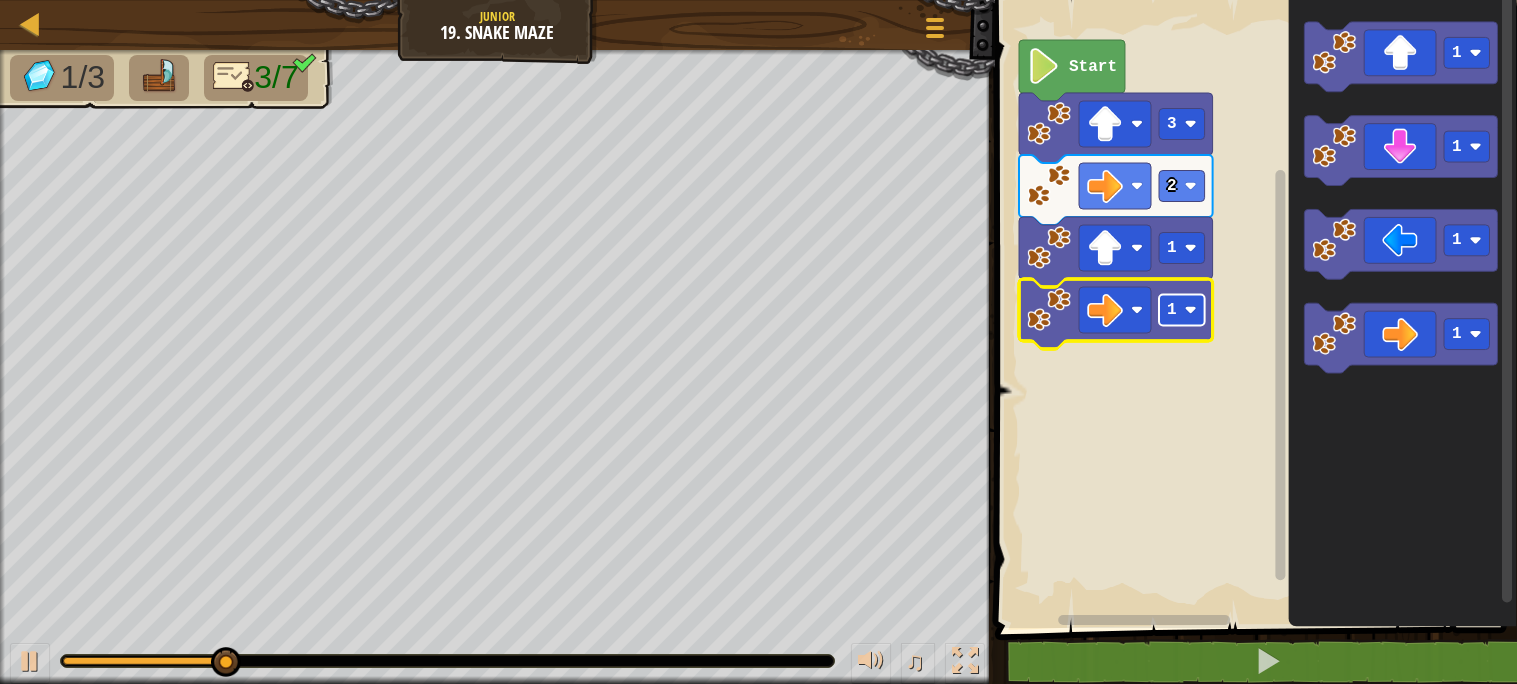 click 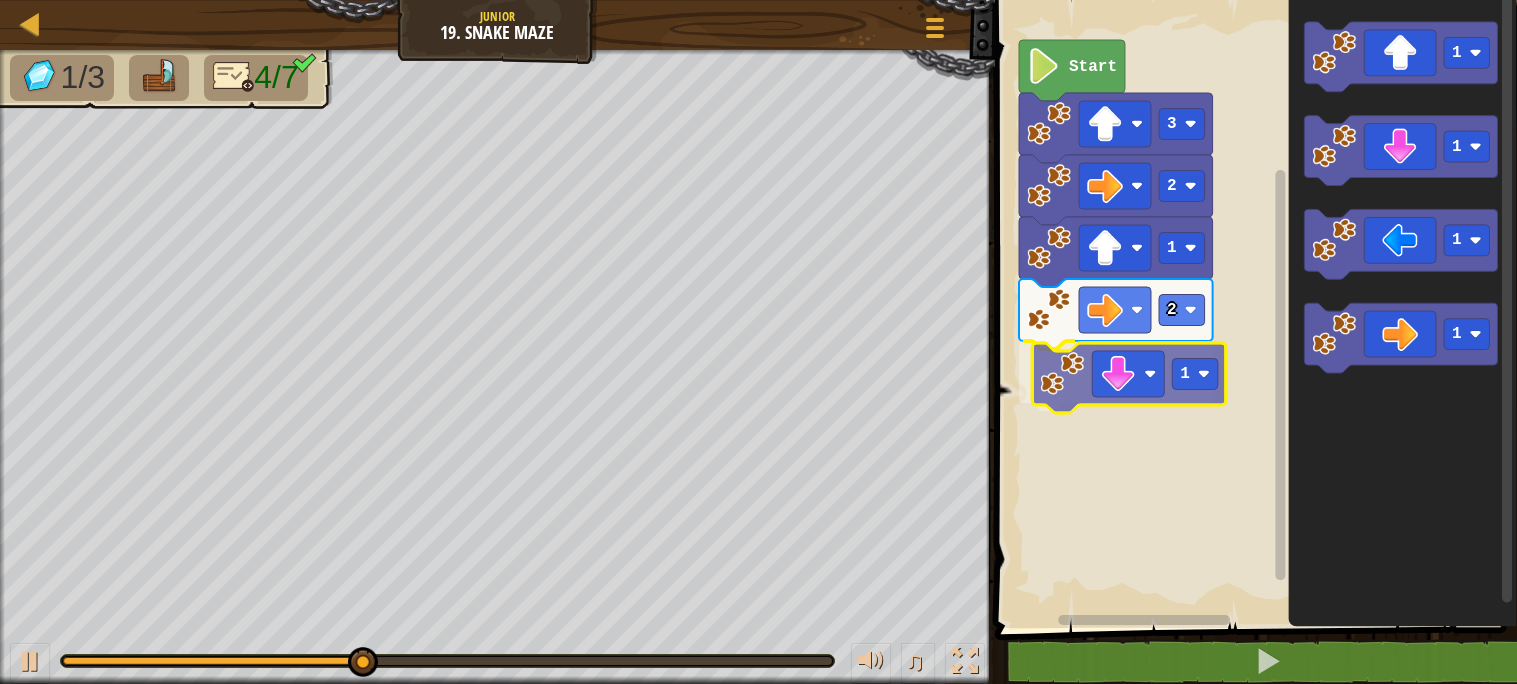 click on "Start 3 2 1 2 1 1 1 1 1 1" at bounding box center [1253, 309] 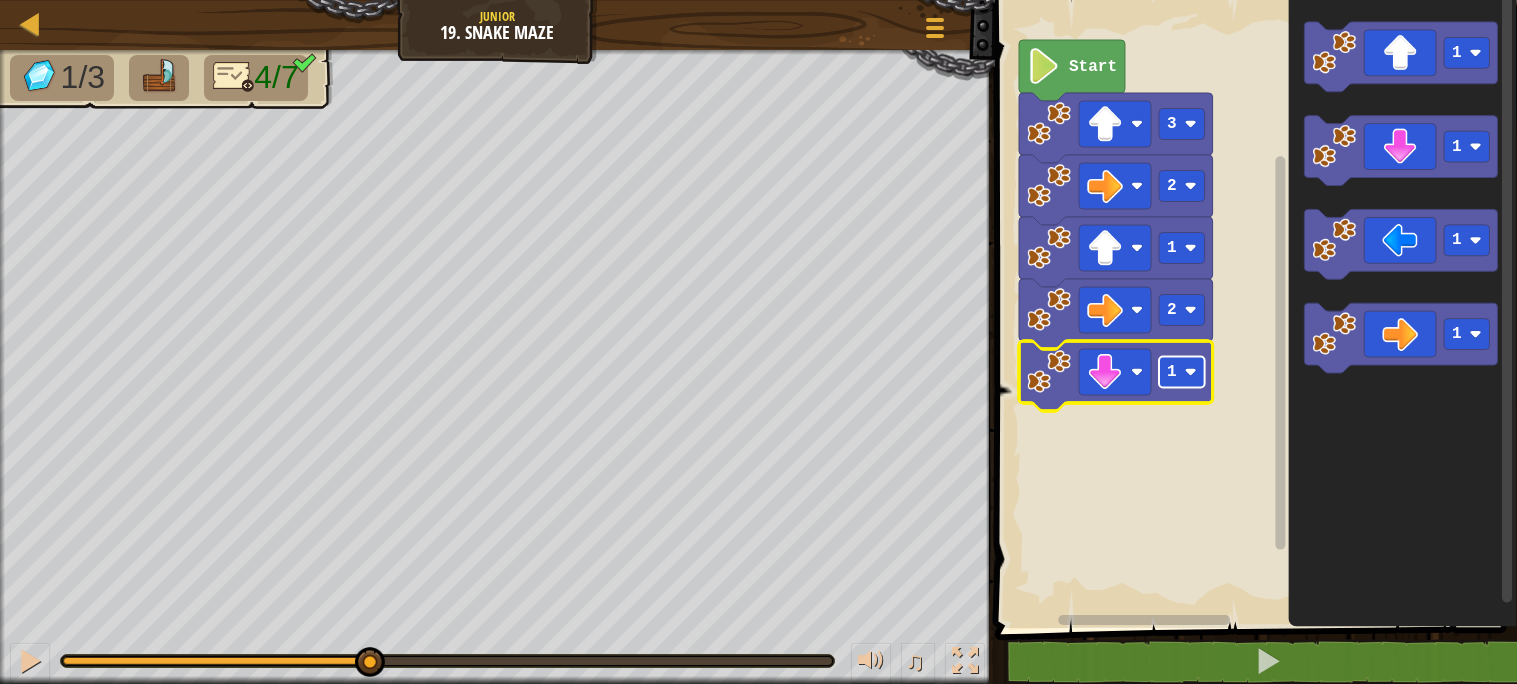 click 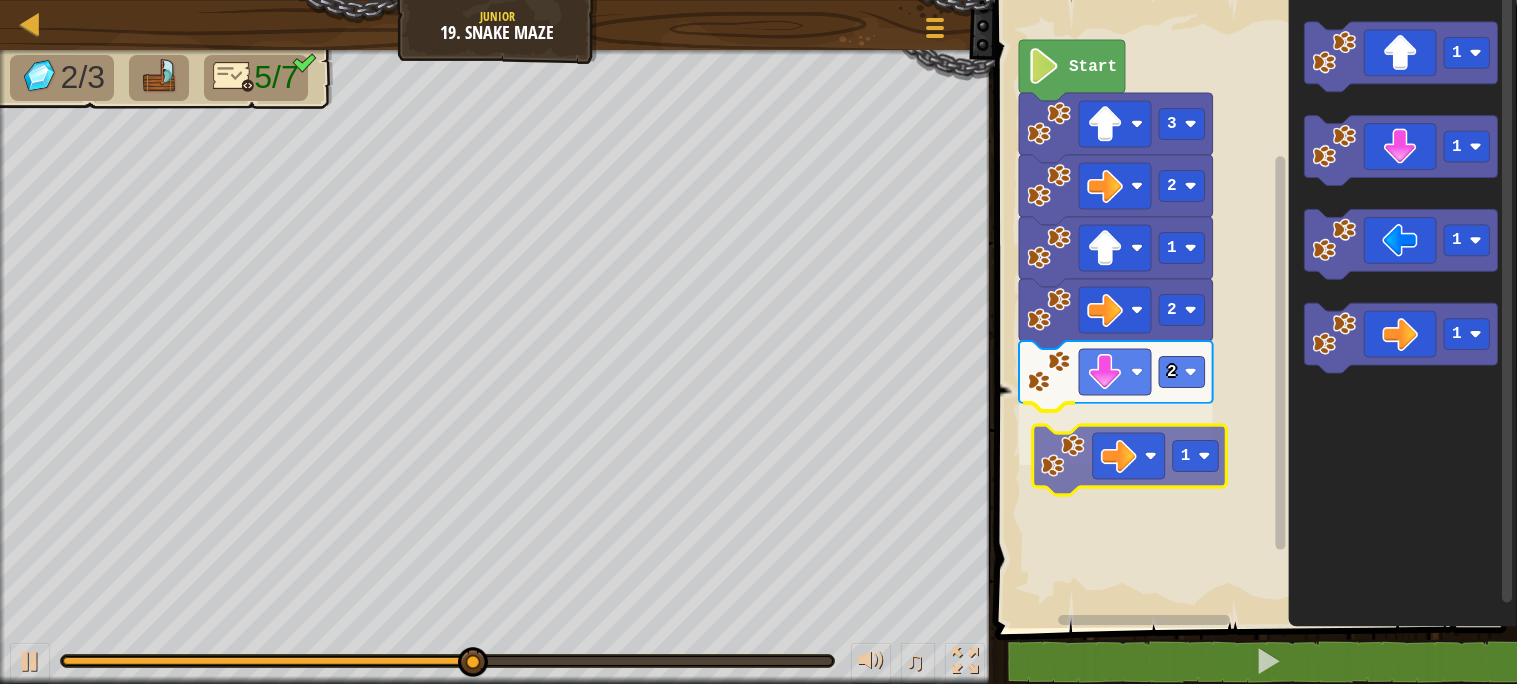 click on "Start 3 2 1 2 2 1 1 1 1 1 1" at bounding box center (1253, 309) 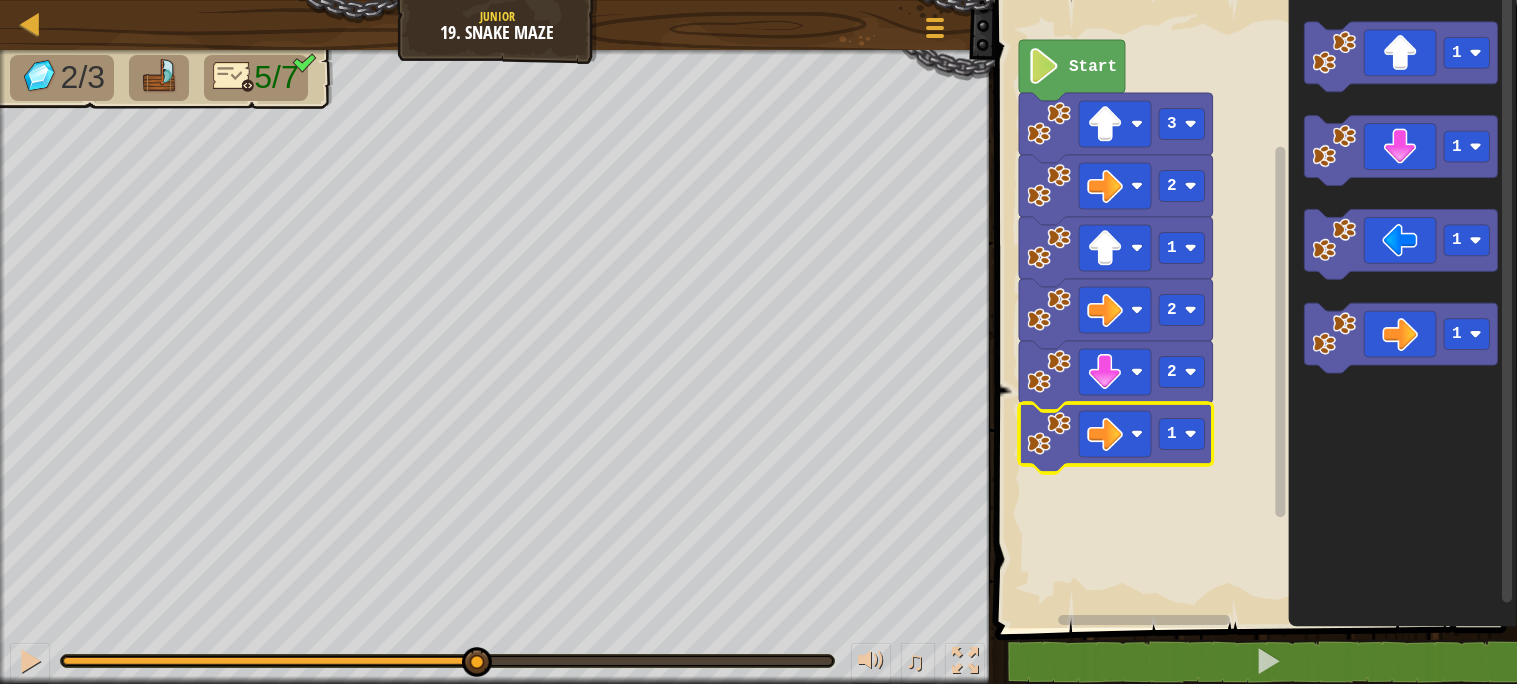click 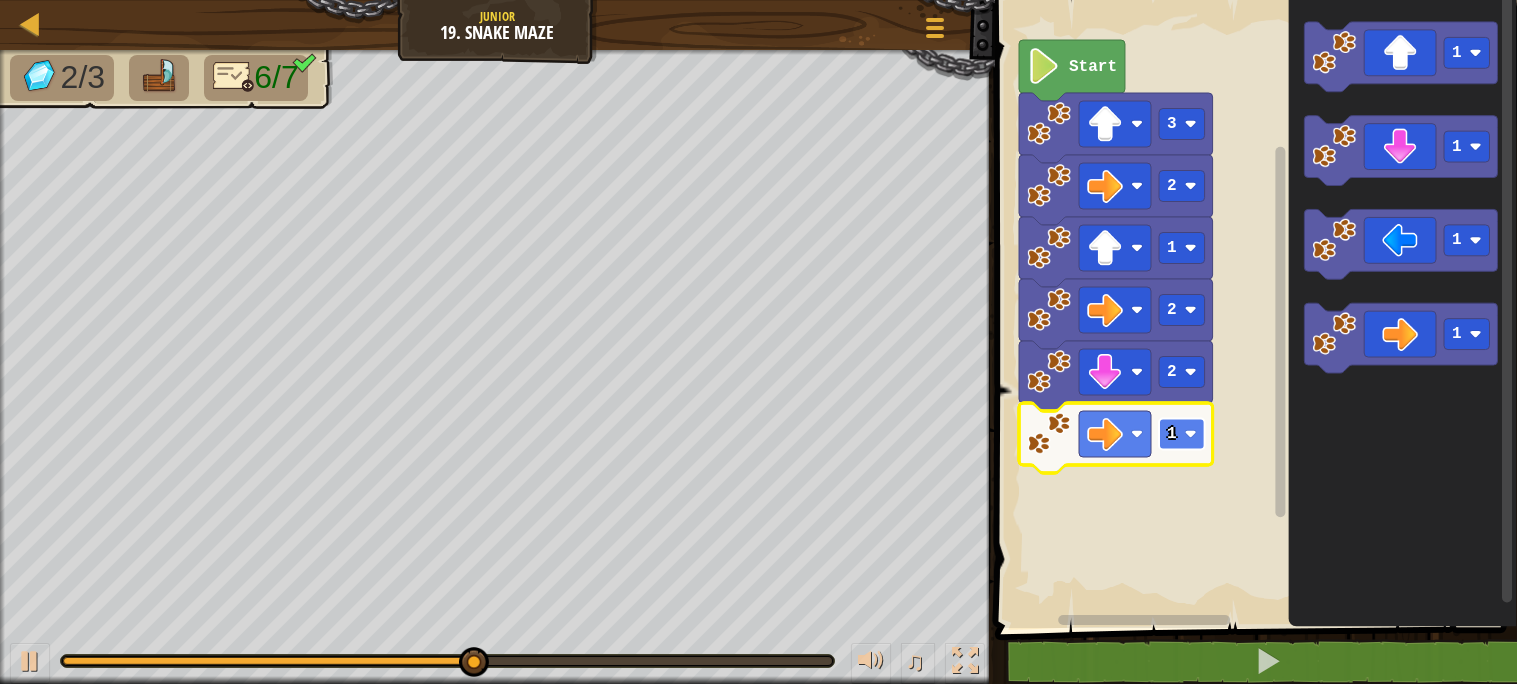 click 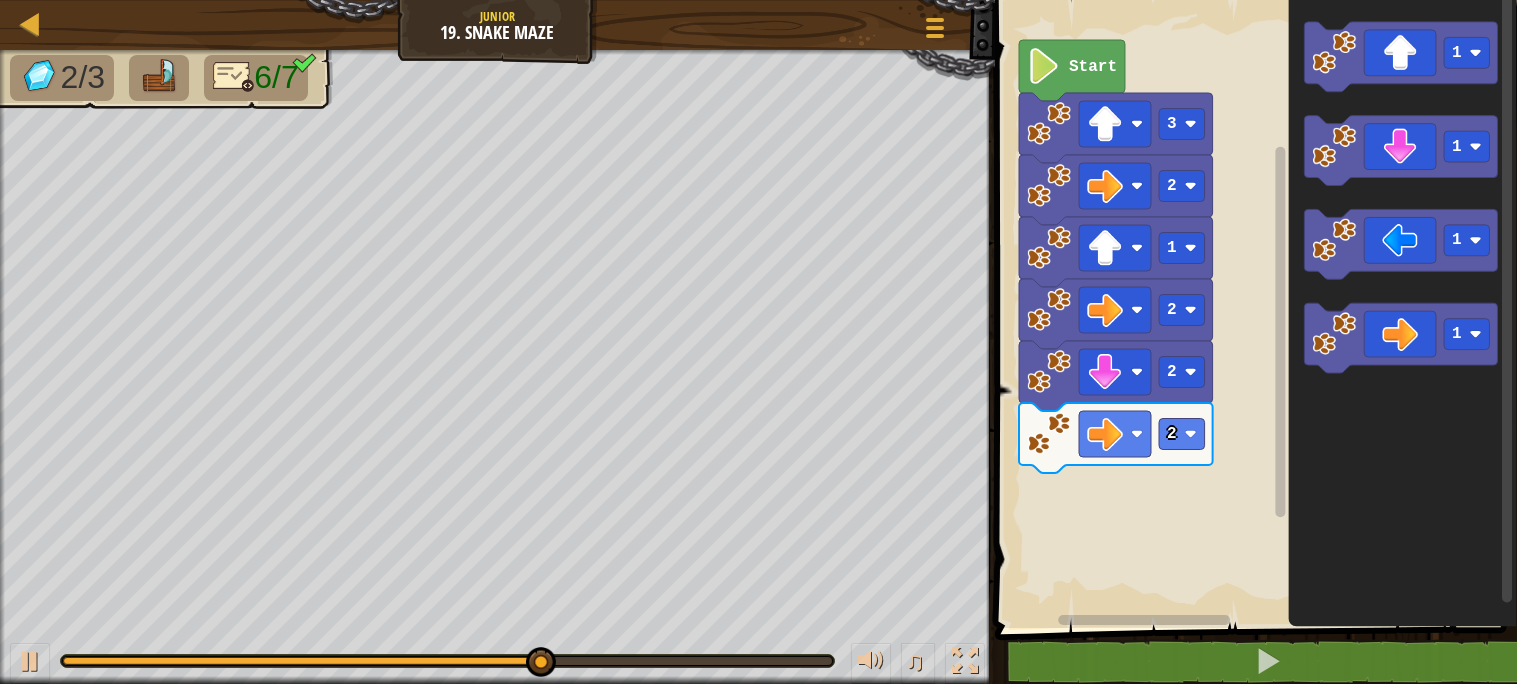 click on "Start 3 2 1 2 2 2 1 1 1 1" at bounding box center [1253, 309] 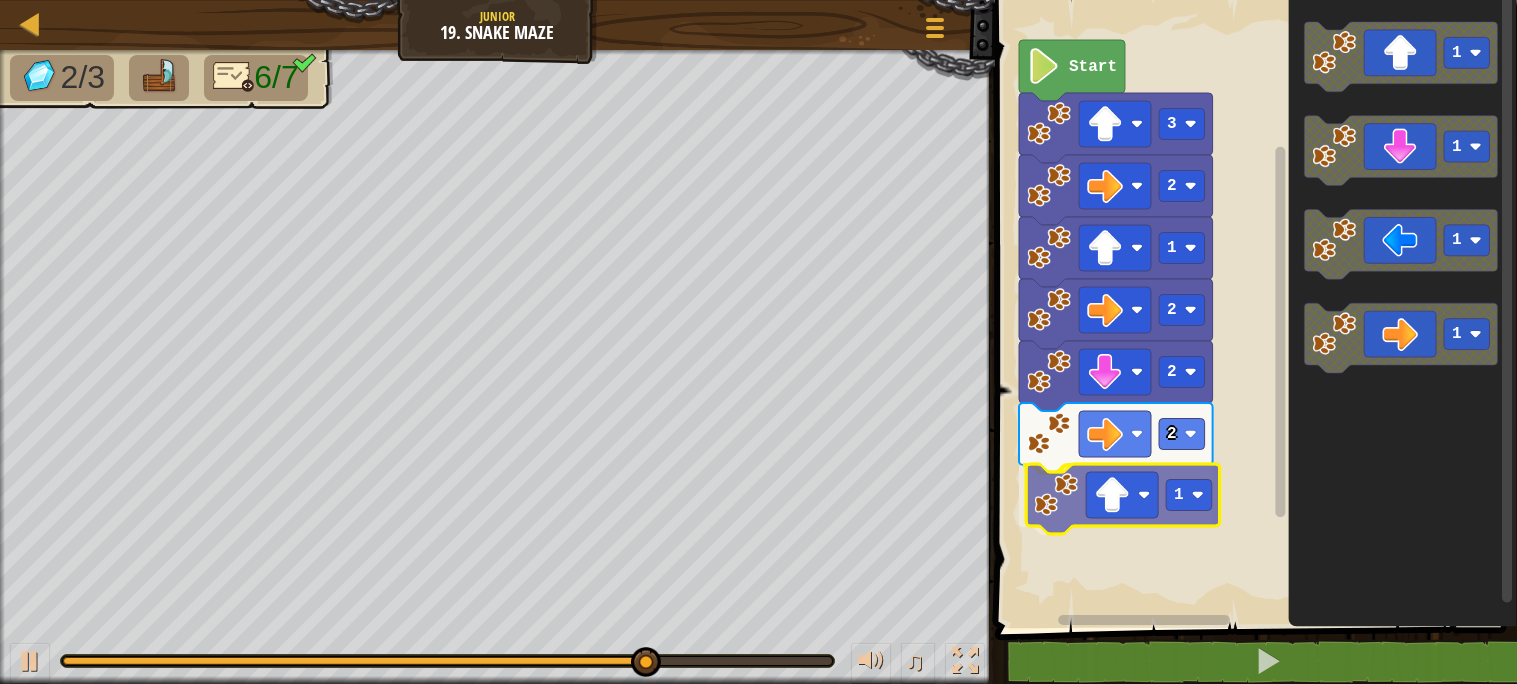 click on "Start 3 2 1 2 2 2 1 1 1 1 1 1" at bounding box center (1253, 309) 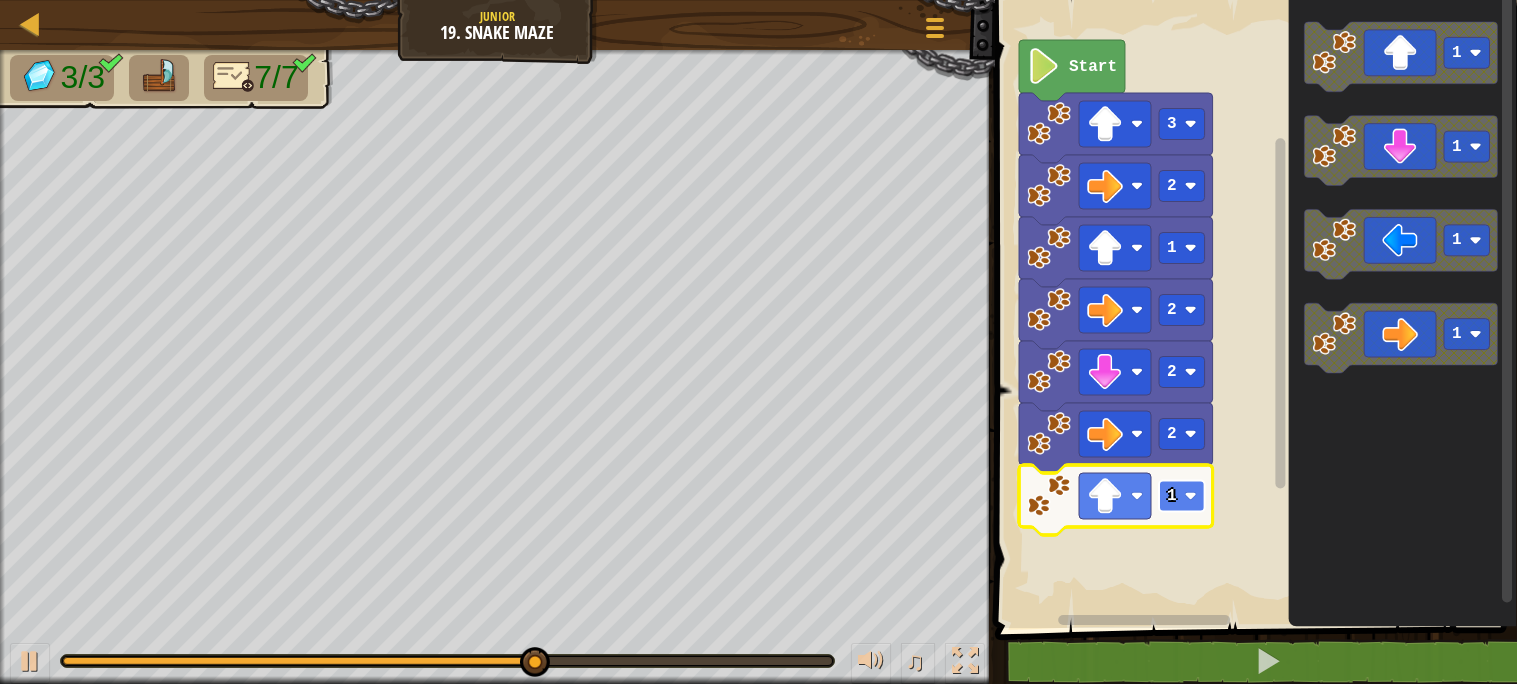 click 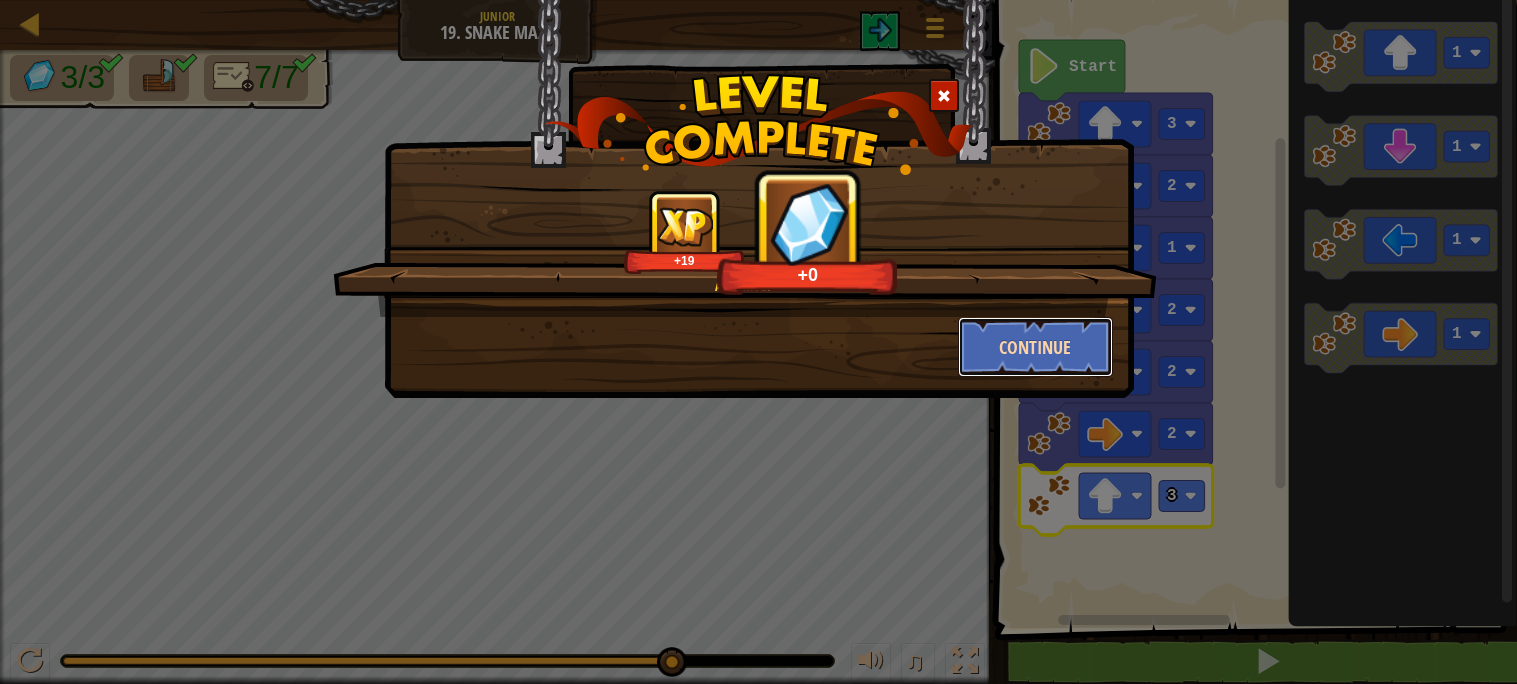 click on "Continue" at bounding box center [1035, 347] 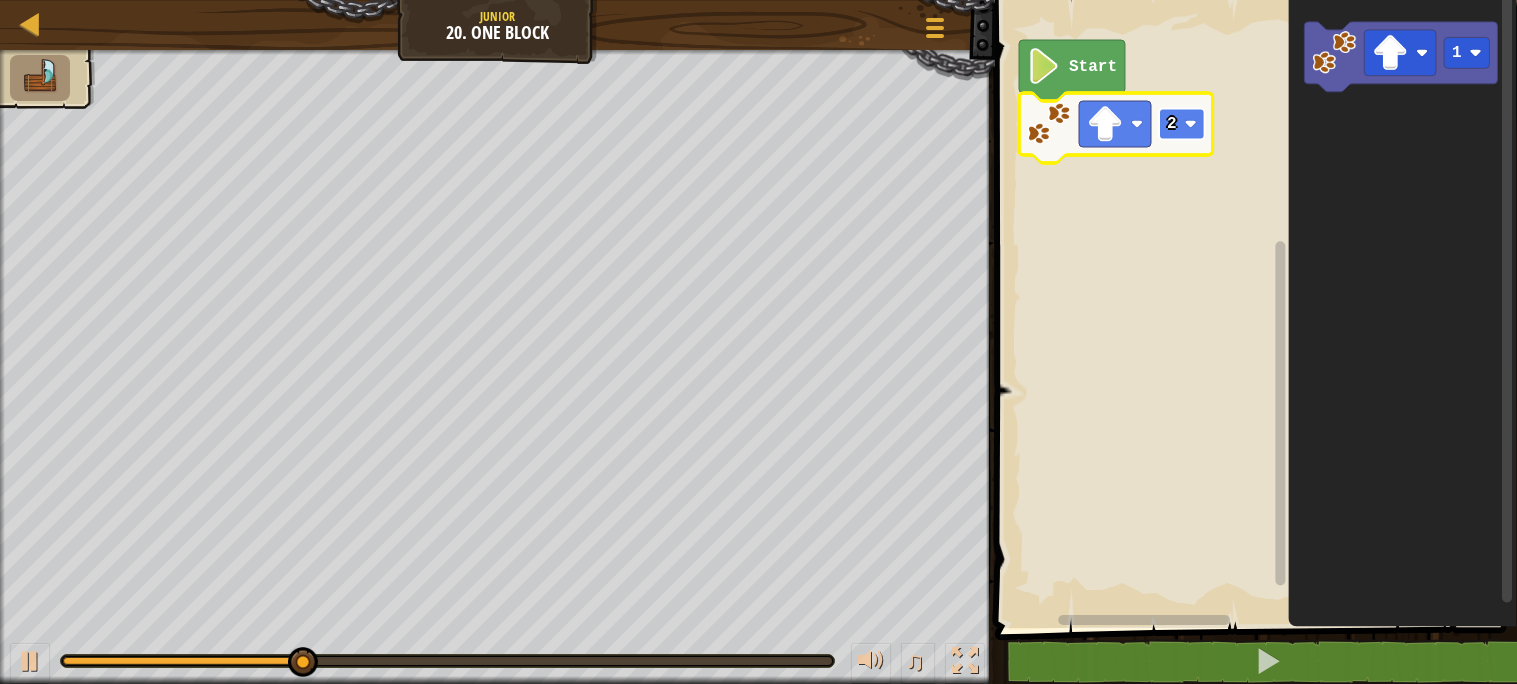 click 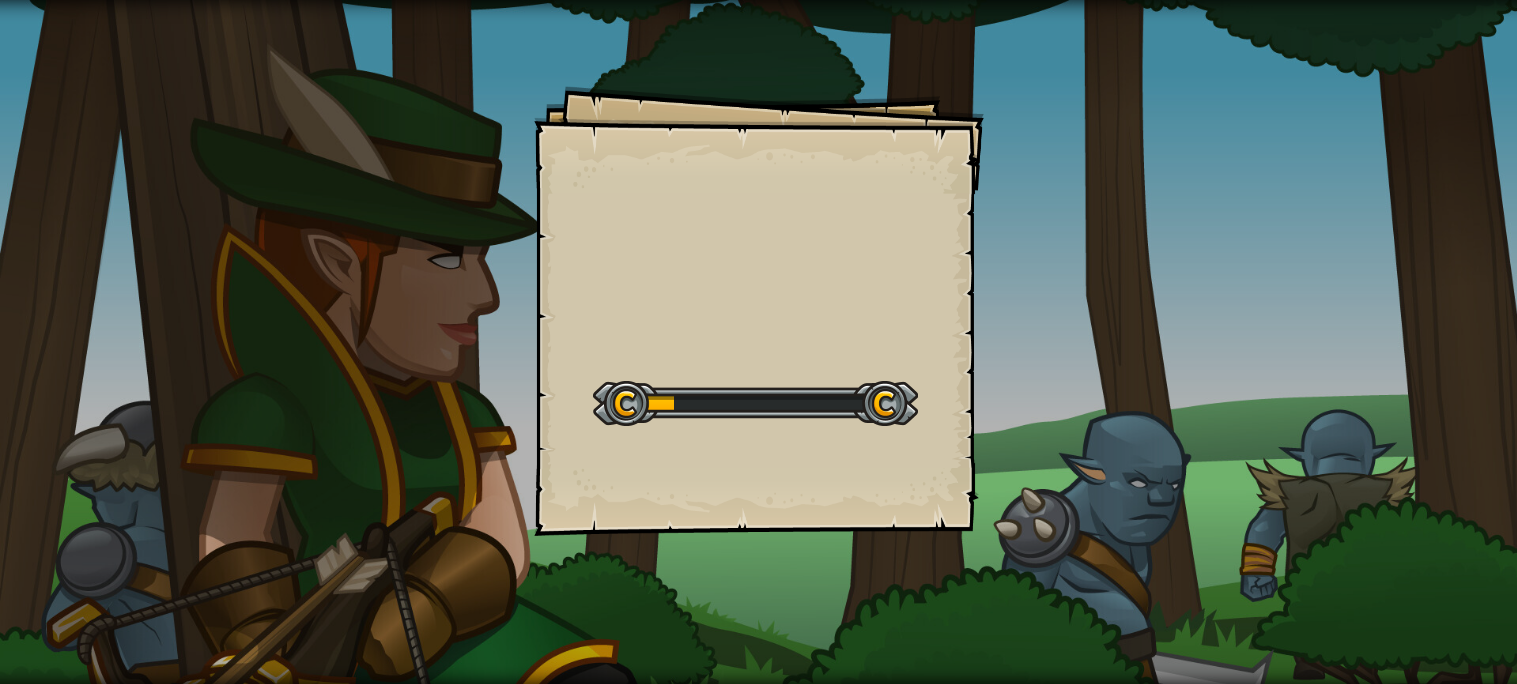 scroll, scrollTop: 0, scrollLeft: 0, axis: both 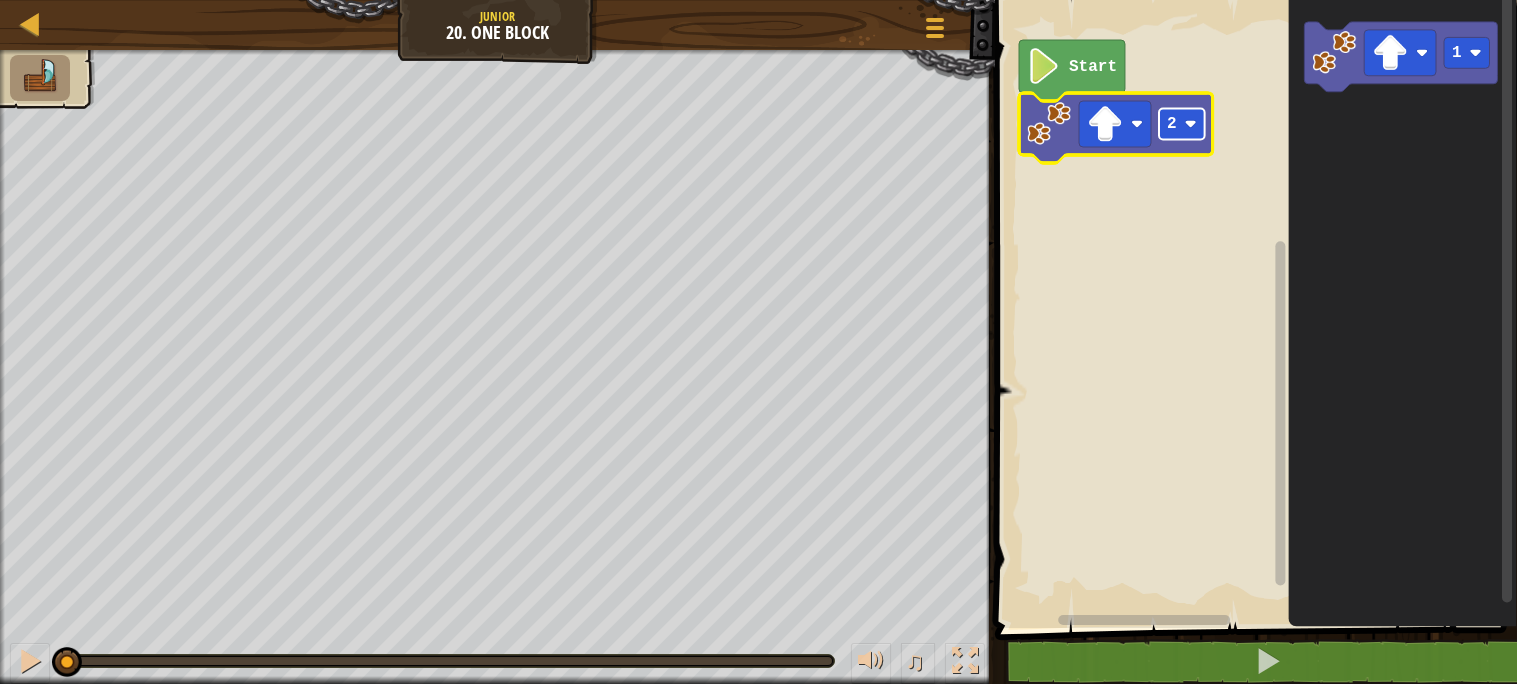 click 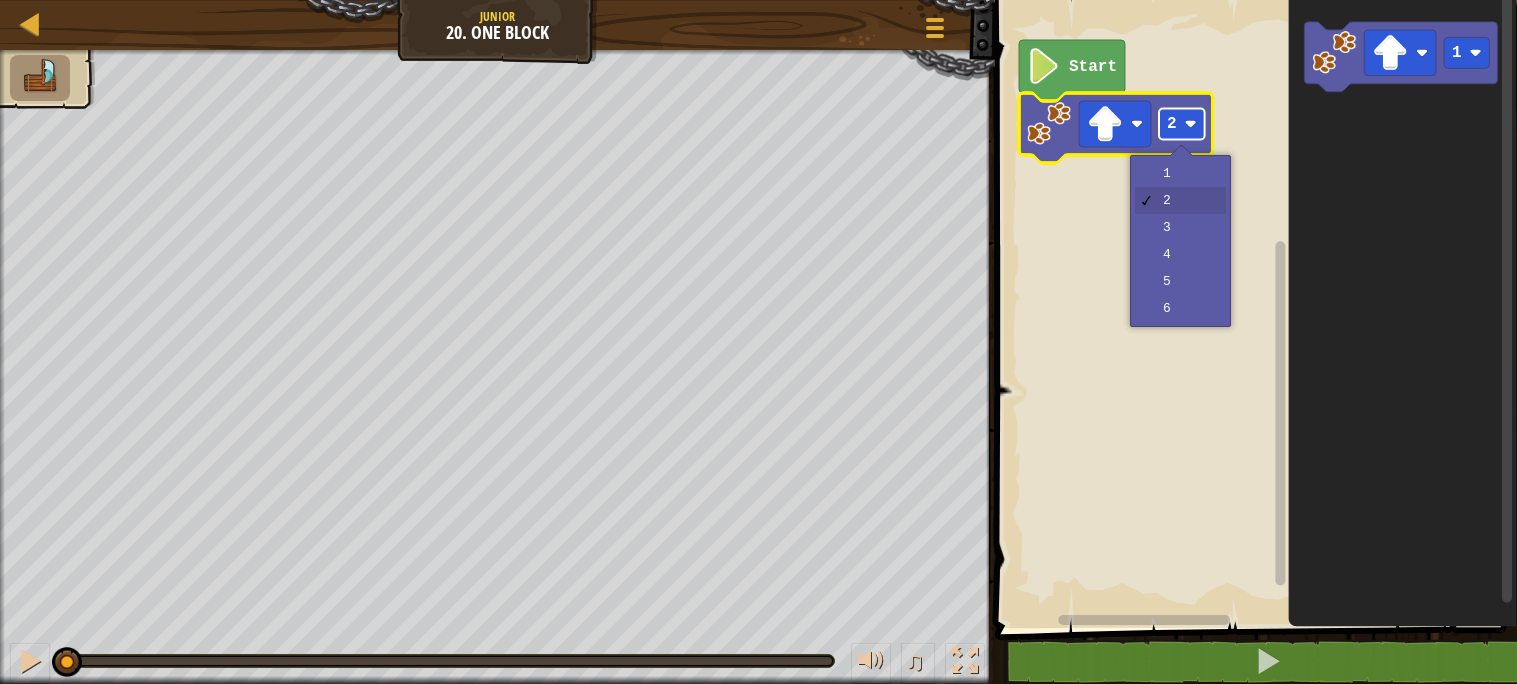 click 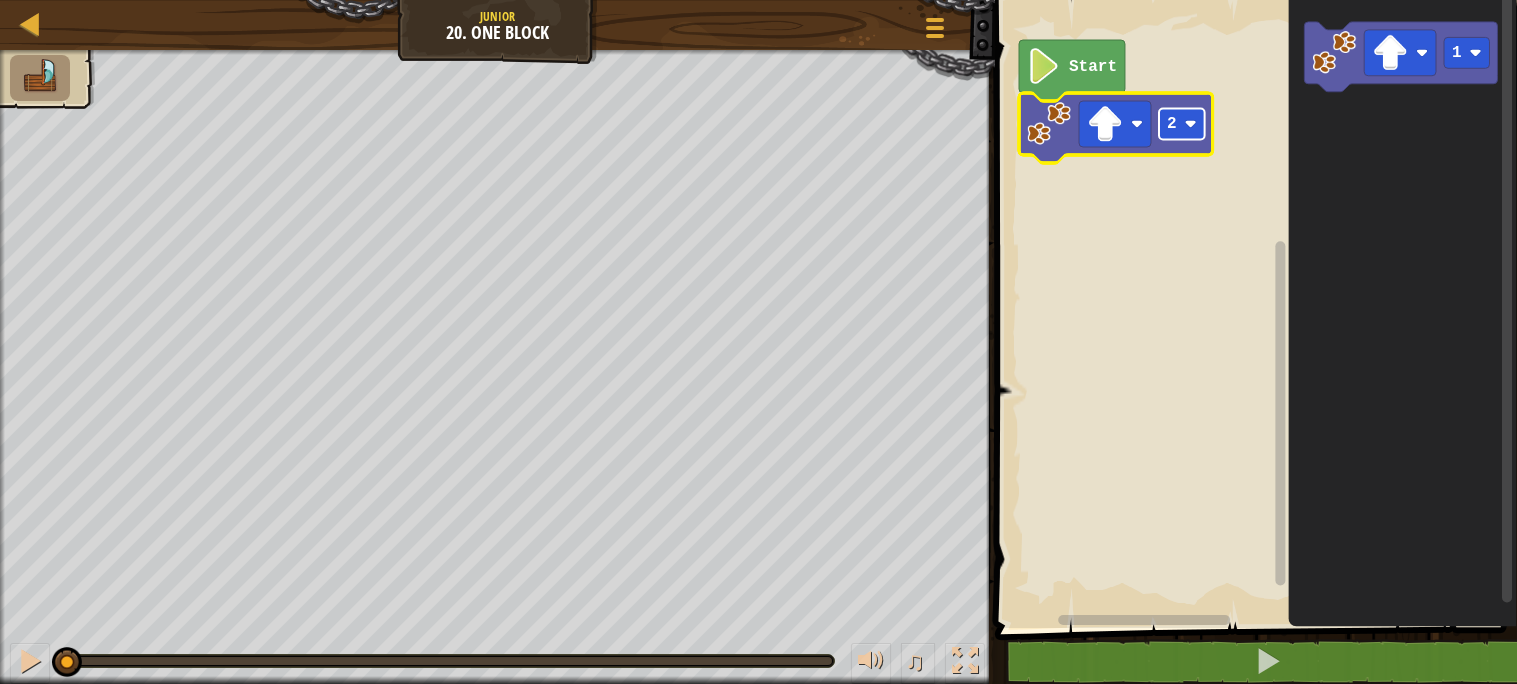 click 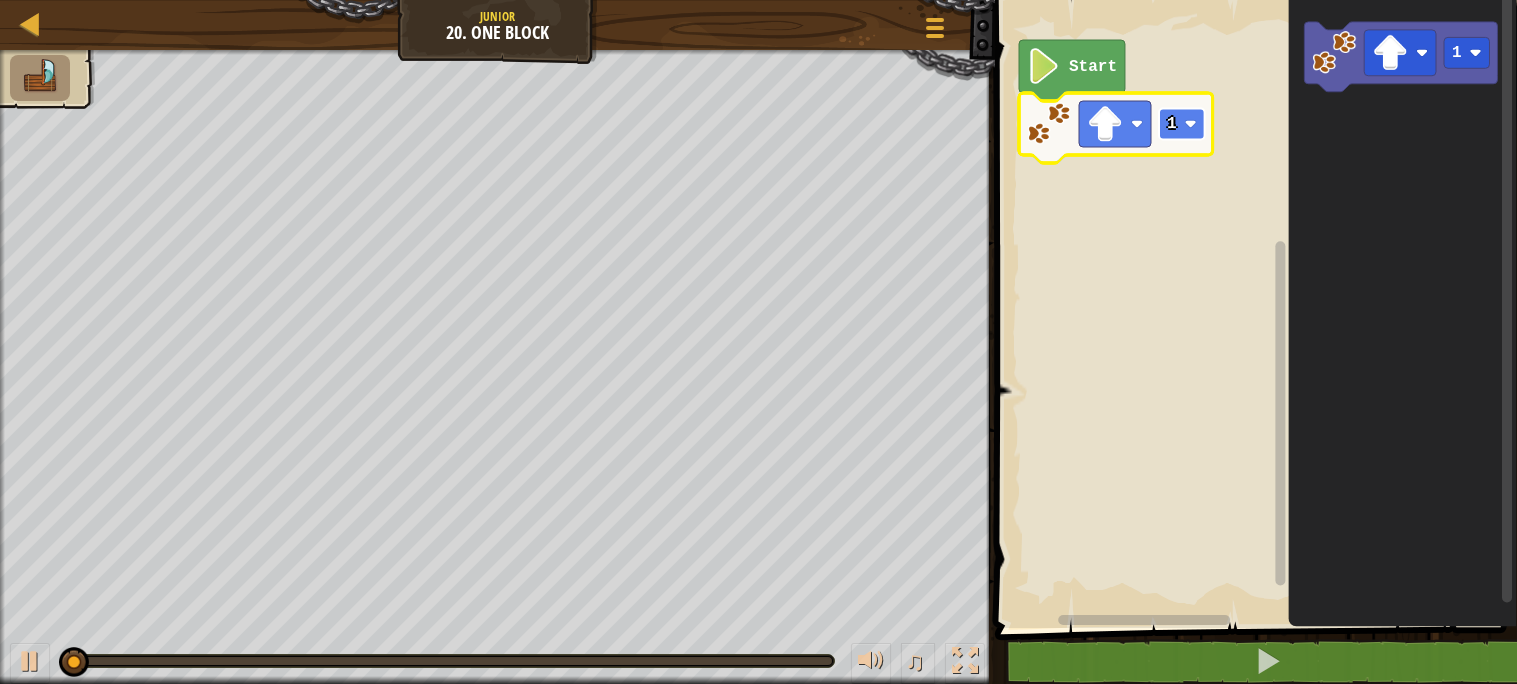 click 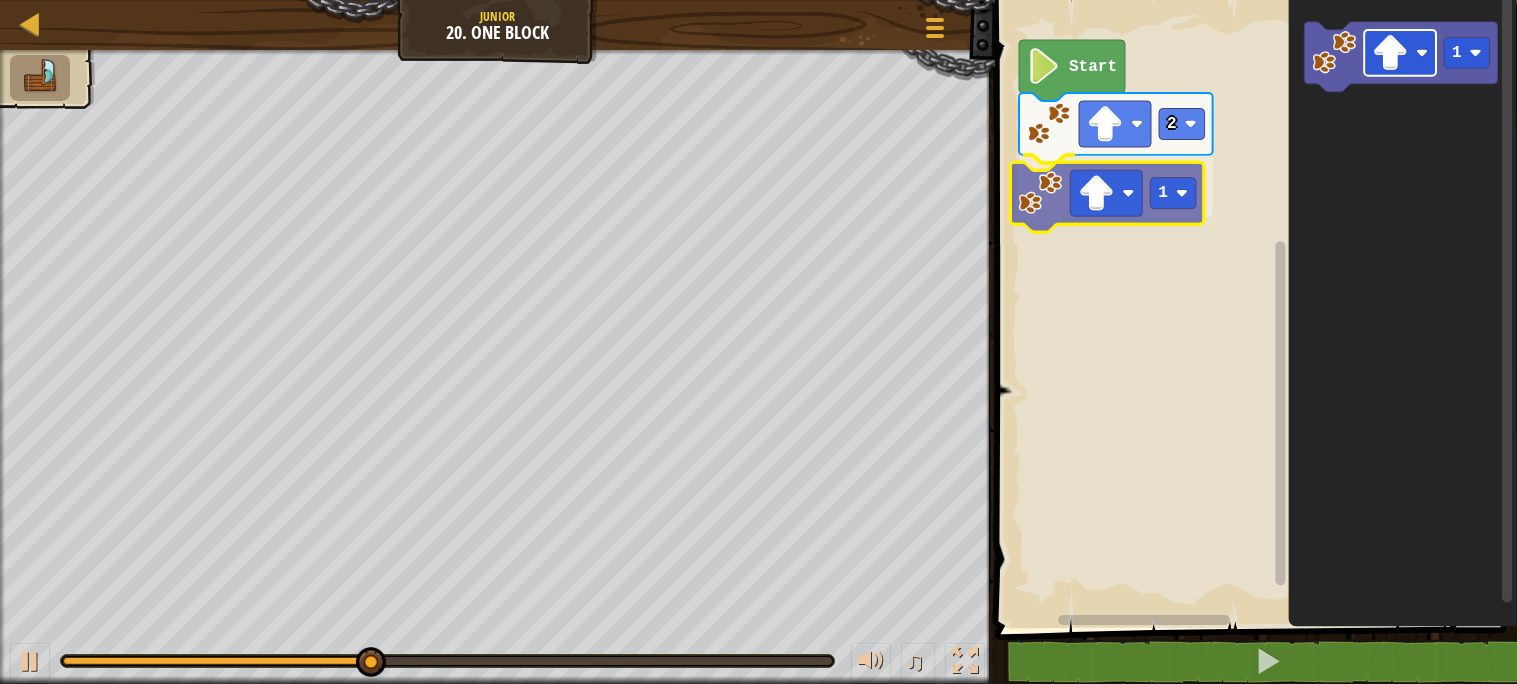 click on "Start 2 1 1 1" at bounding box center (1253, 309) 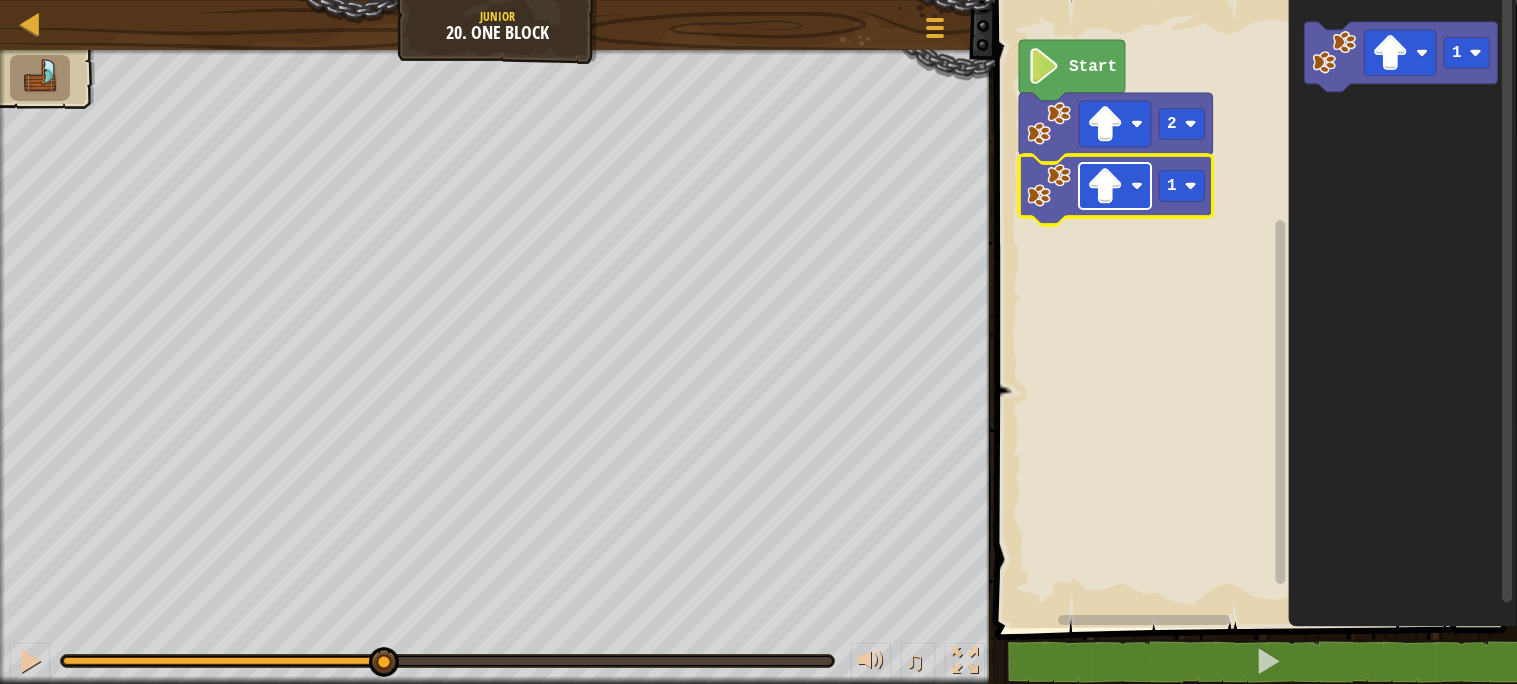 click 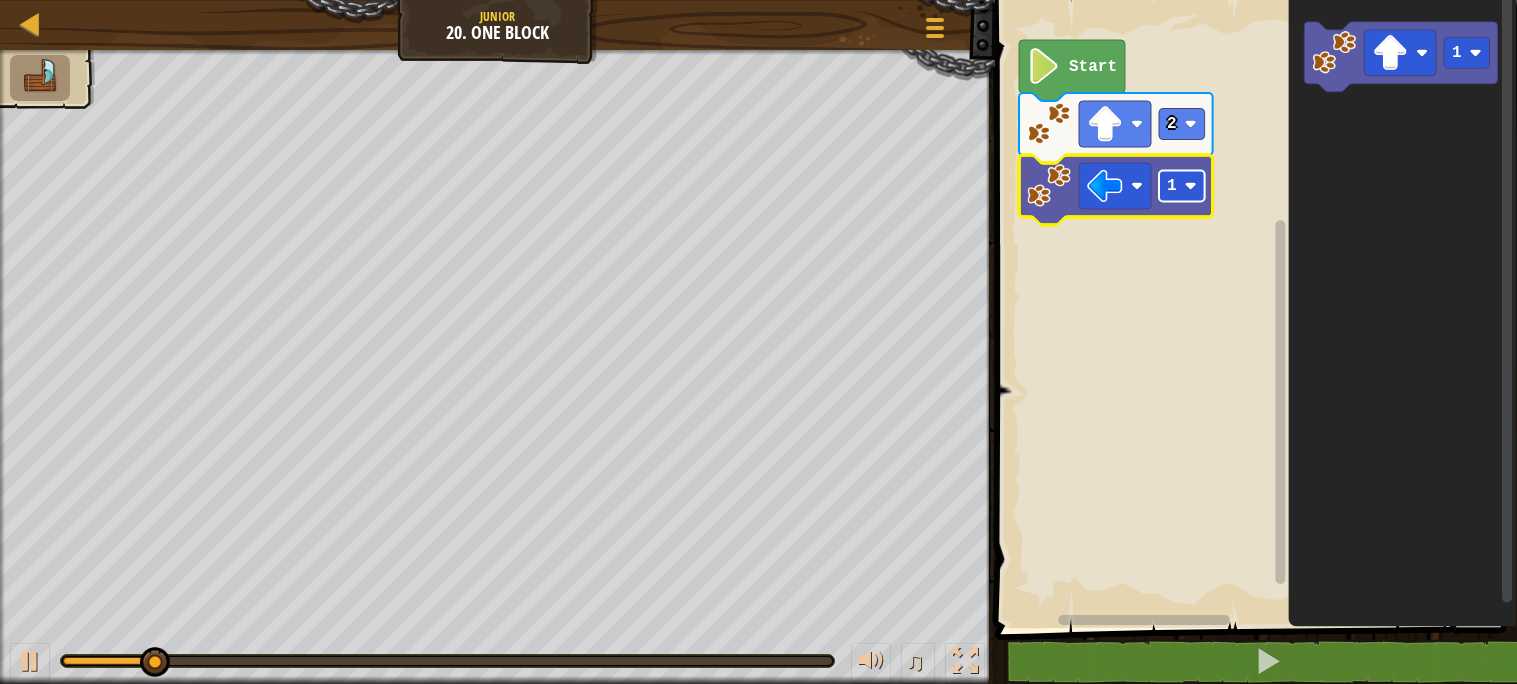 click 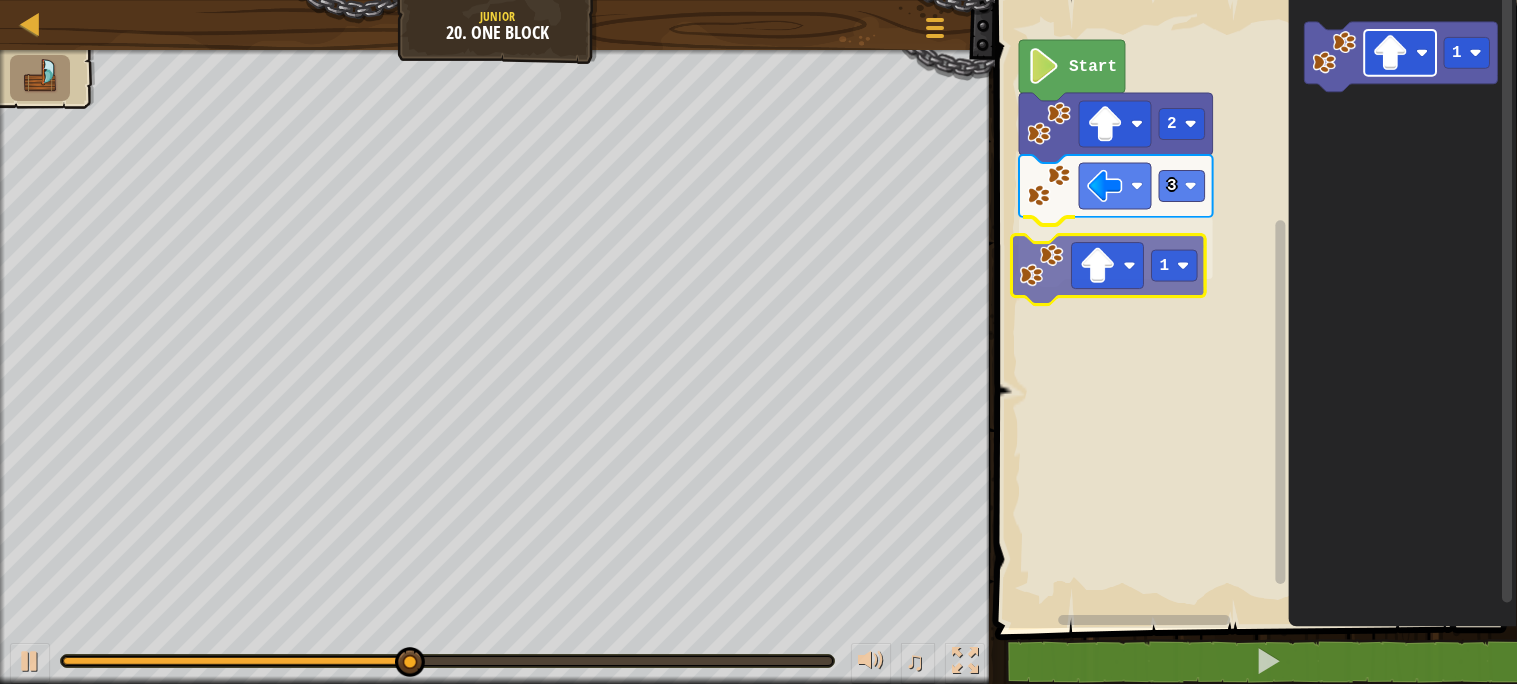 click on "Start 2 3 1 1 1" at bounding box center (1253, 309) 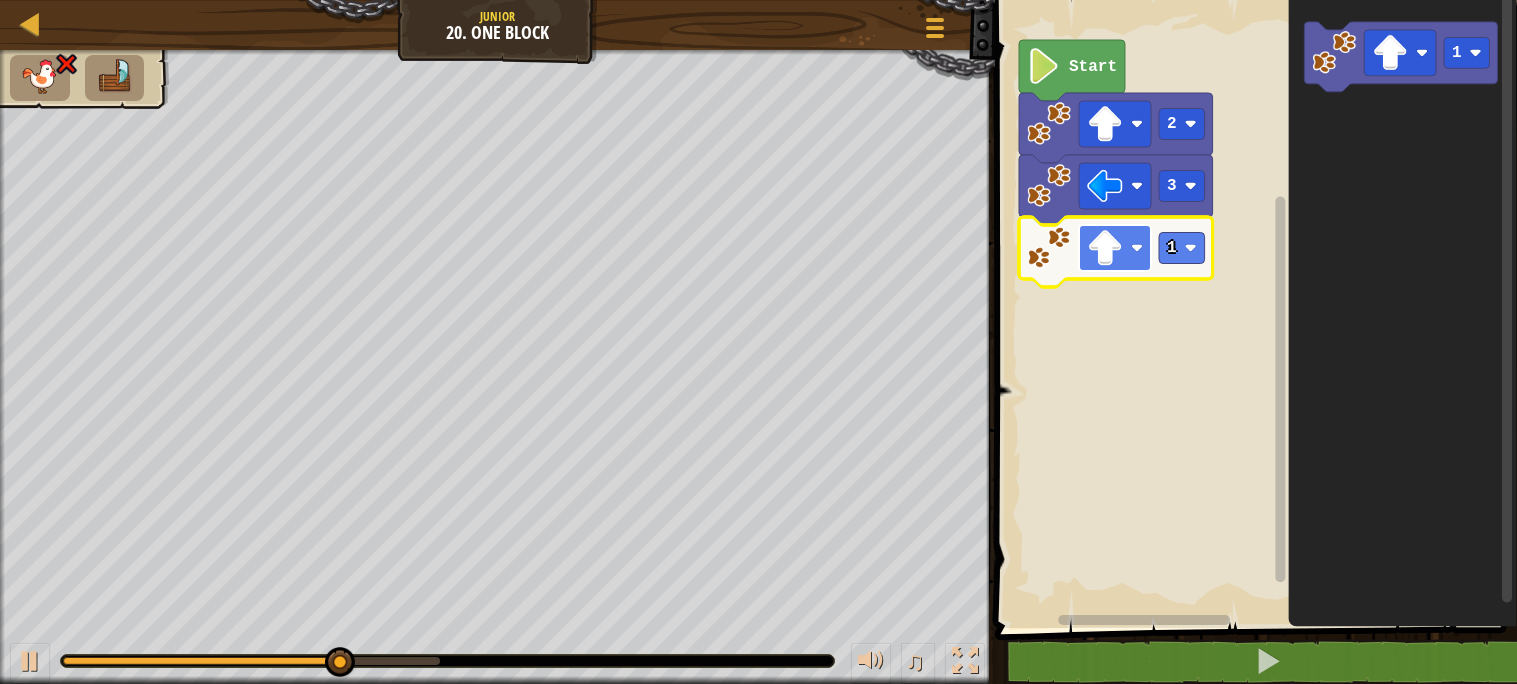 click 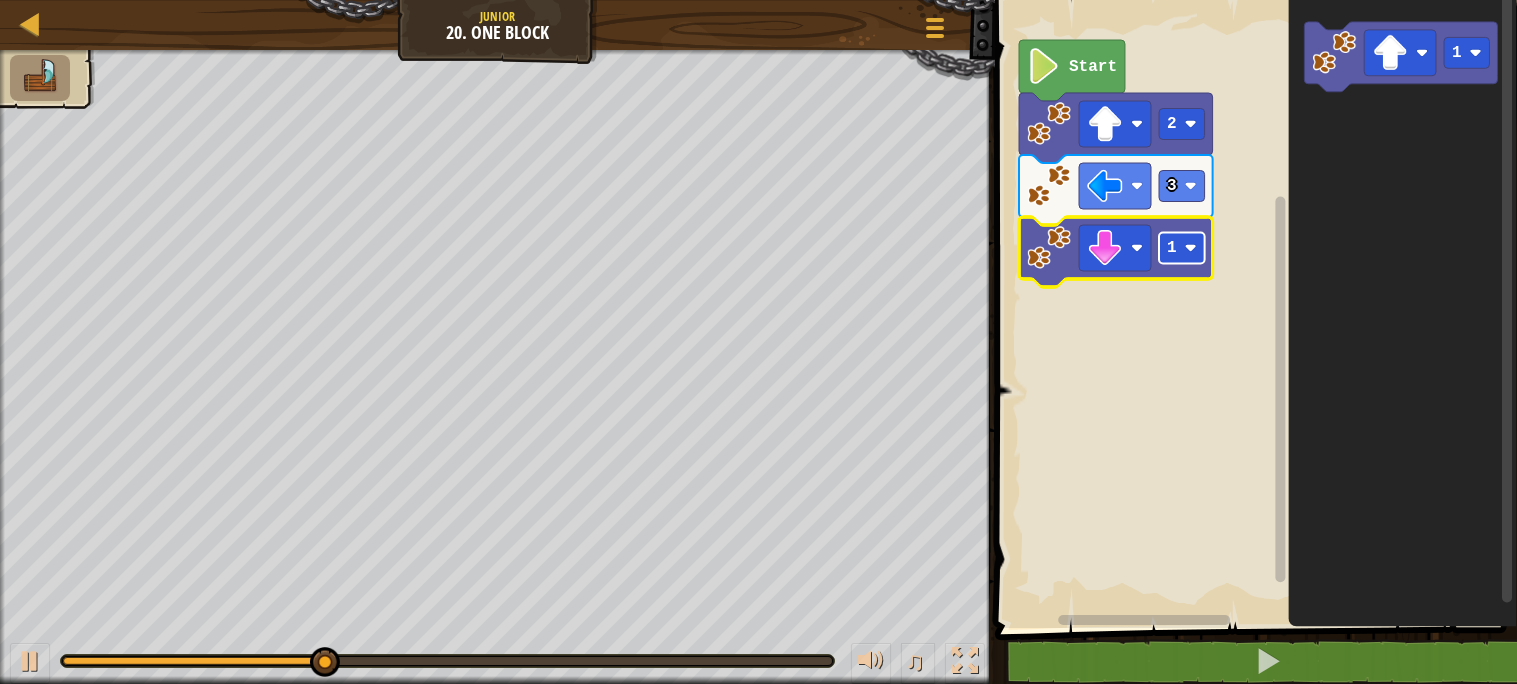 click 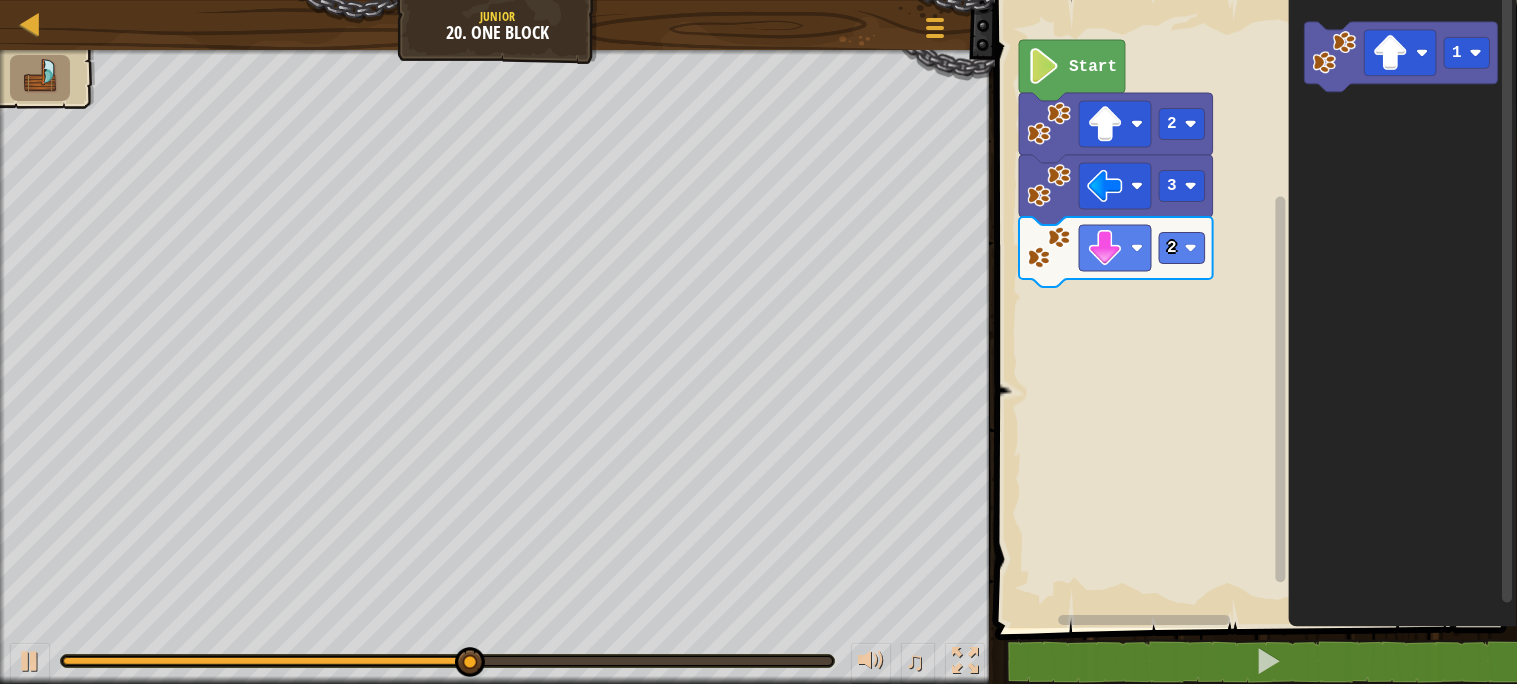 click on "Start 2 3 2 1" at bounding box center (1253, 309) 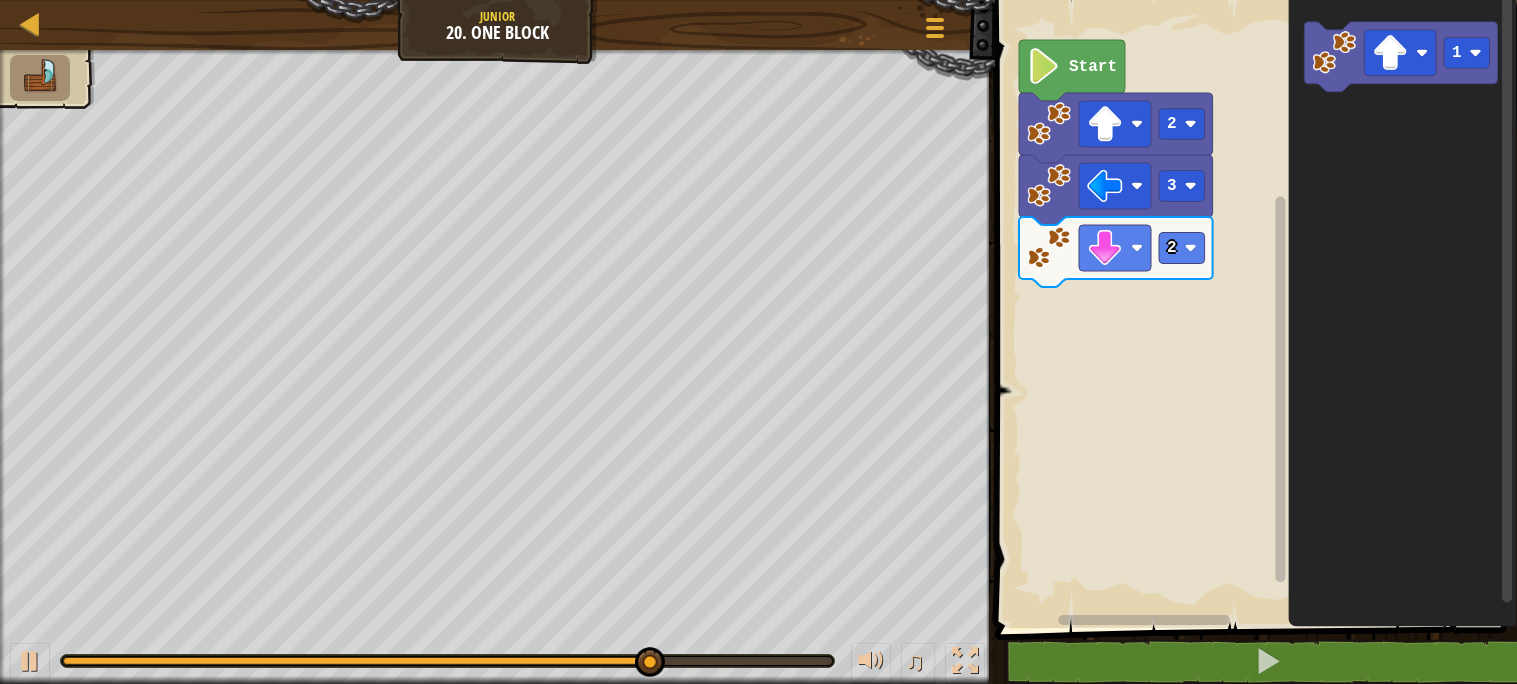 click on "1" 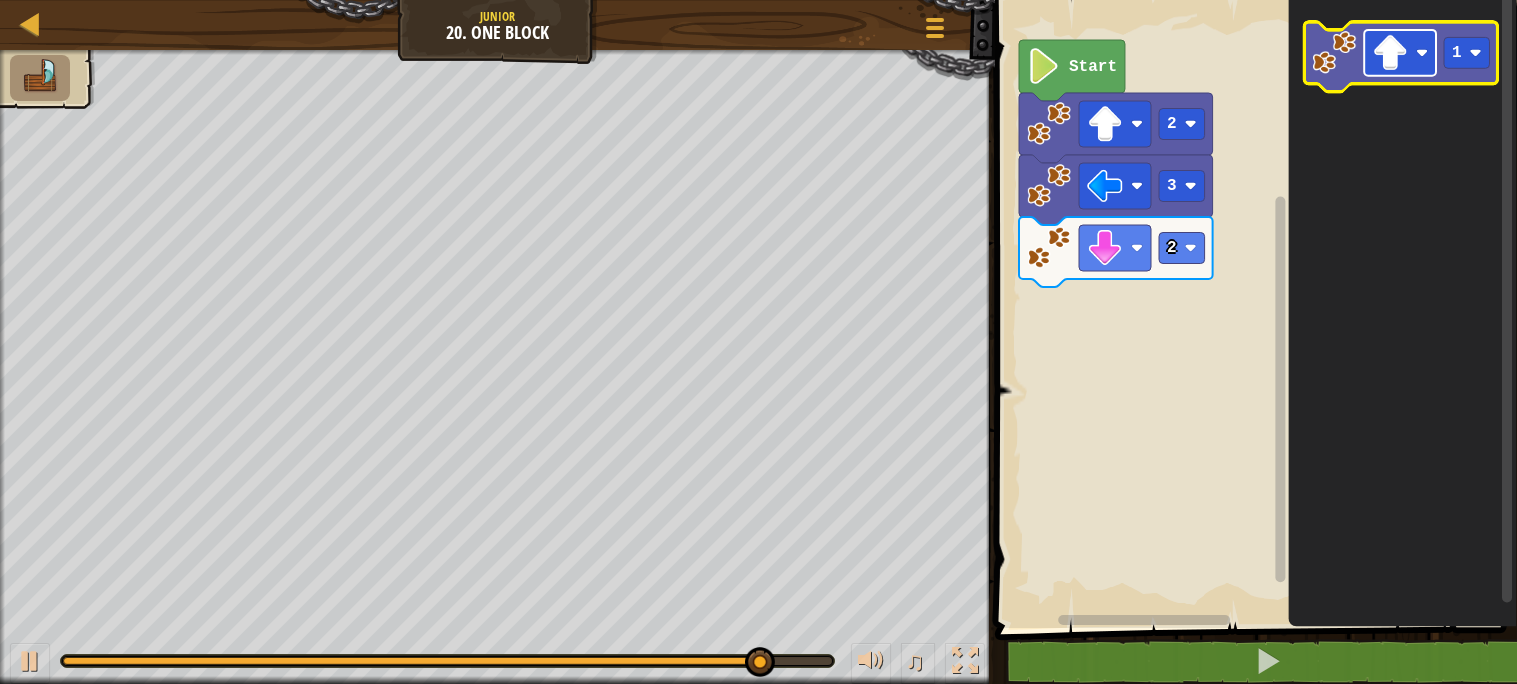 click on "1" 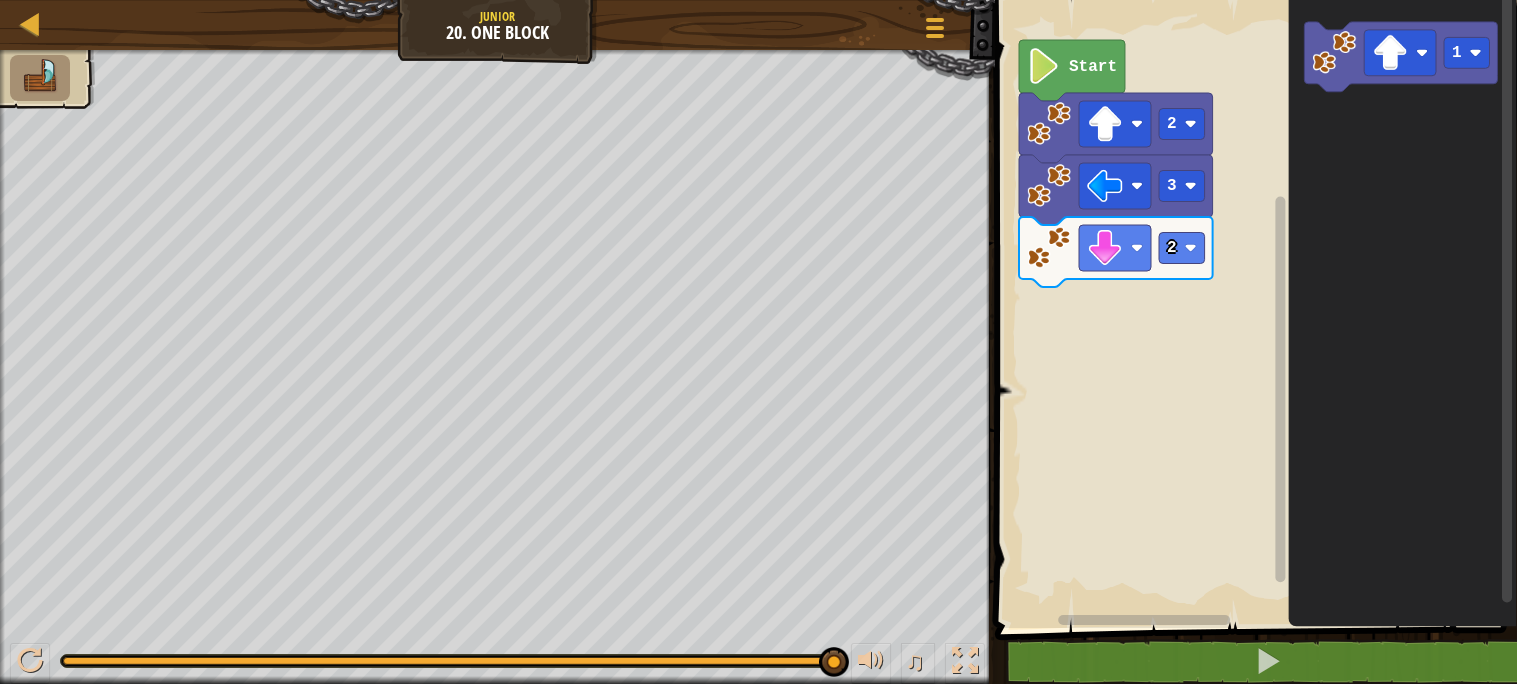 click on "1" 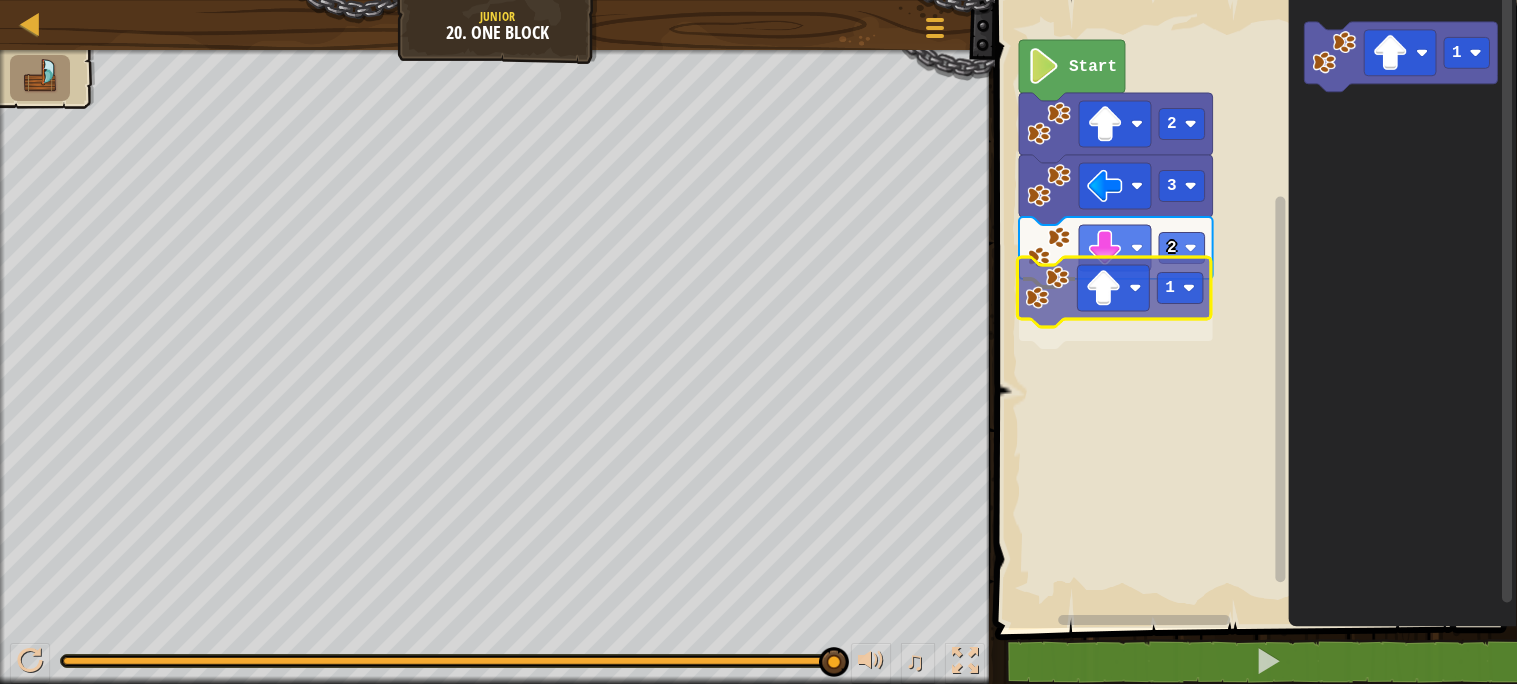click on "Start 2 3 2 1 1 1" at bounding box center (1253, 309) 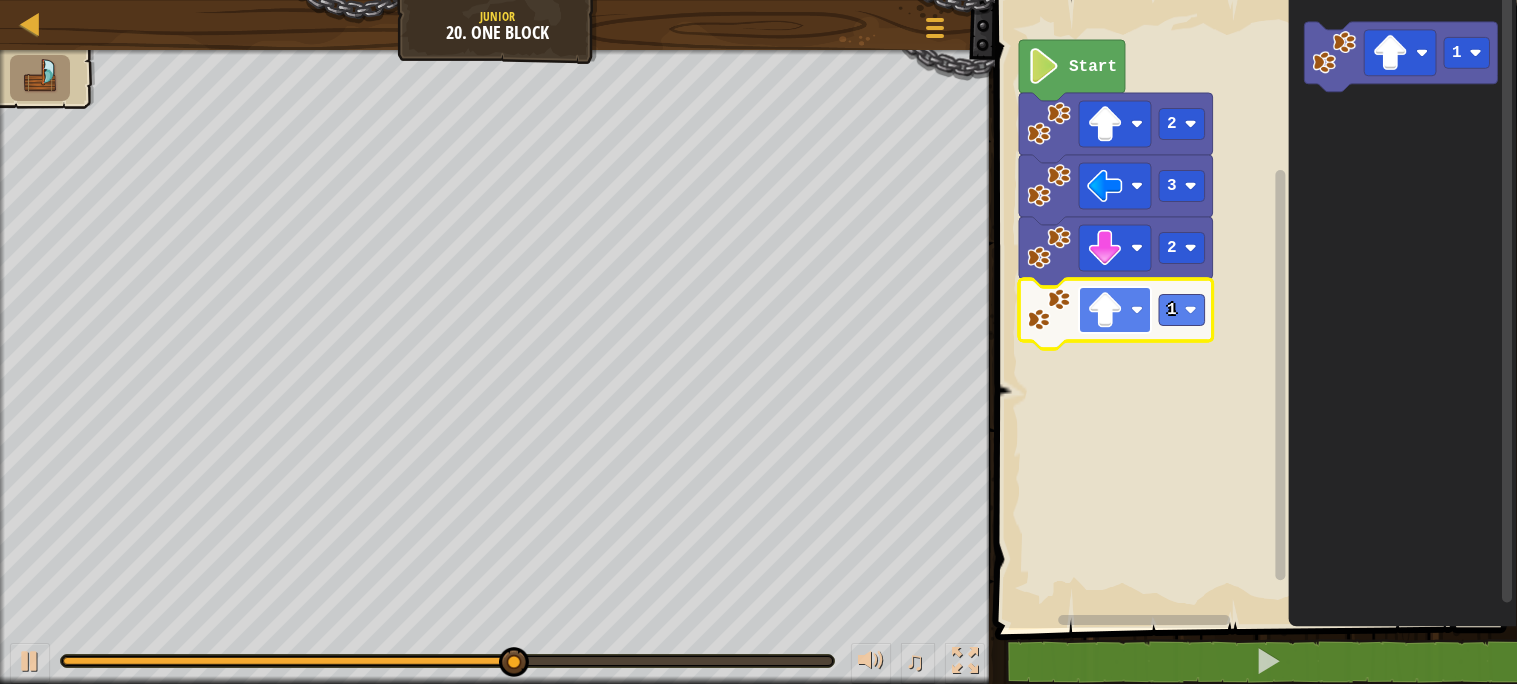 click 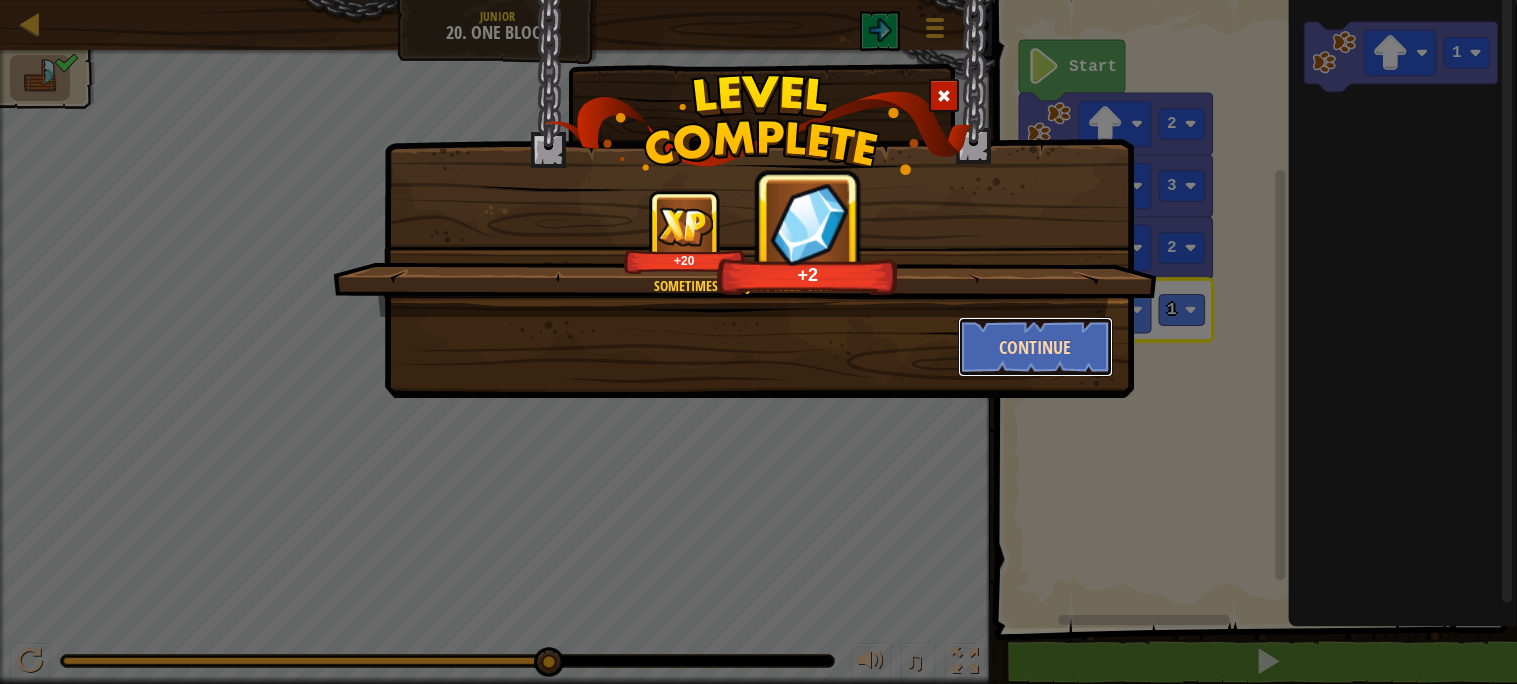 click on "Continue" at bounding box center [1035, 347] 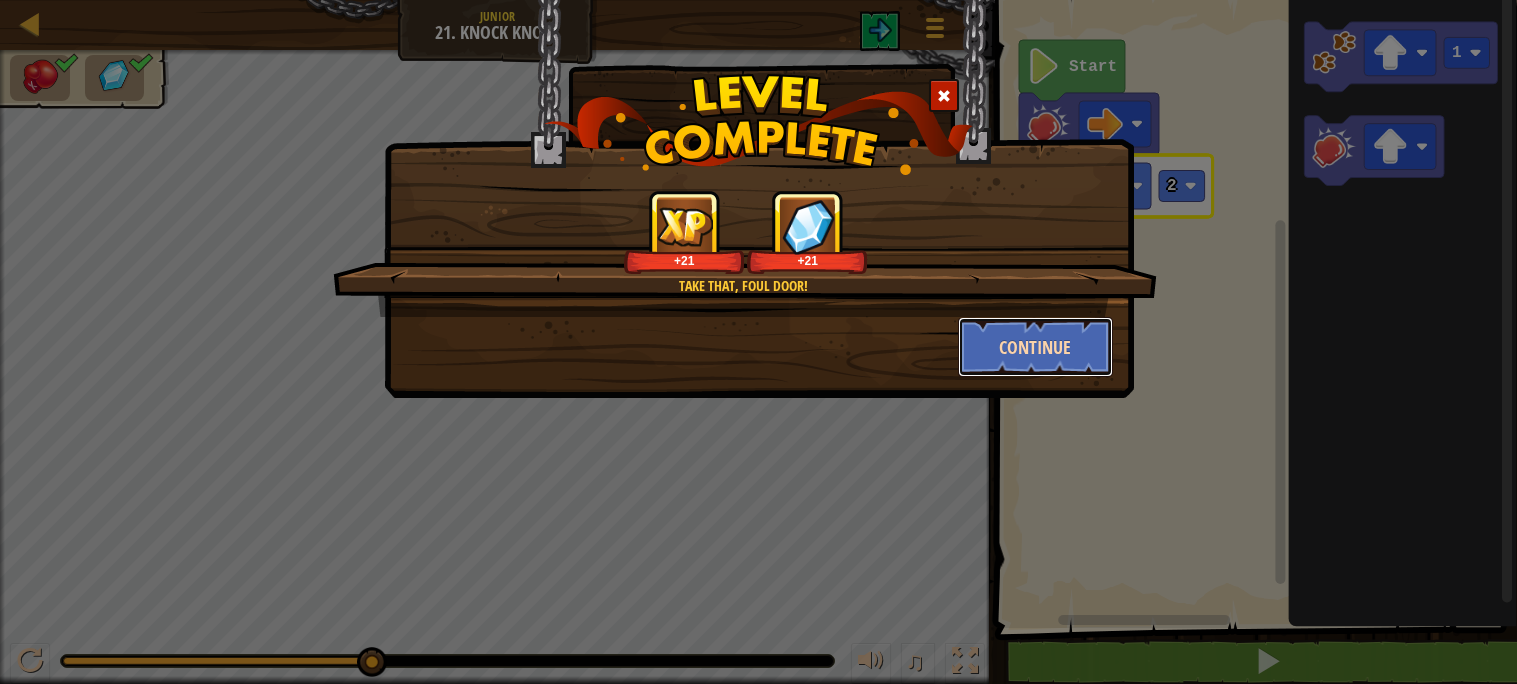 click on "Continue" at bounding box center [1035, 347] 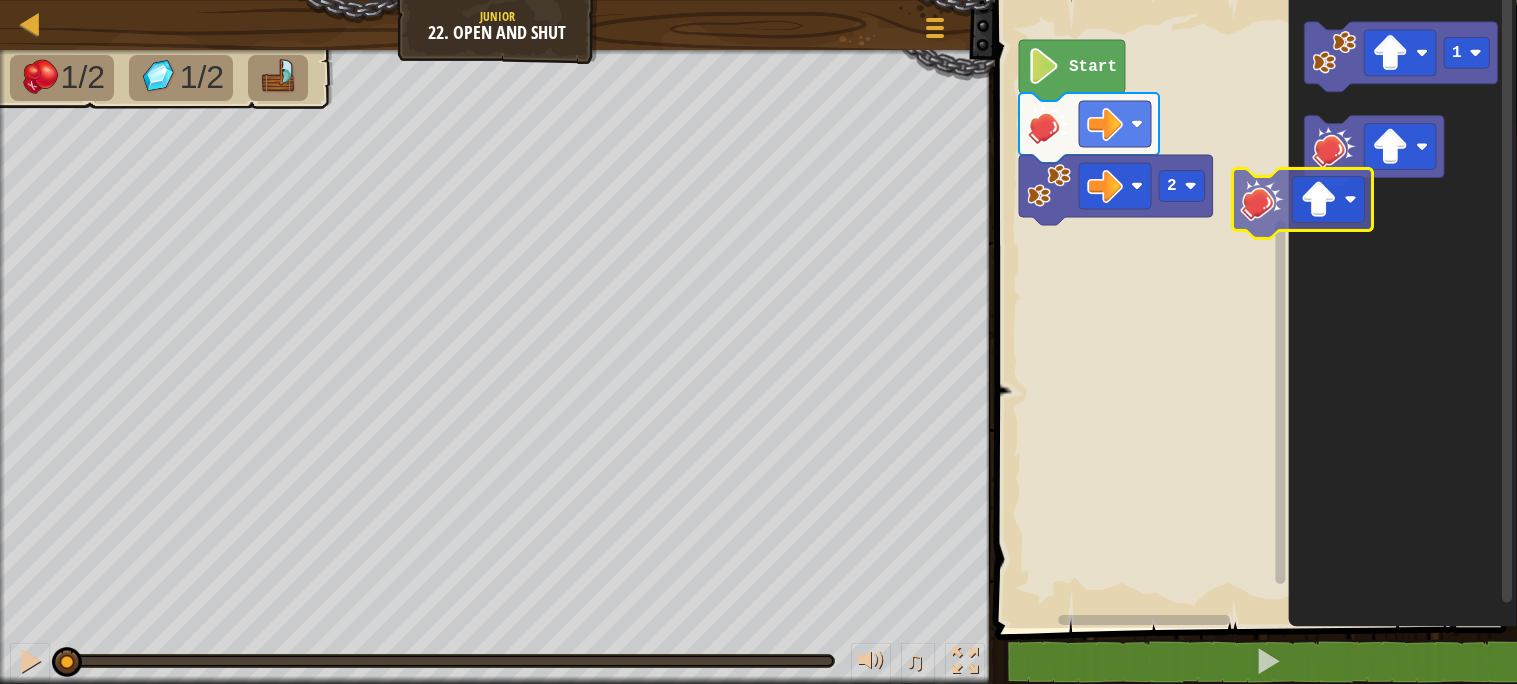 click on "2 Start 1" at bounding box center [1253, 309] 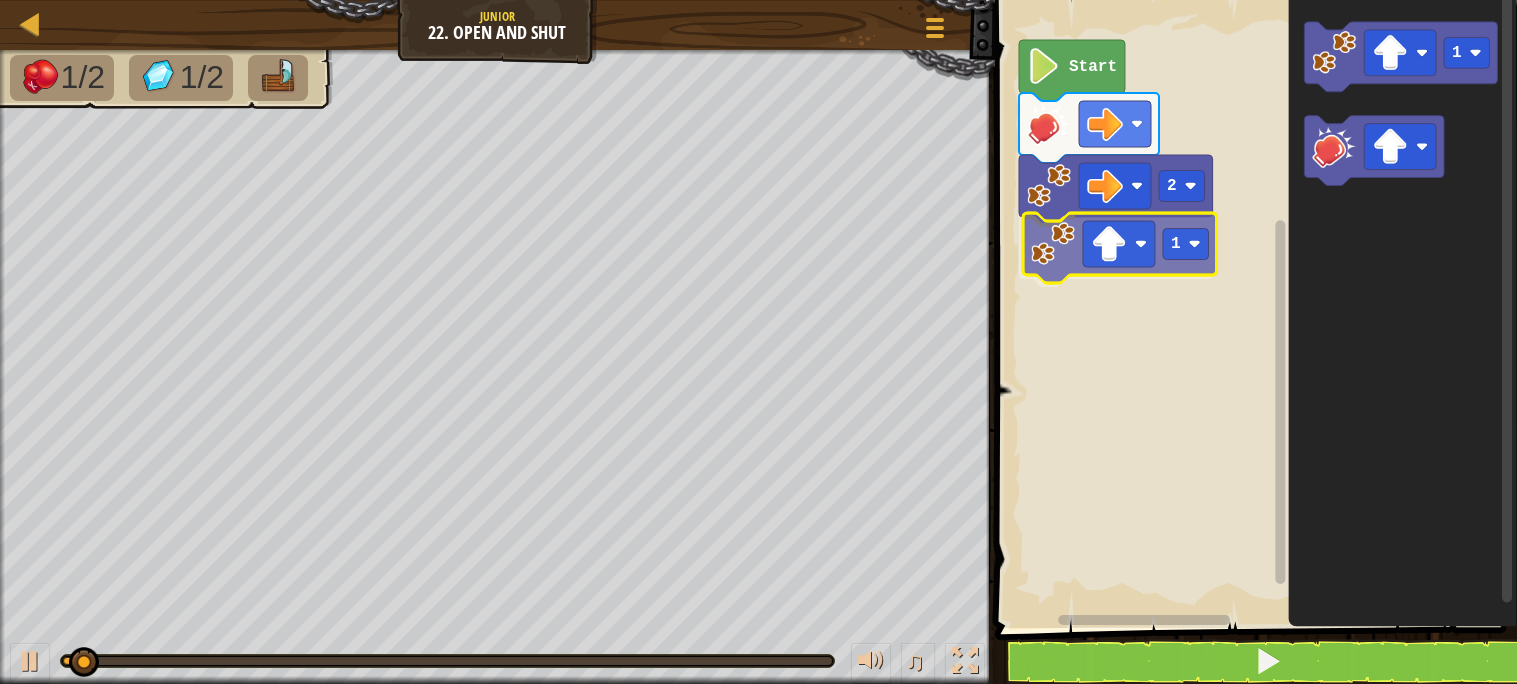 click on "2 1 Start 1 1" at bounding box center [1253, 309] 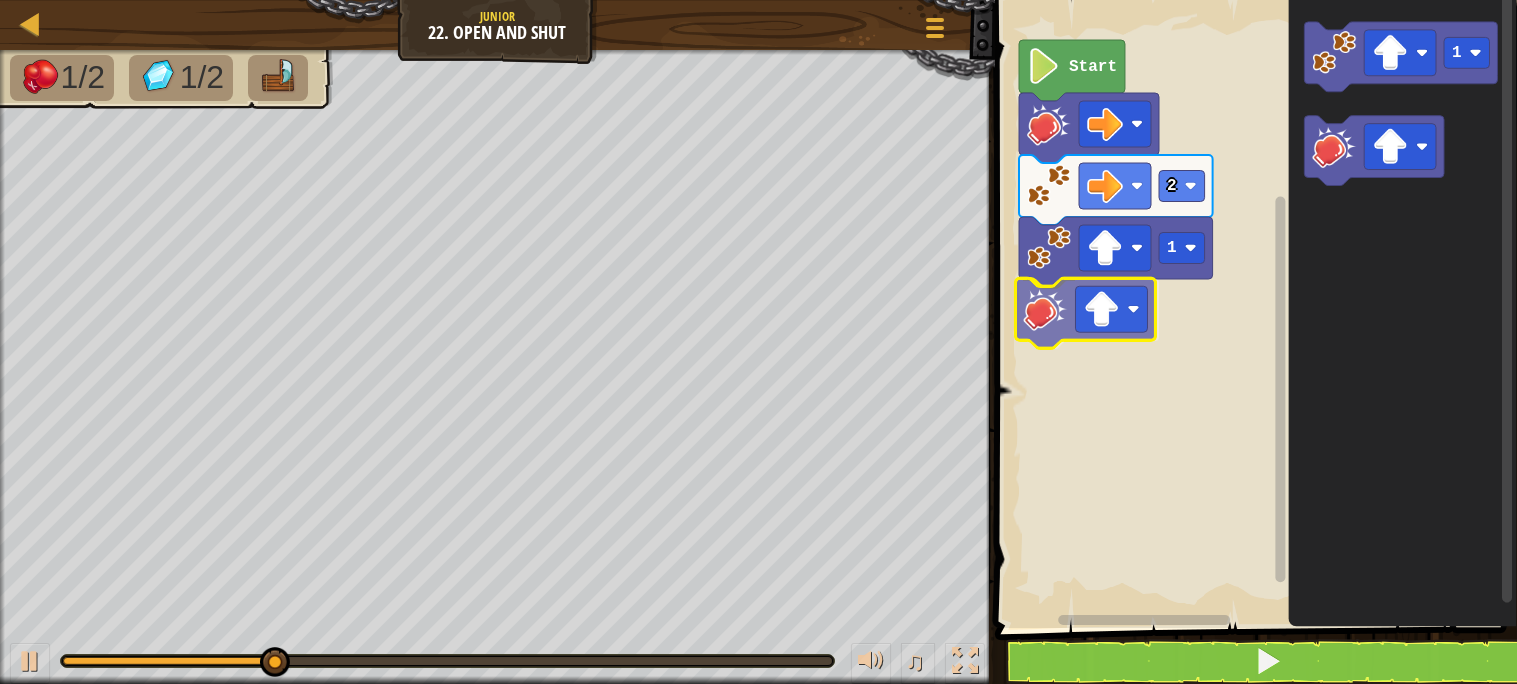click on "2 1 Start 1" at bounding box center [1253, 309] 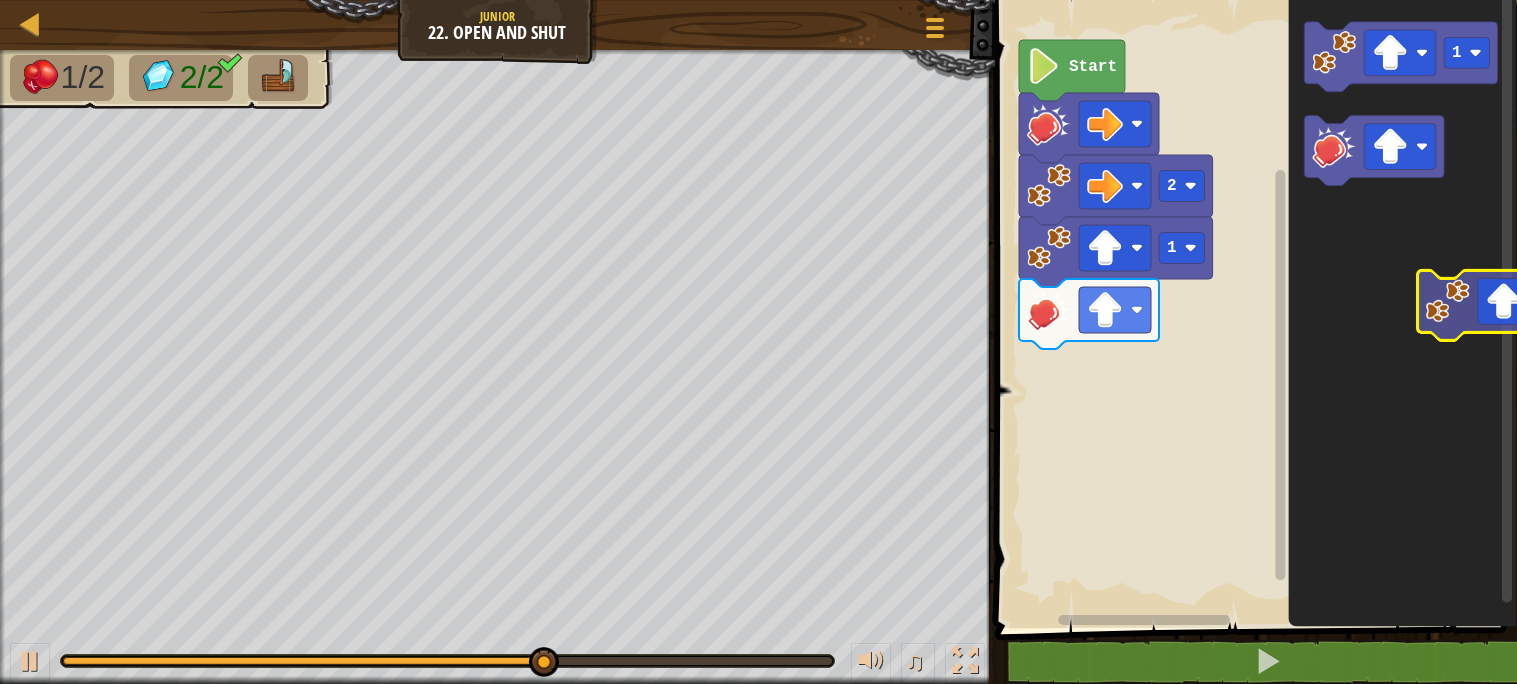 click on "1" 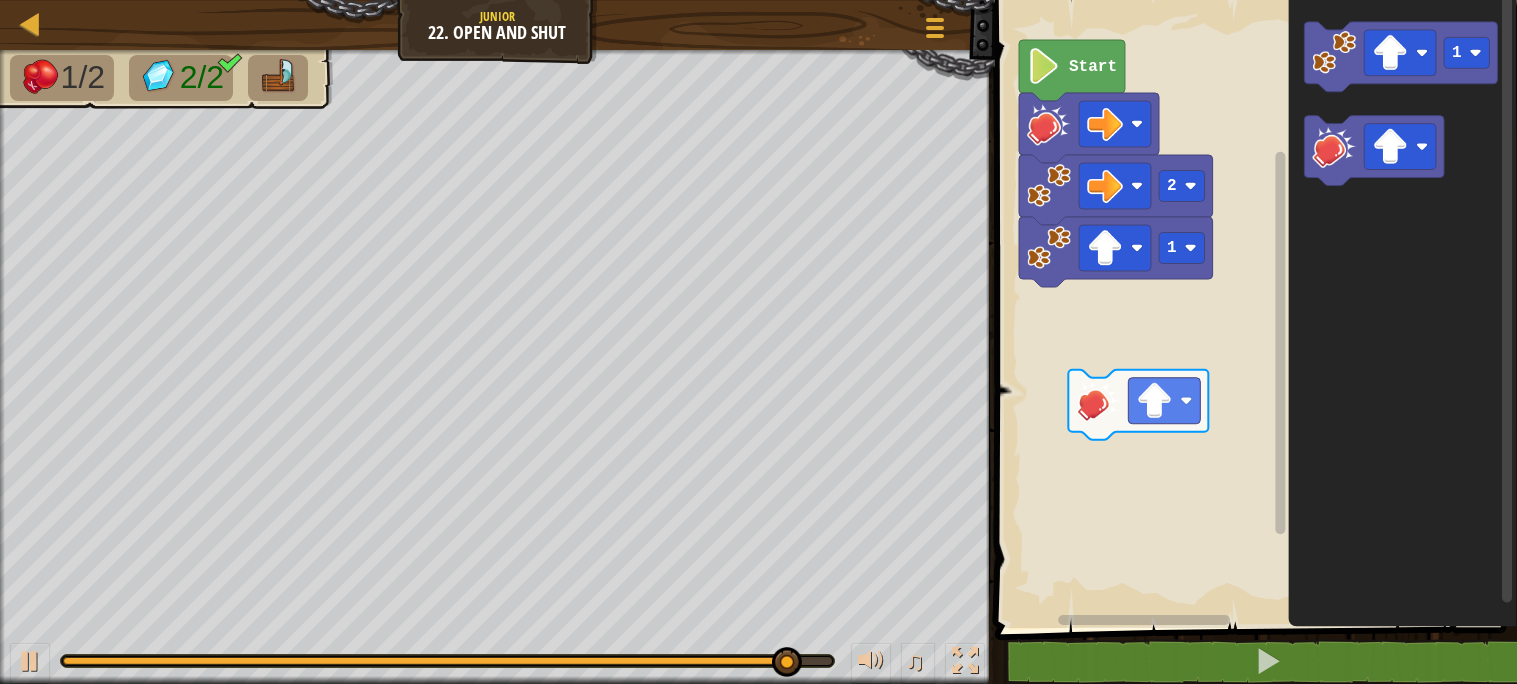 click on "1 2 Start 1" at bounding box center [1253, 309] 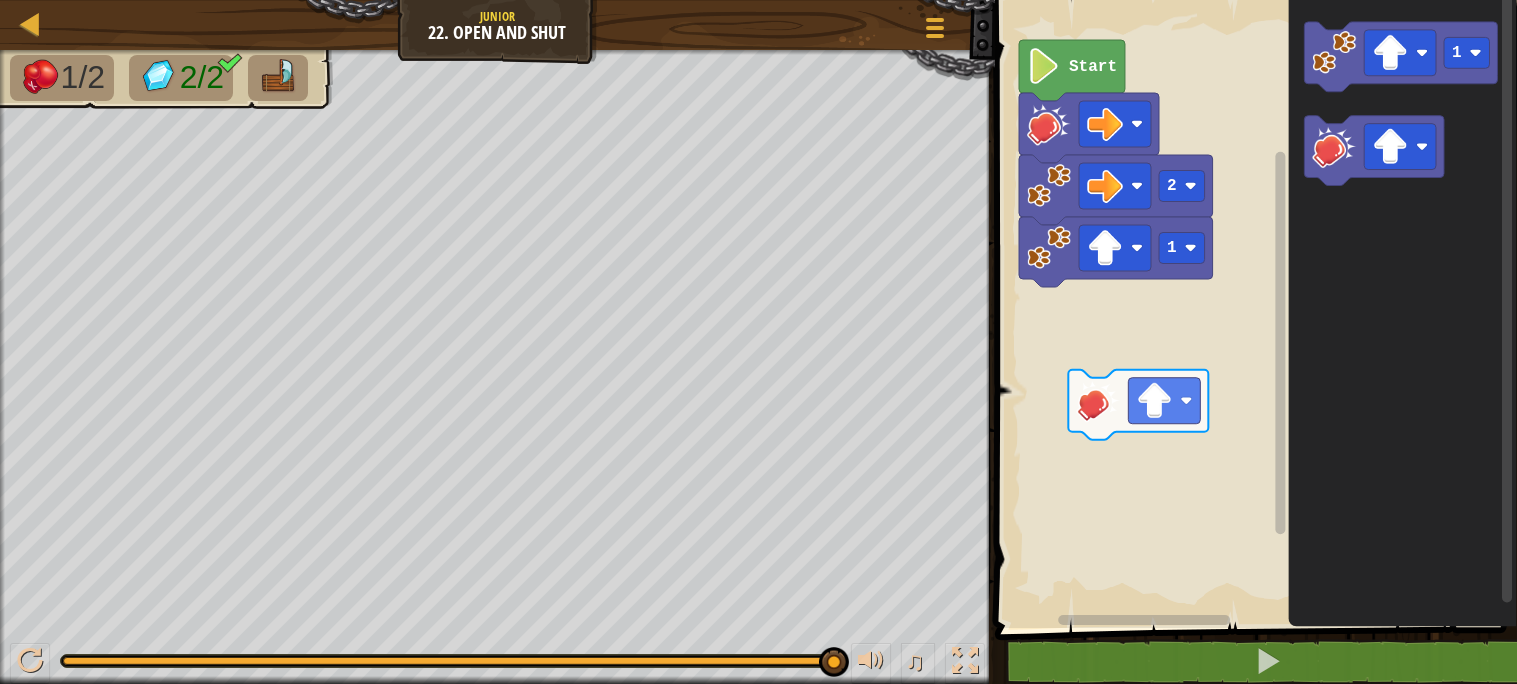 click on "1 2 Start 1" at bounding box center (1253, 309) 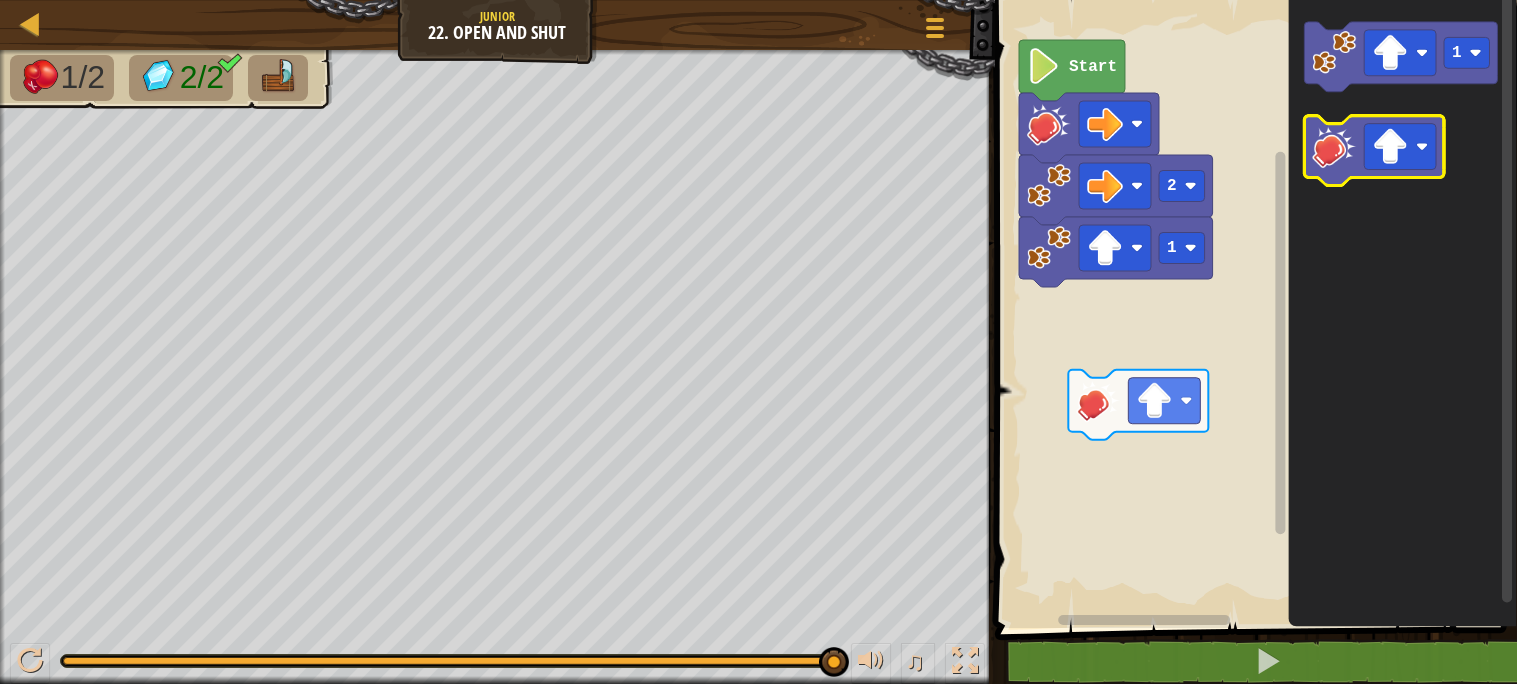 click on "1" 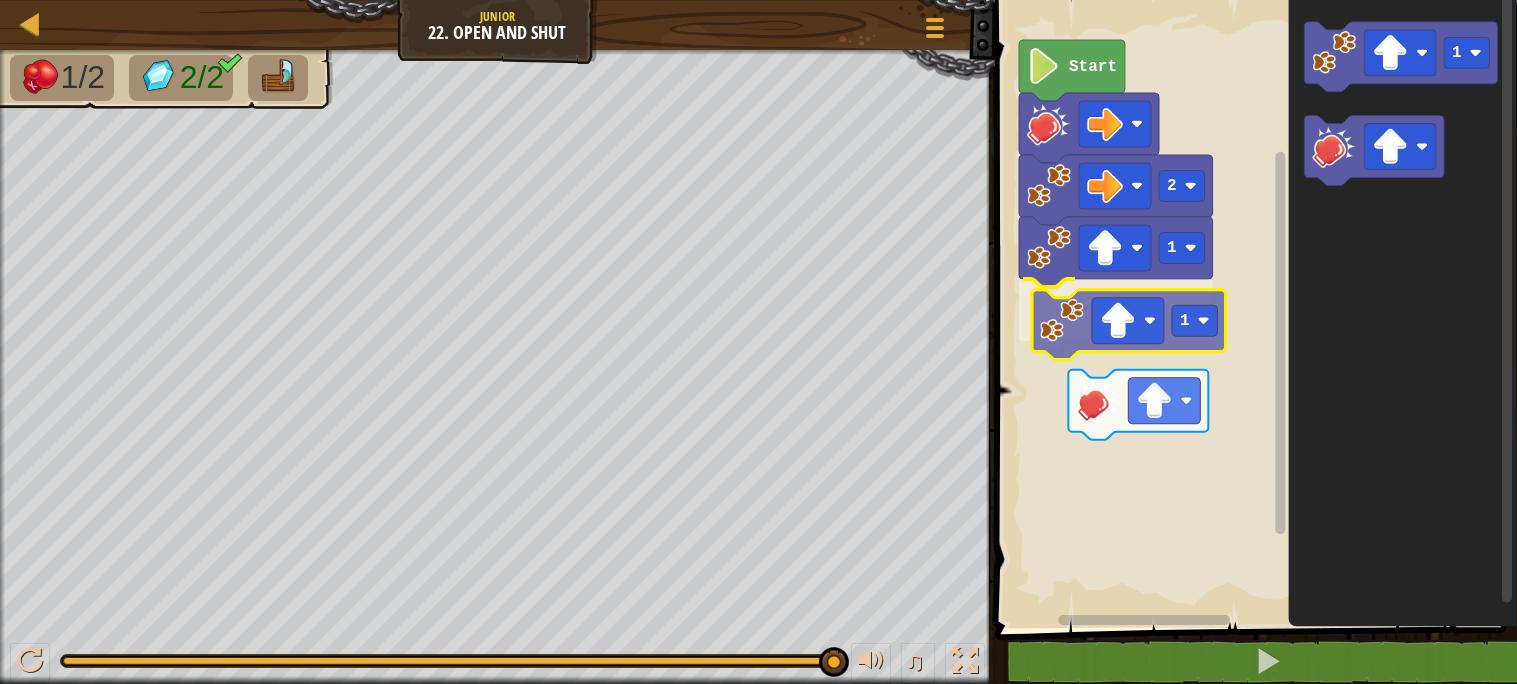 click on "1 1 2 Start 1 1" at bounding box center [1253, 309] 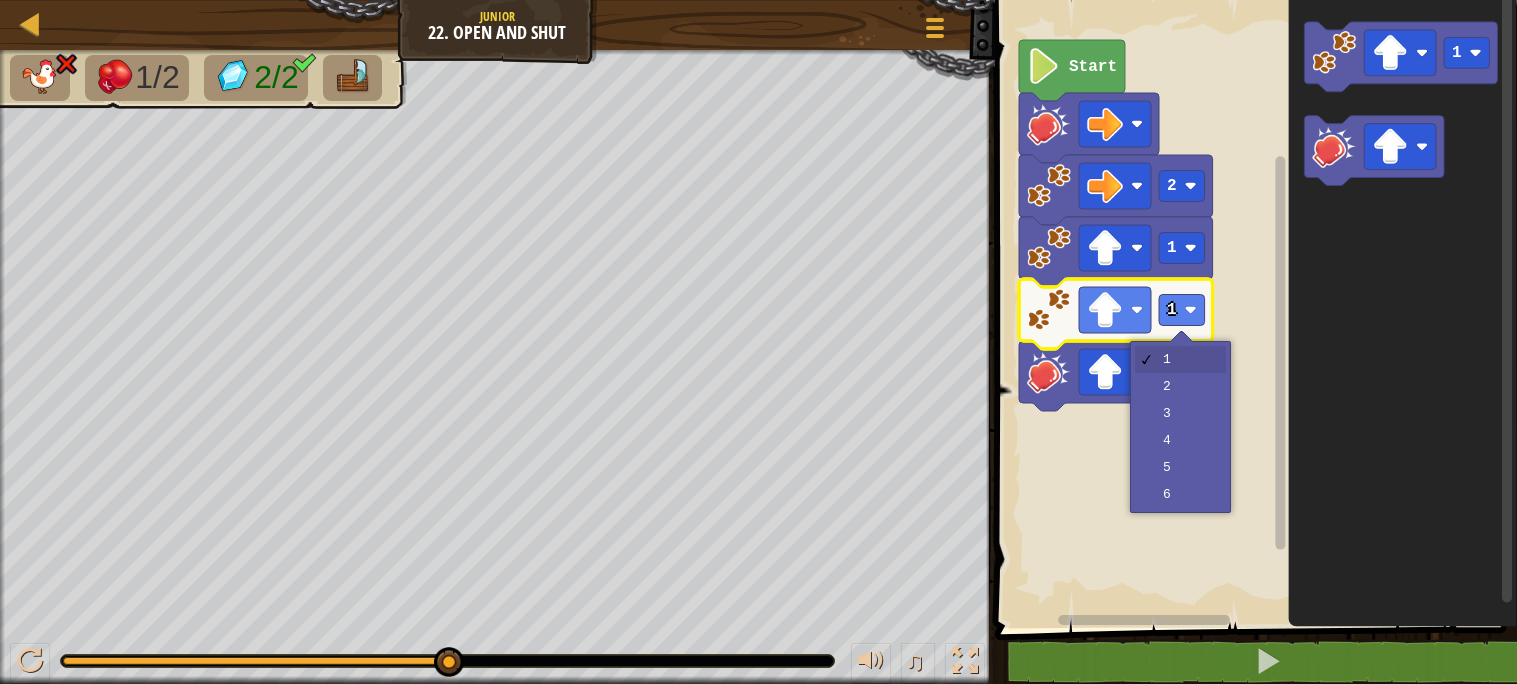 click 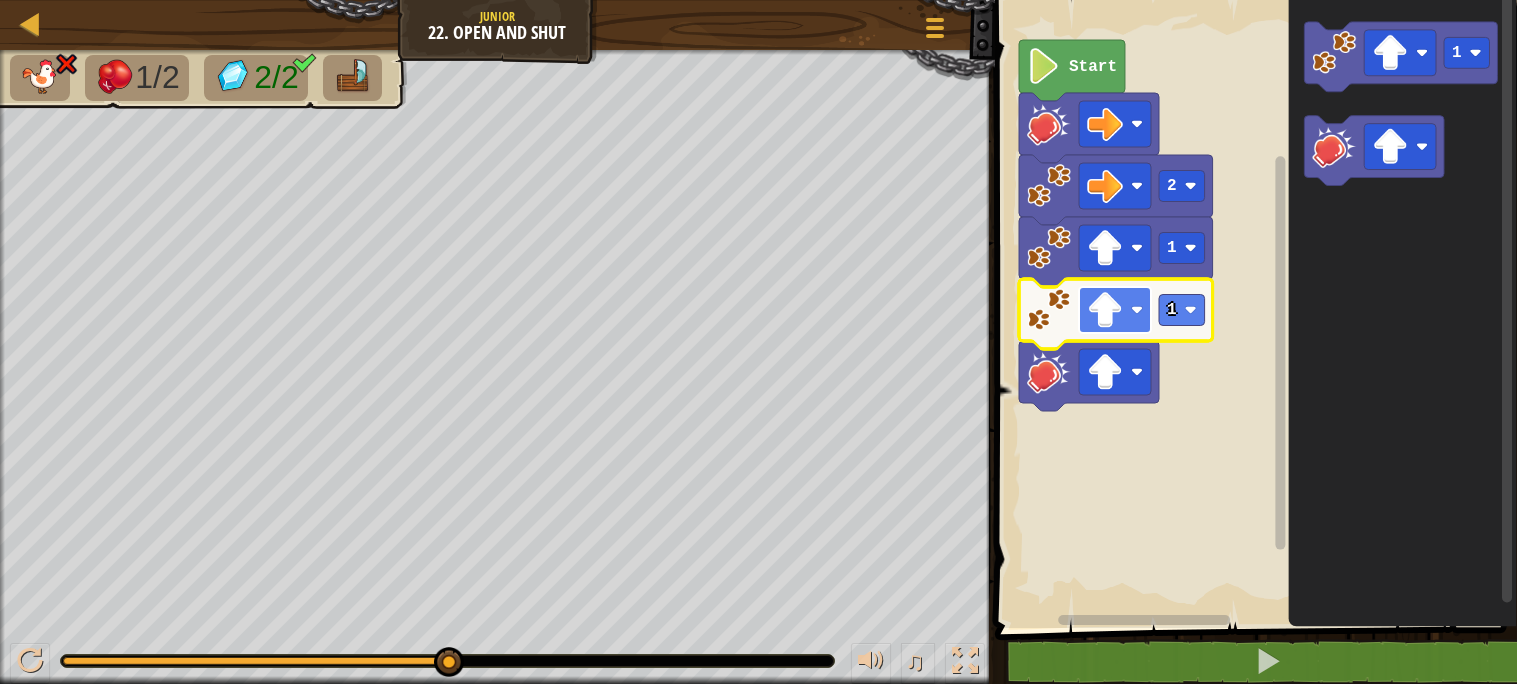click 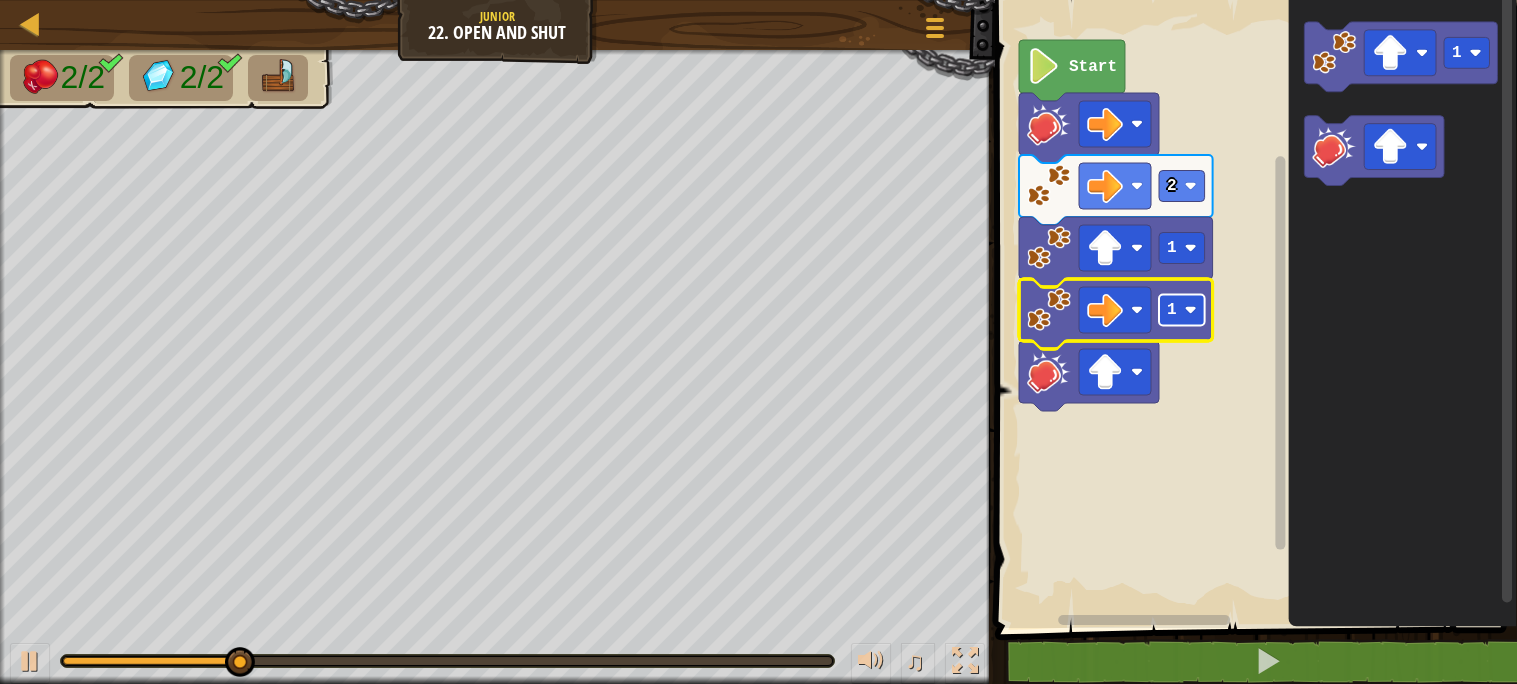 click 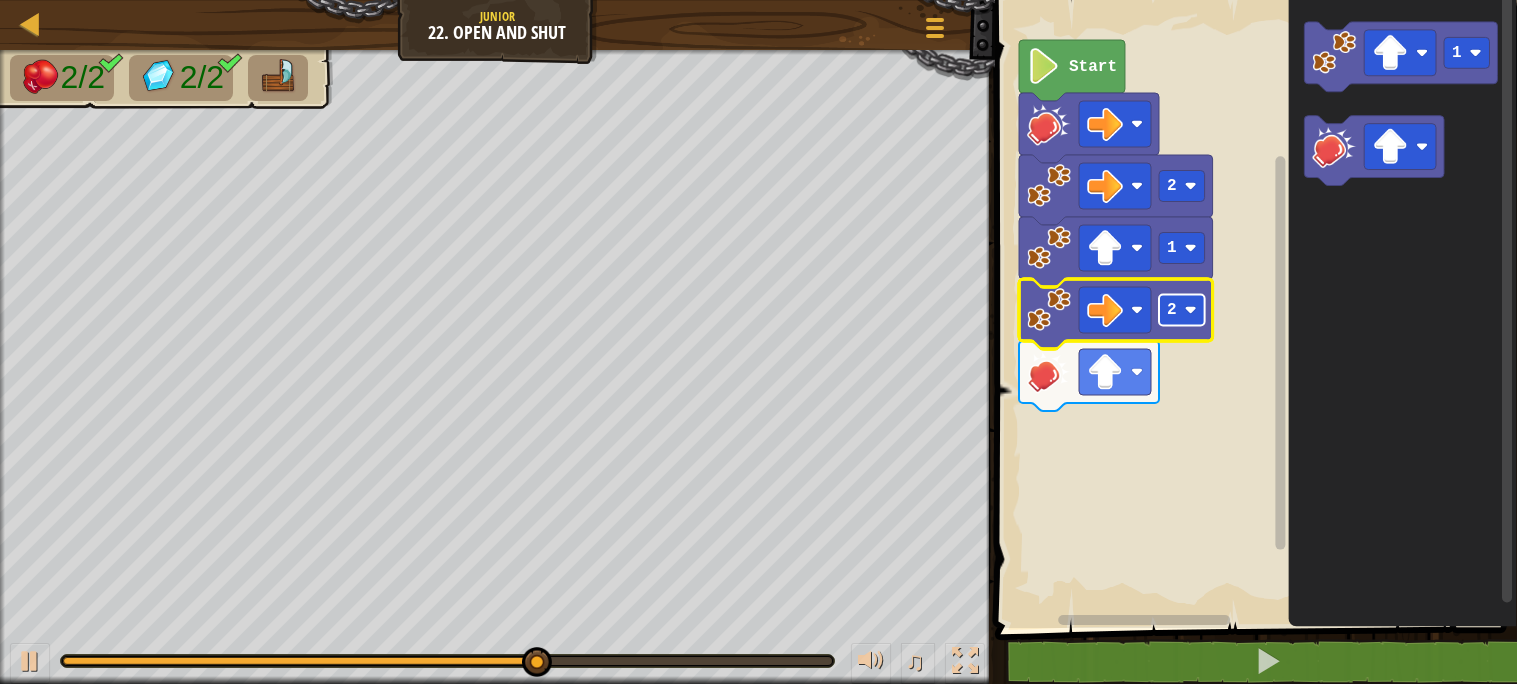 click on "2" 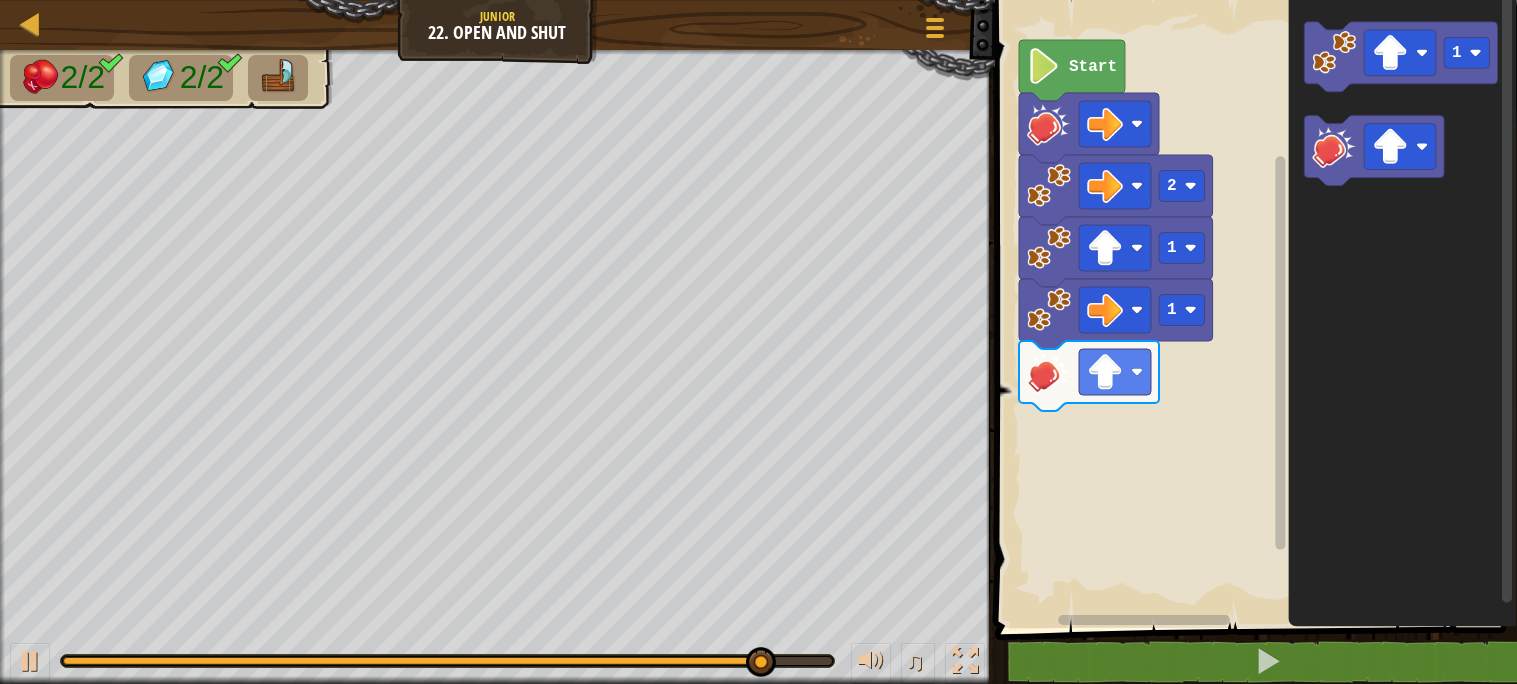 click on "Start 2 1 1 1" at bounding box center [1253, 309] 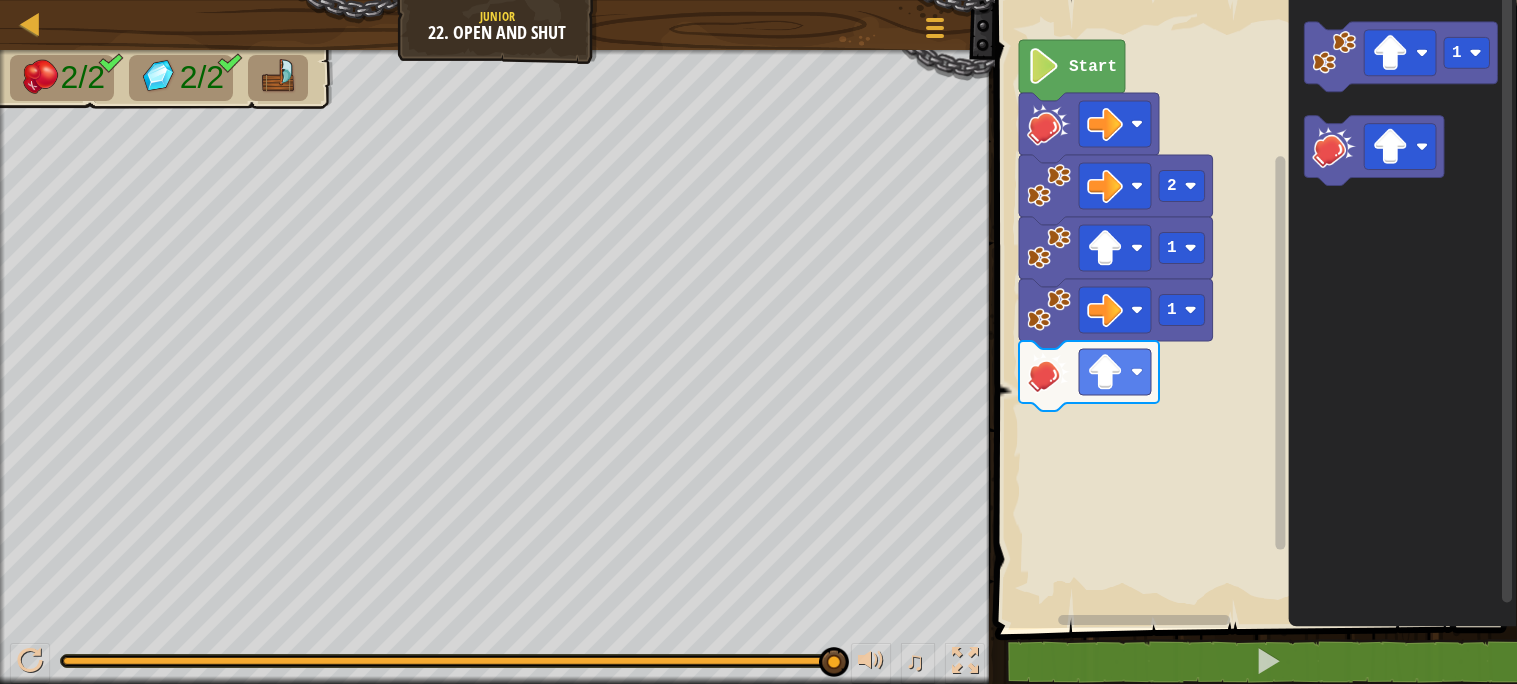click on "Start 2 1 1 1" at bounding box center [1253, 309] 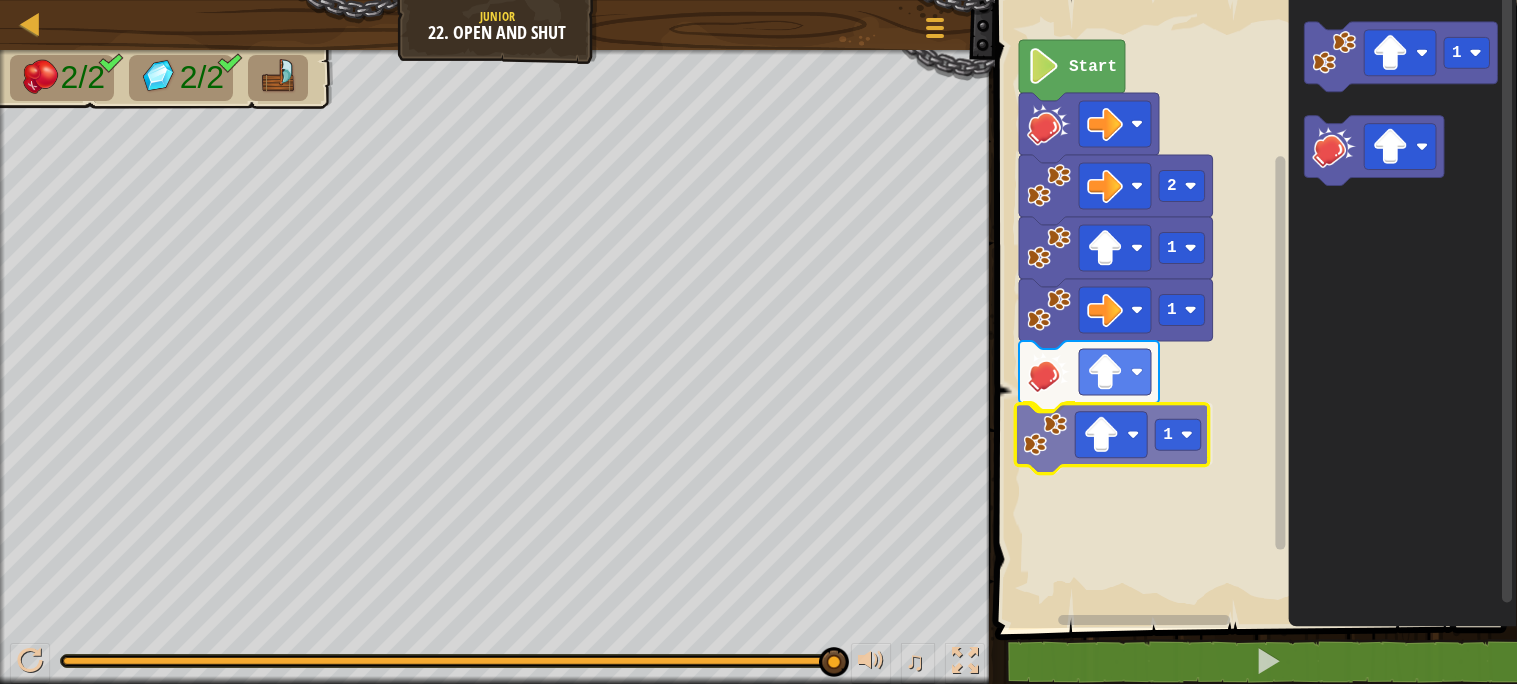 click on "Start 2 1 1 1 1 1" at bounding box center [1253, 309] 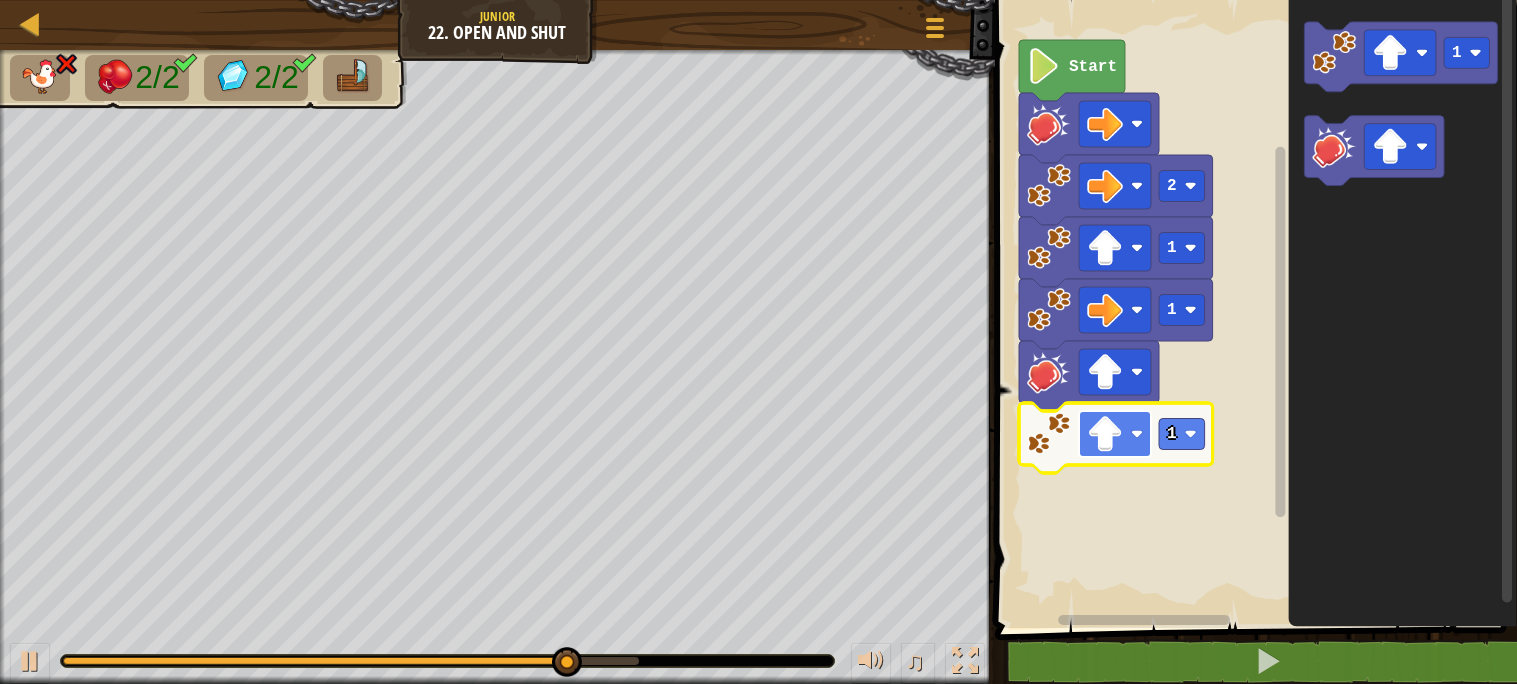 click 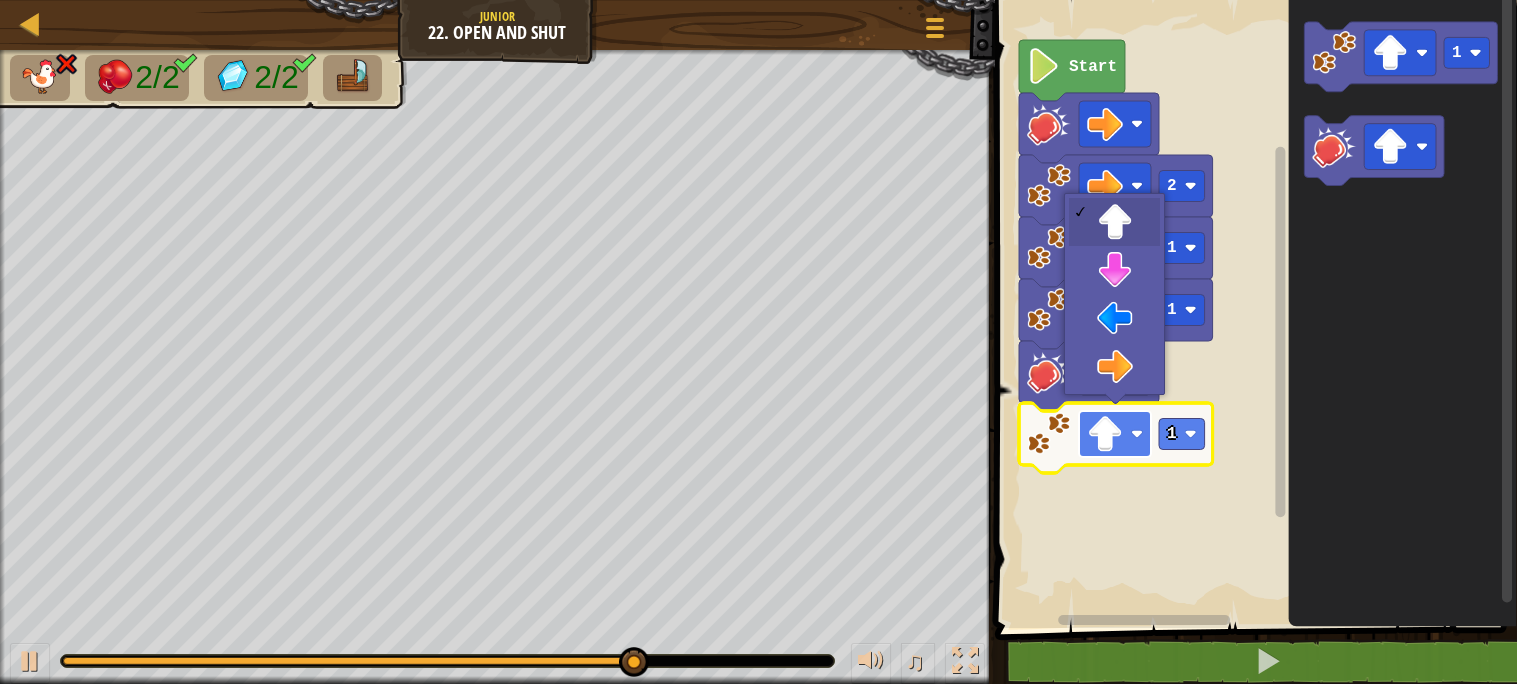 click 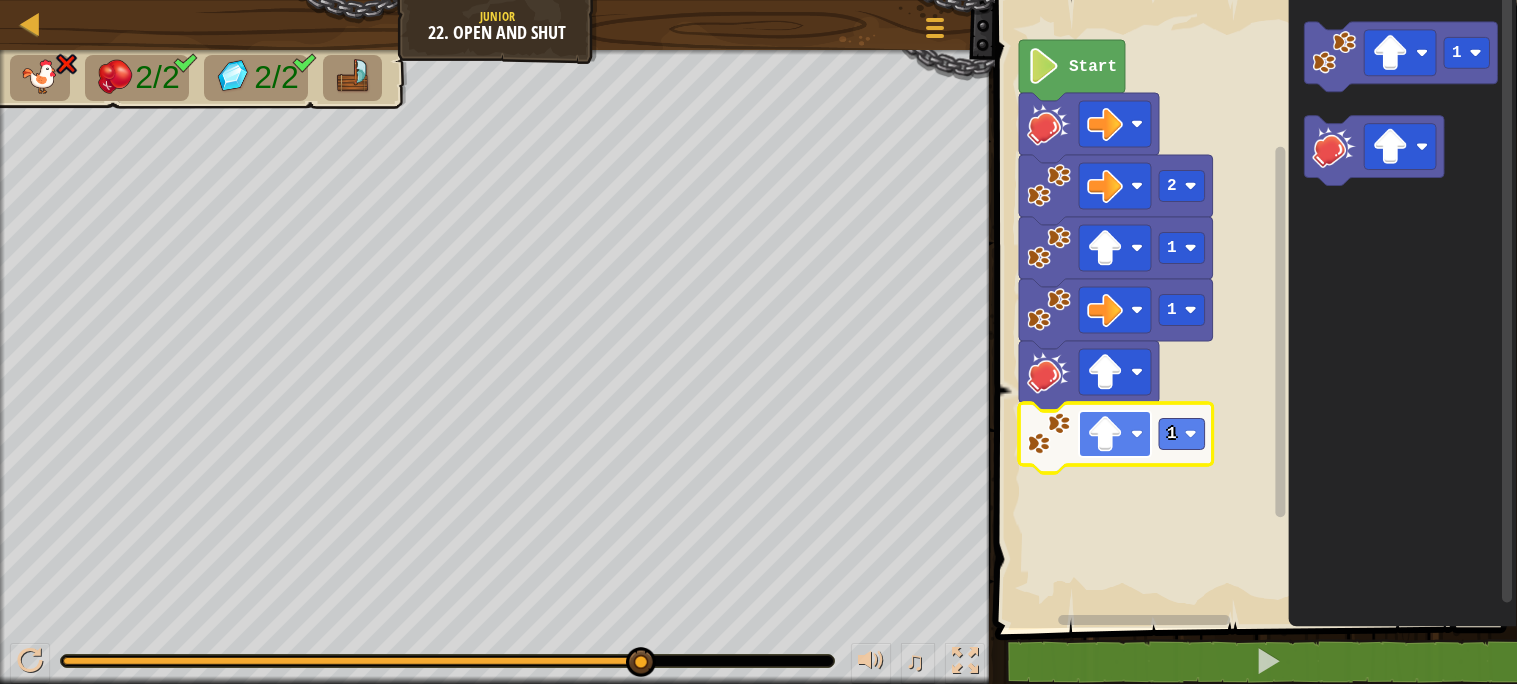 click 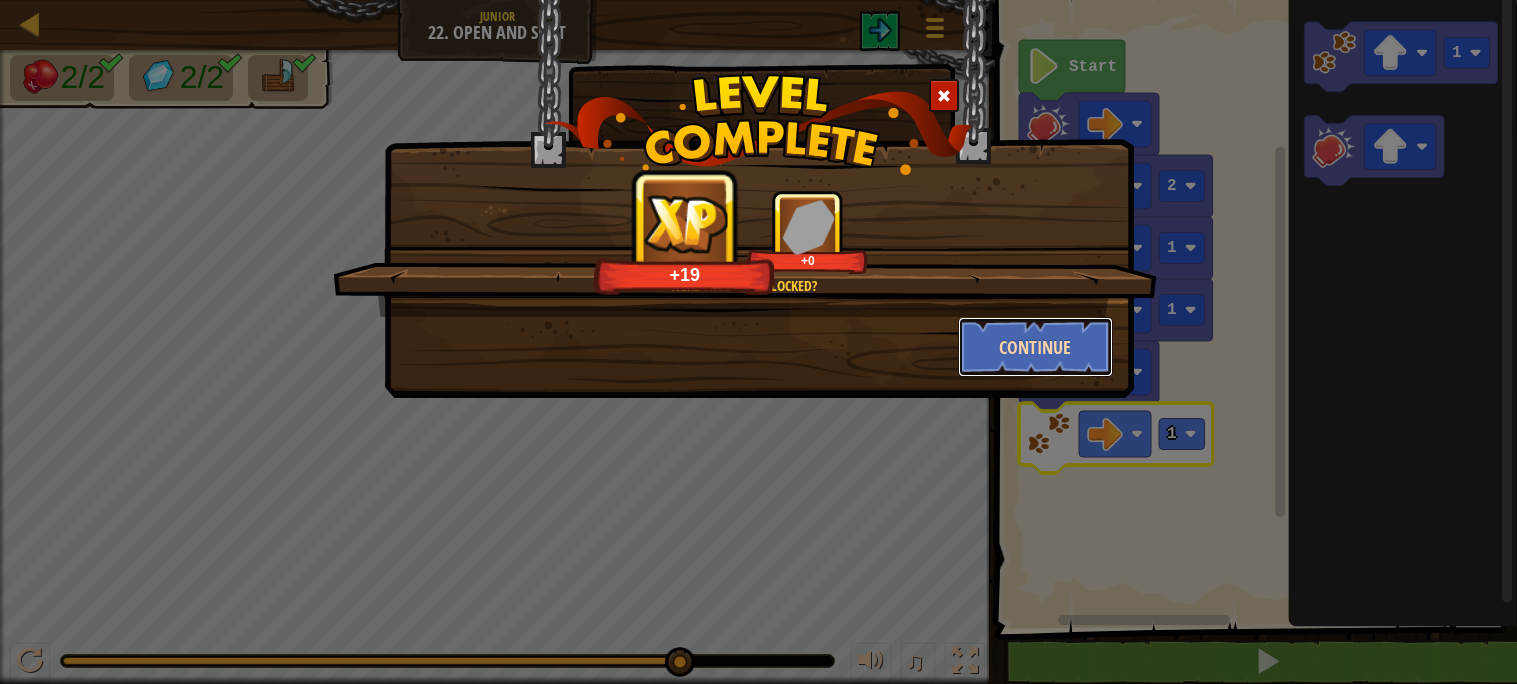 click on "Continue" at bounding box center (1035, 347) 